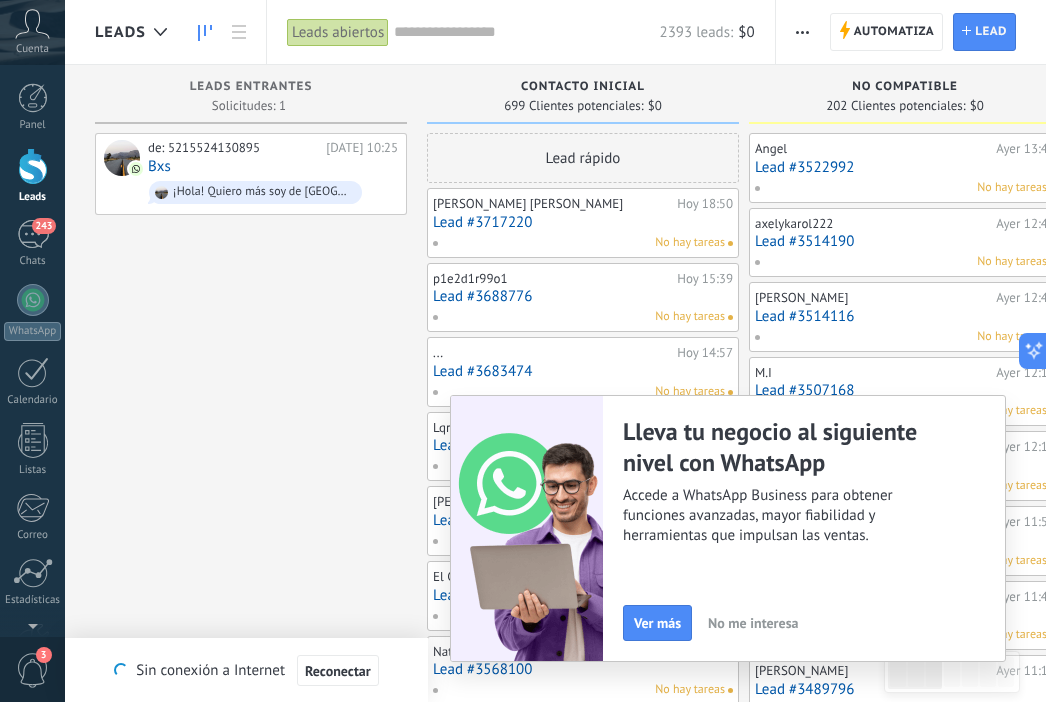 scroll, scrollTop: 0, scrollLeft: 0, axis: both 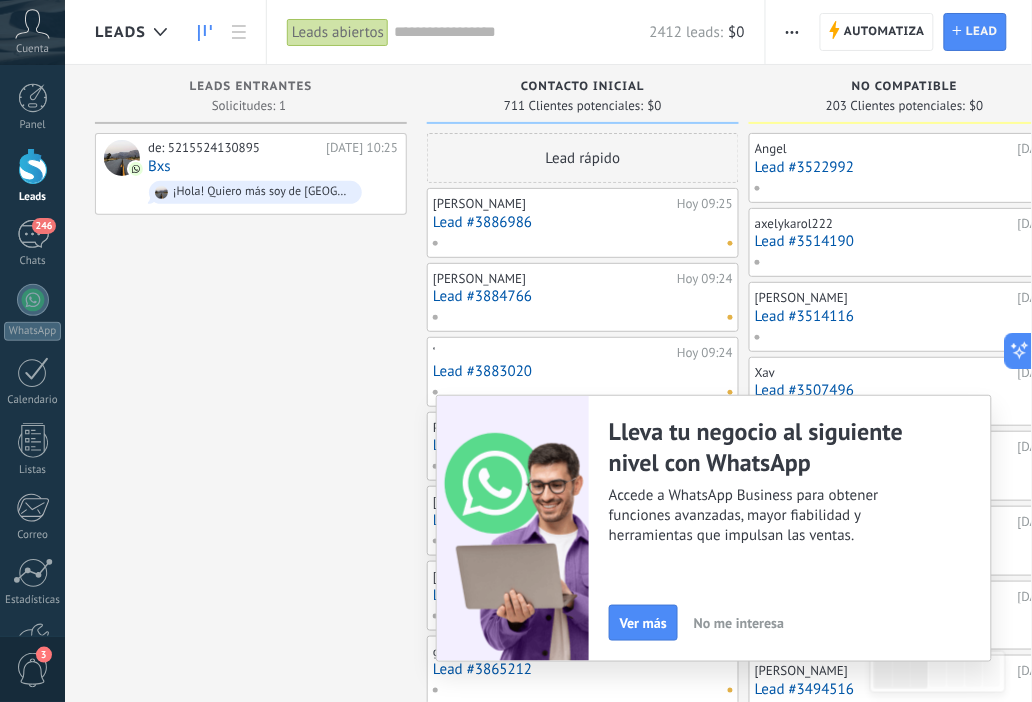 click on "No me interesa" at bounding box center [739, 623] 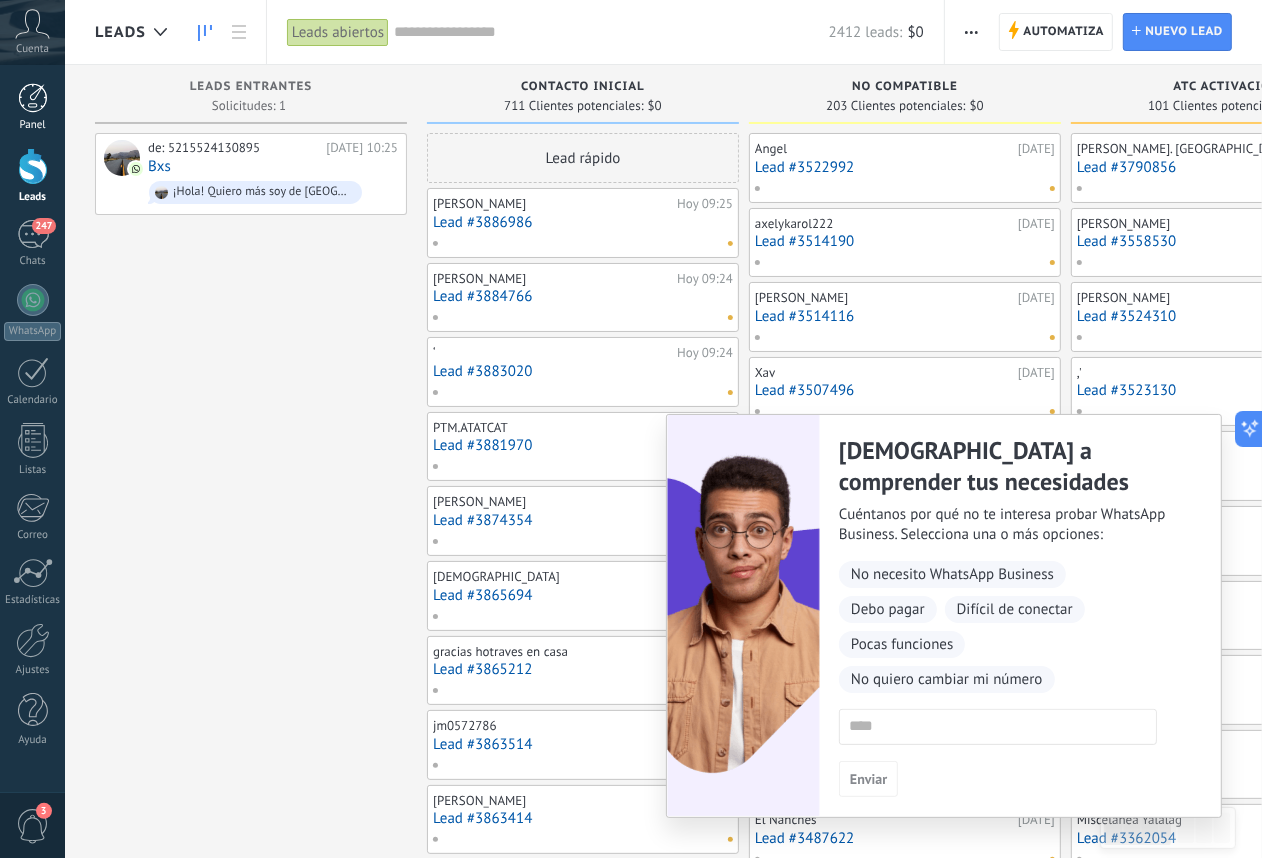 click at bounding box center (33, 98) 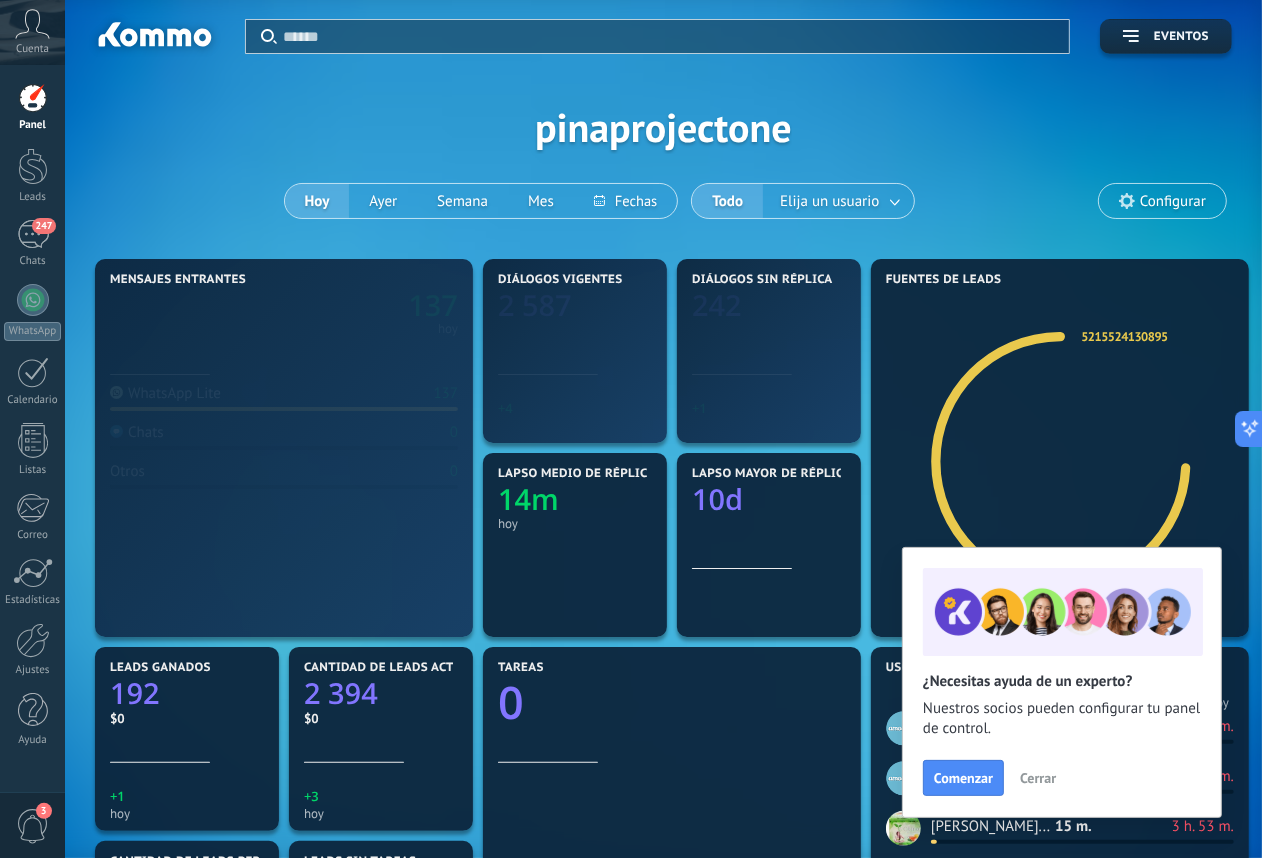 scroll, scrollTop: 999678, scrollLeft: 999238, axis: both 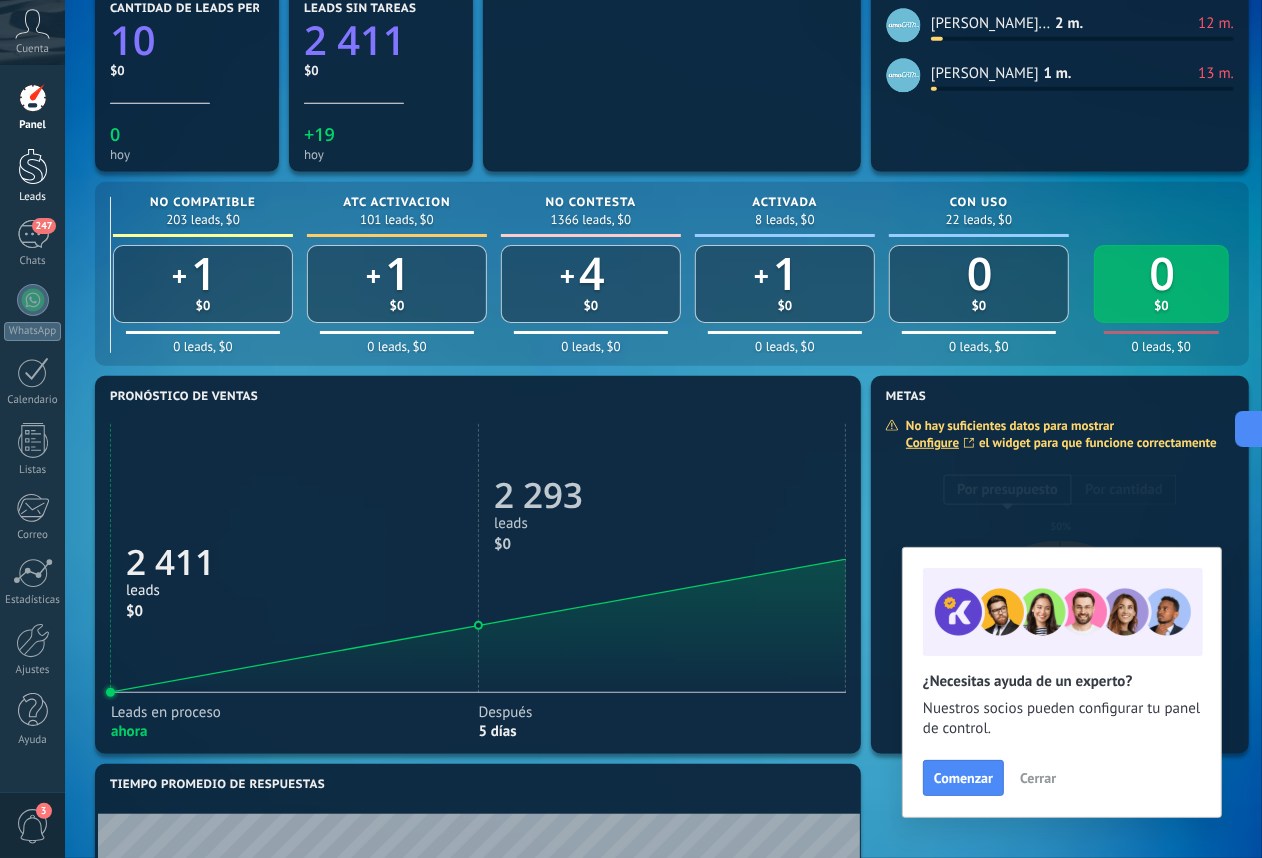 click at bounding box center [33, 166] 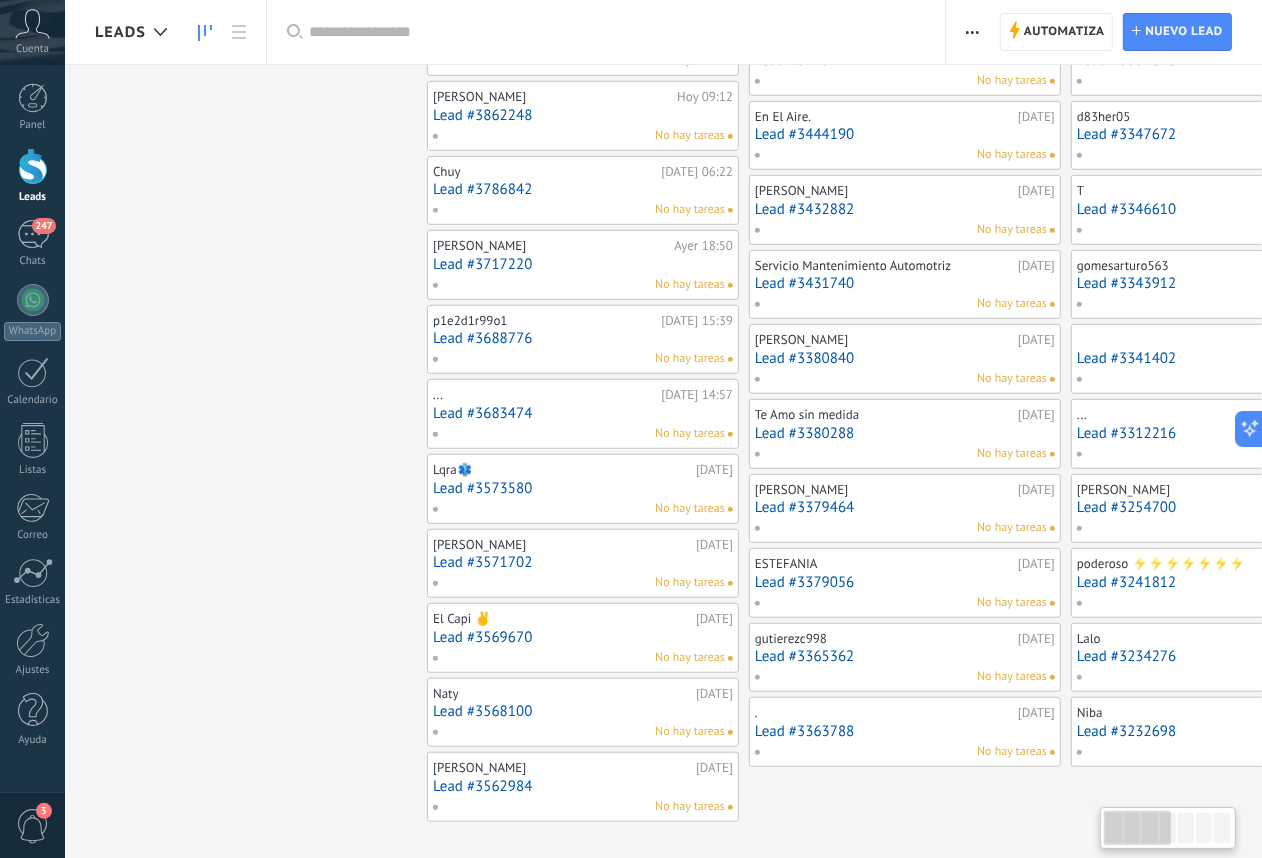 scroll, scrollTop: 0, scrollLeft: 0, axis: both 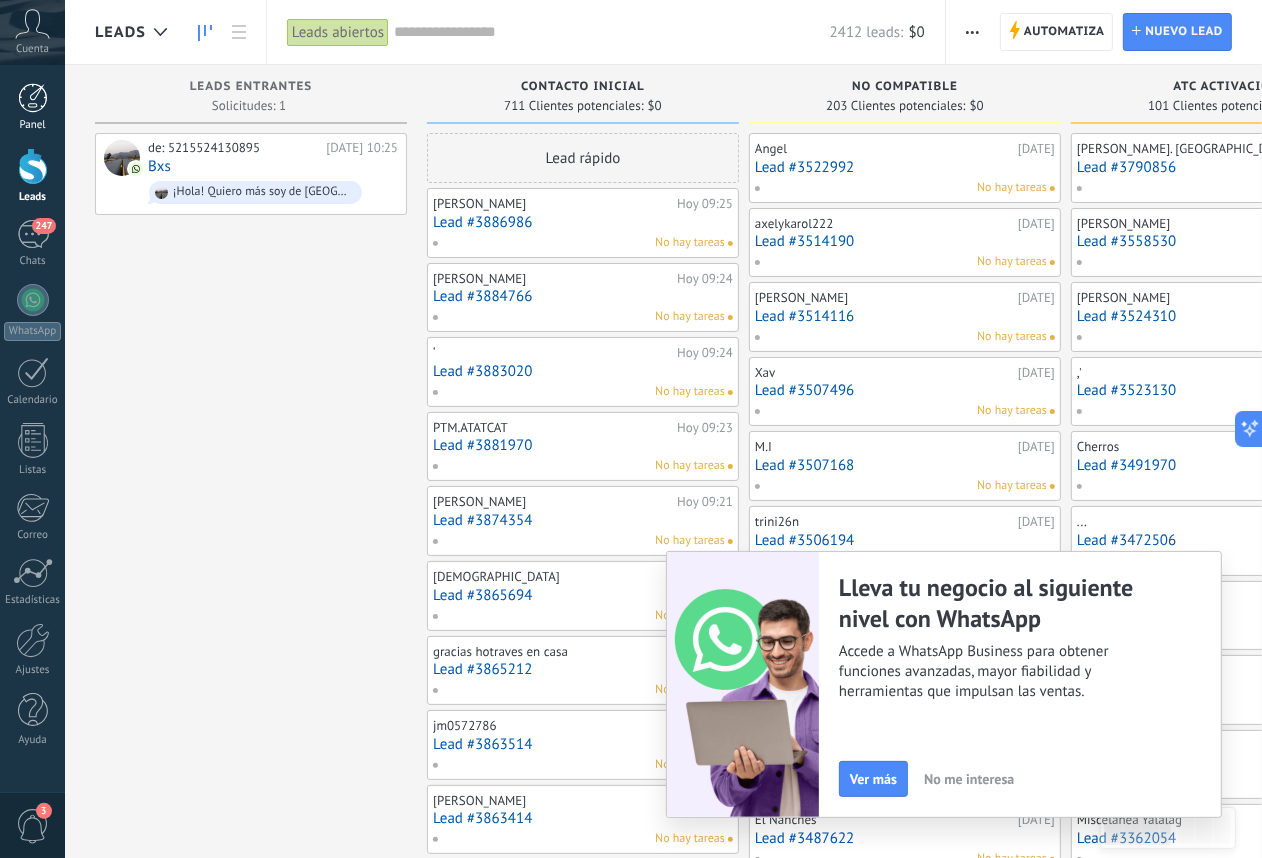 click at bounding box center (33, 98) 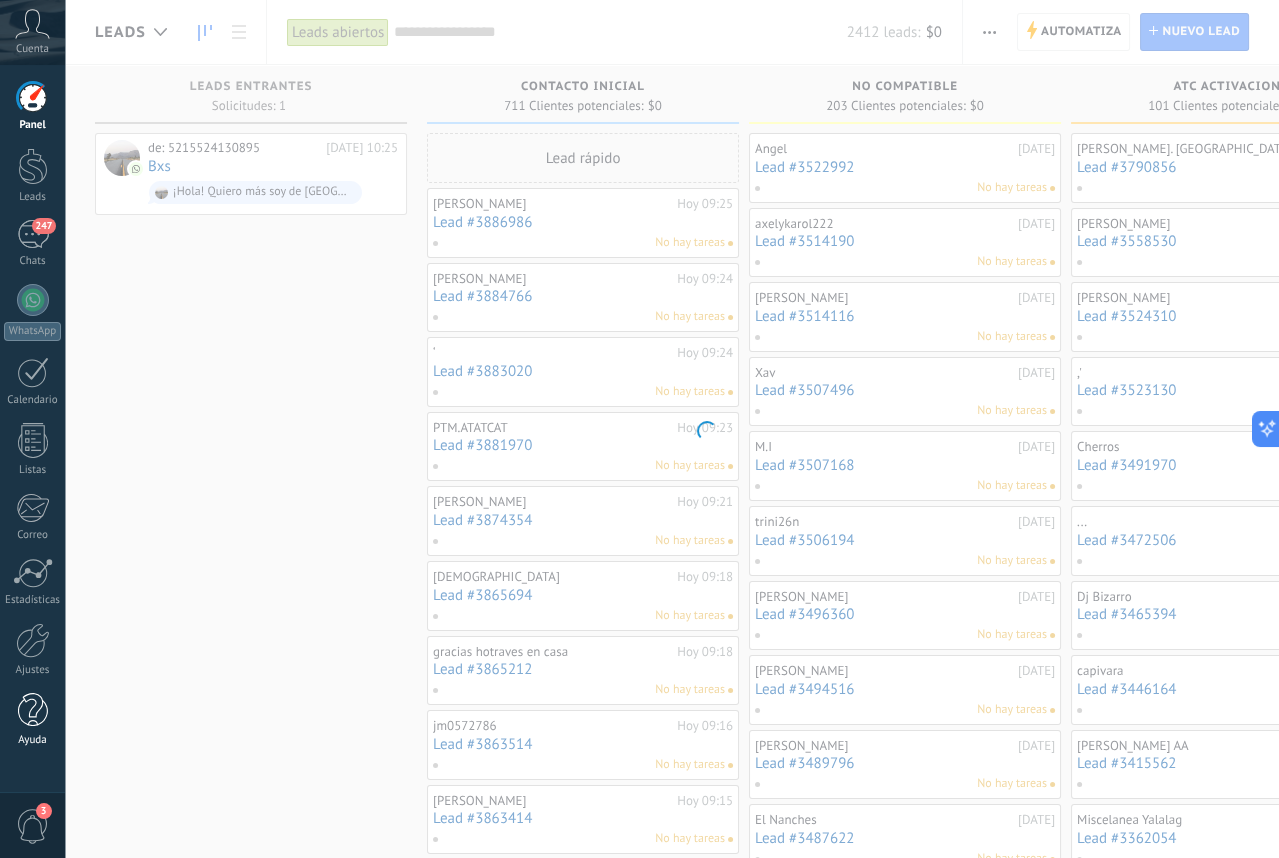 click on "Ayuda" at bounding box center (32, 720) 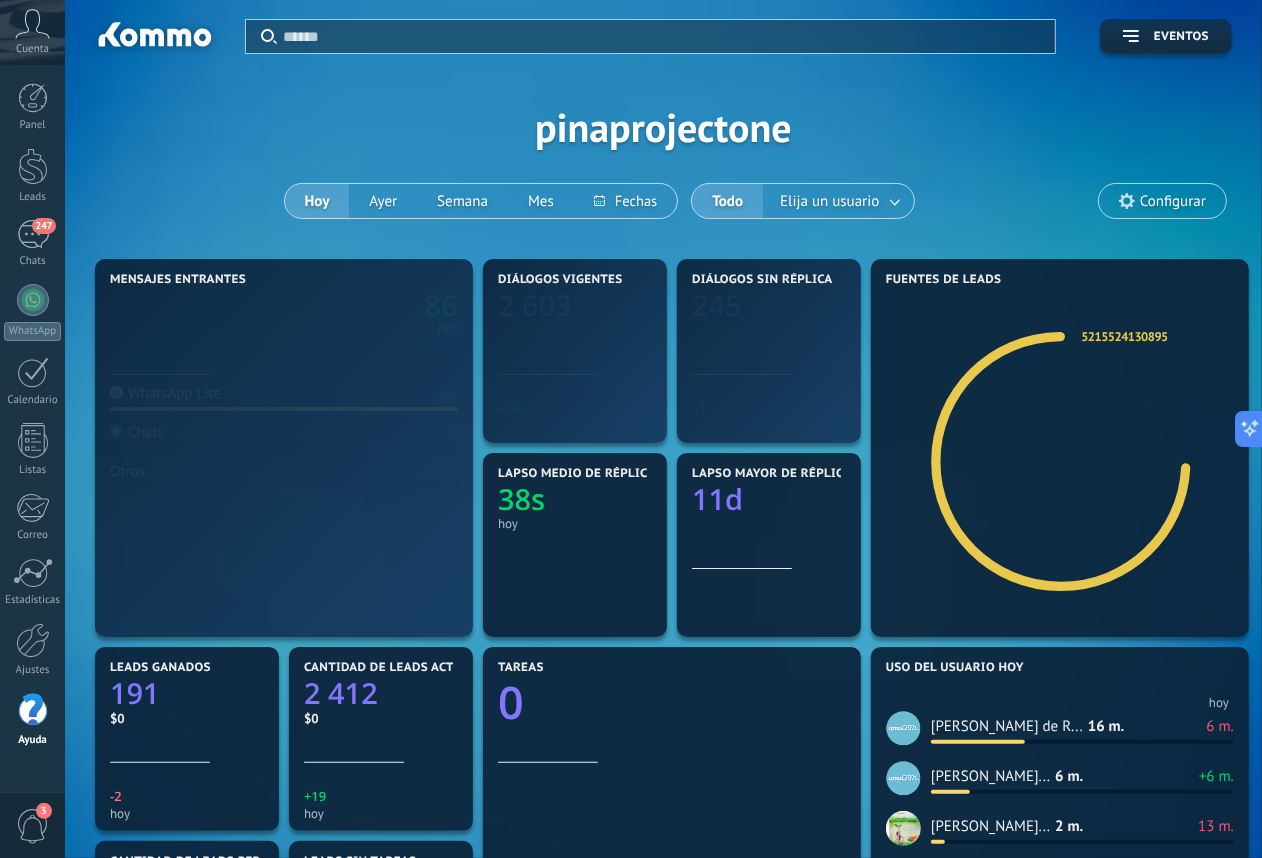 scroll, scrollTop: 0, scrollLeft: 0, axis: both 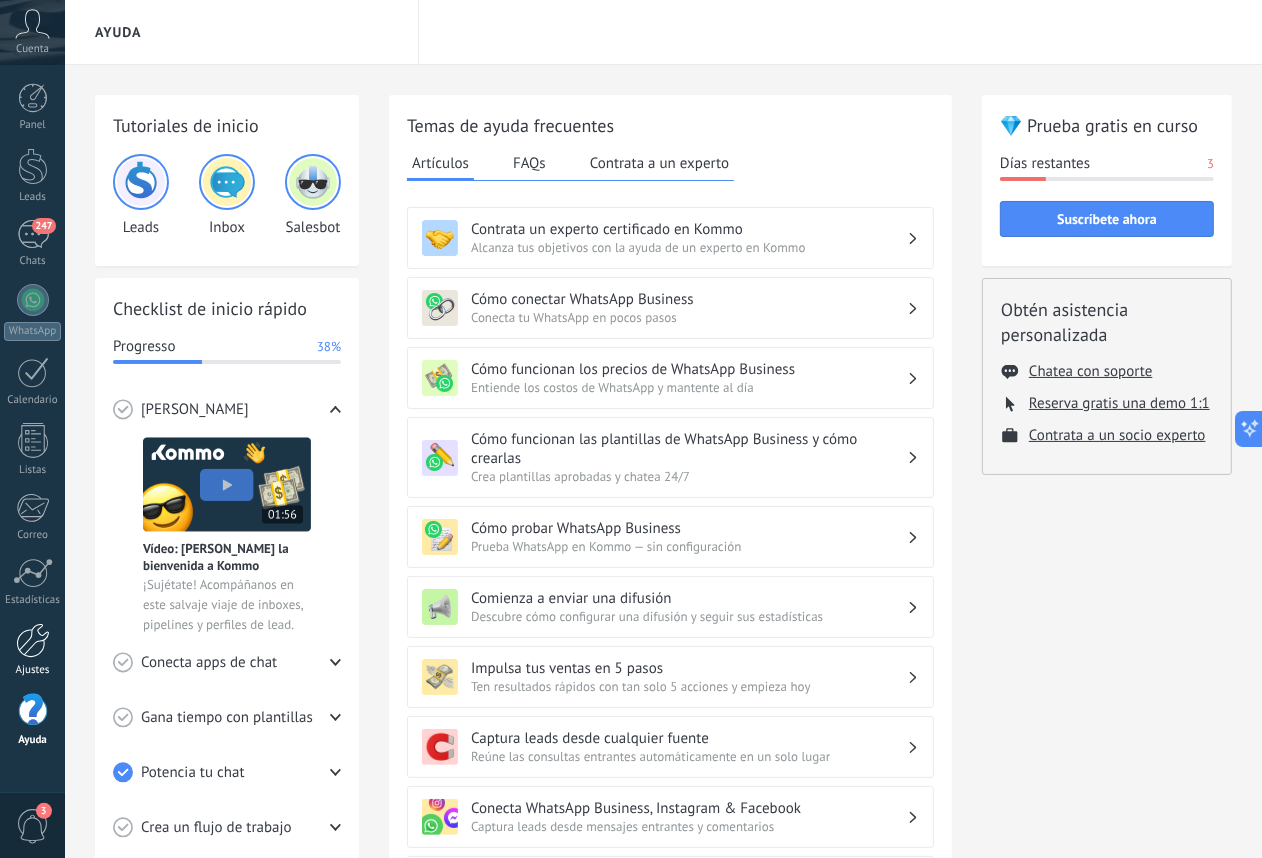 click on "Ajustes" at bounding box center (32, 650) 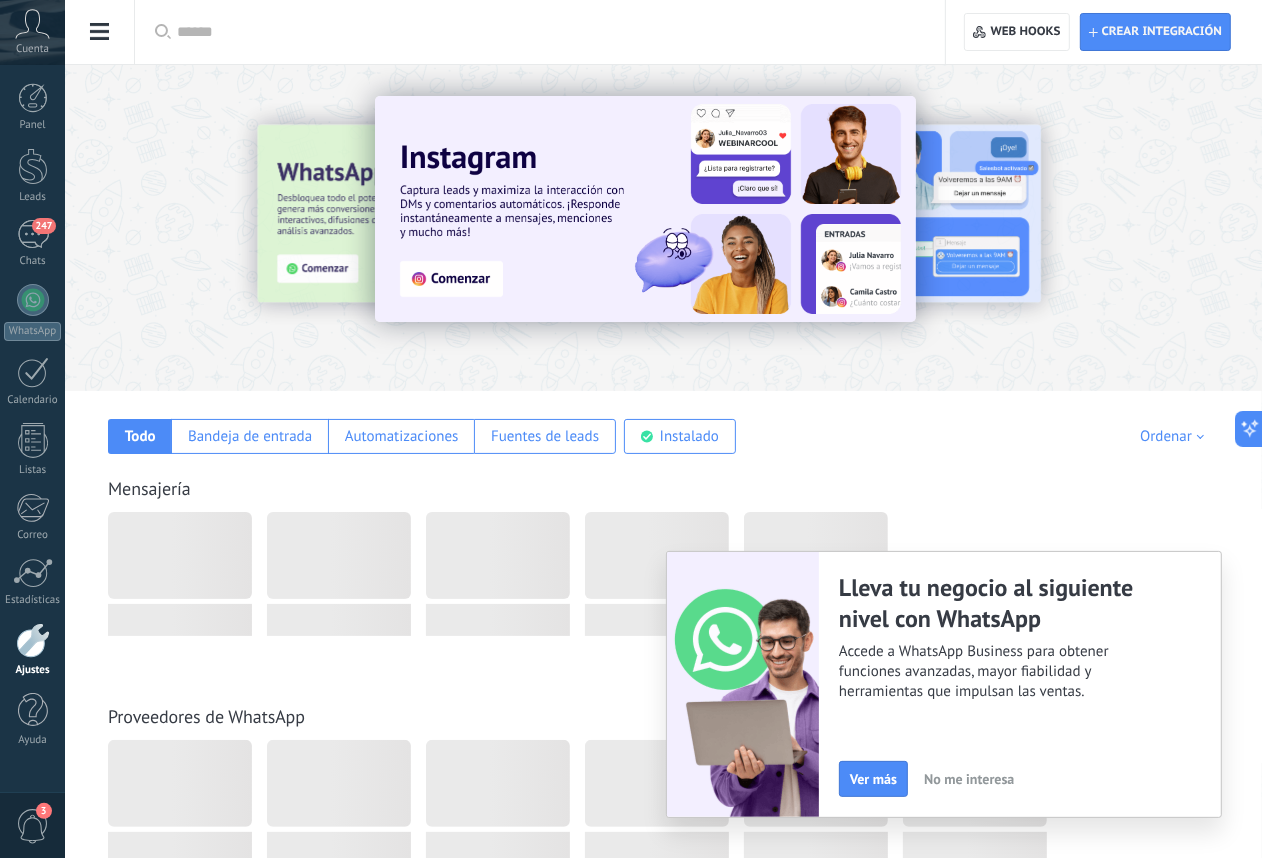 click at bounding box center [100, 32] 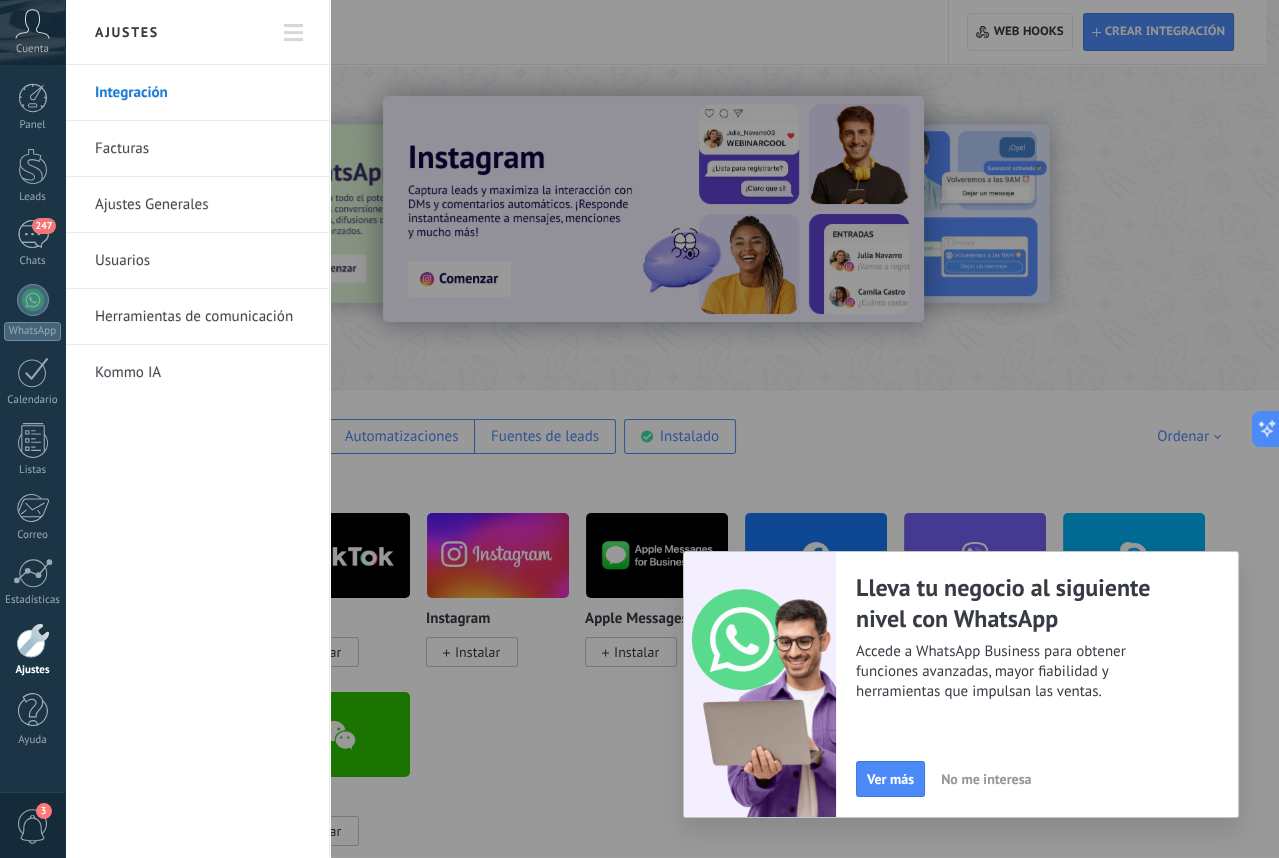 click on "Usuarios" at bounding box center (202, 261) 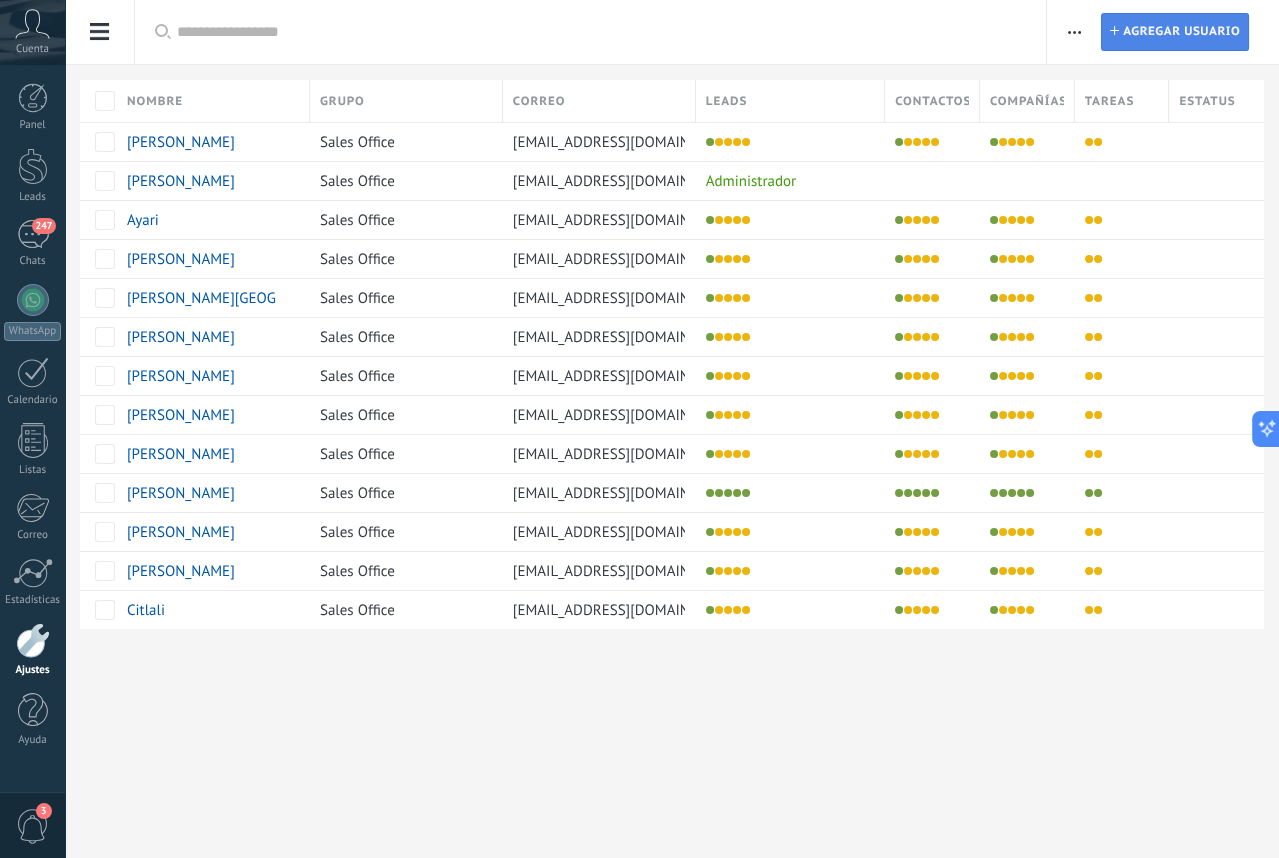 click on "Agregar usuario" at bounding box center (1181, 32) 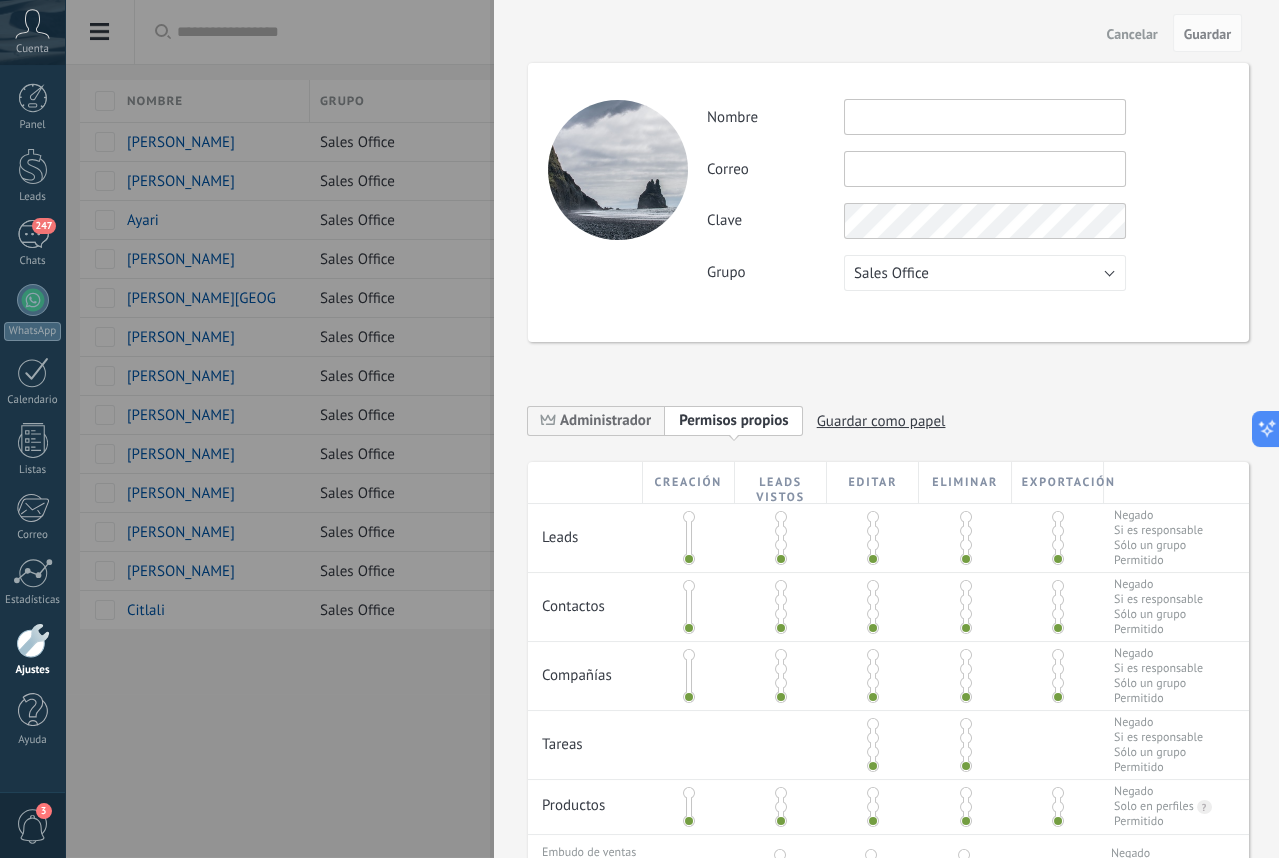 click at bounding box center (985, 169) 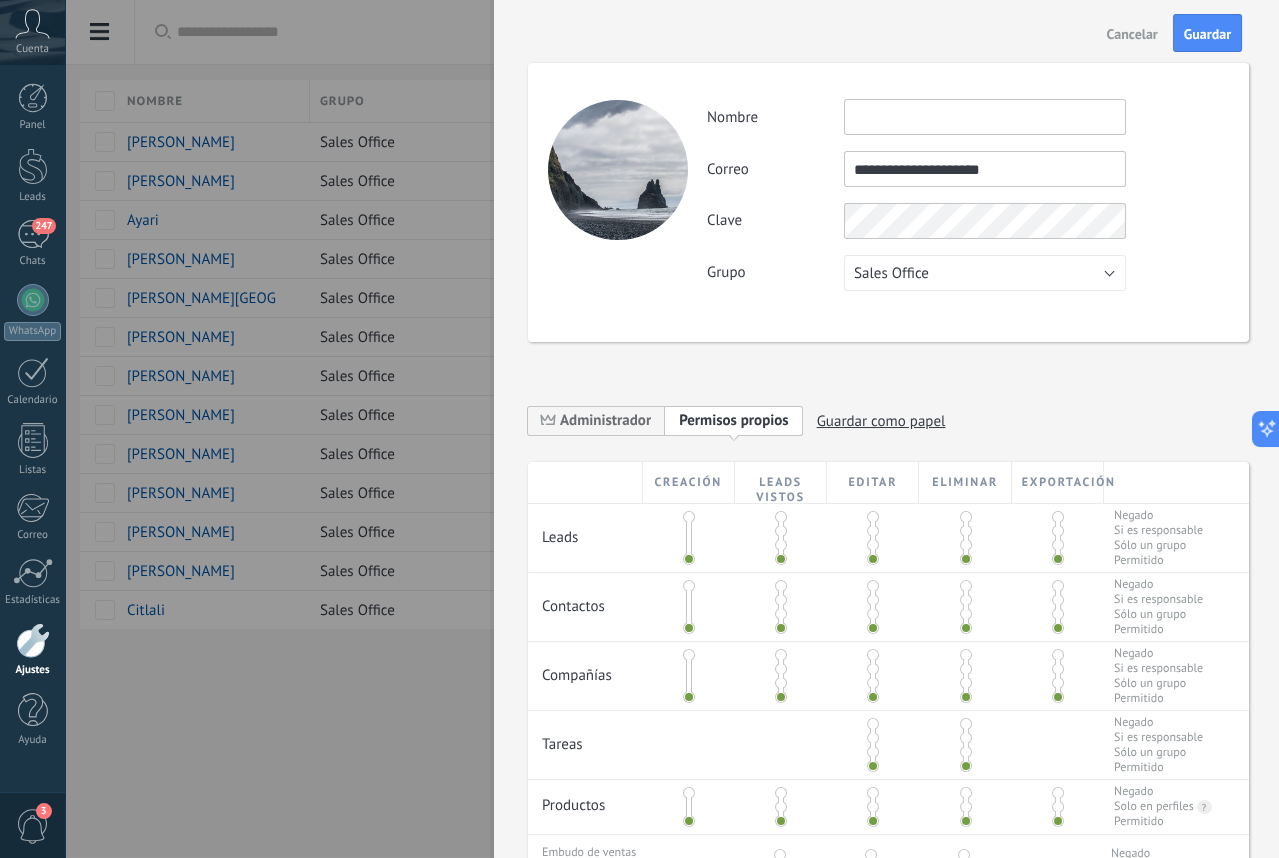 type on "**********" 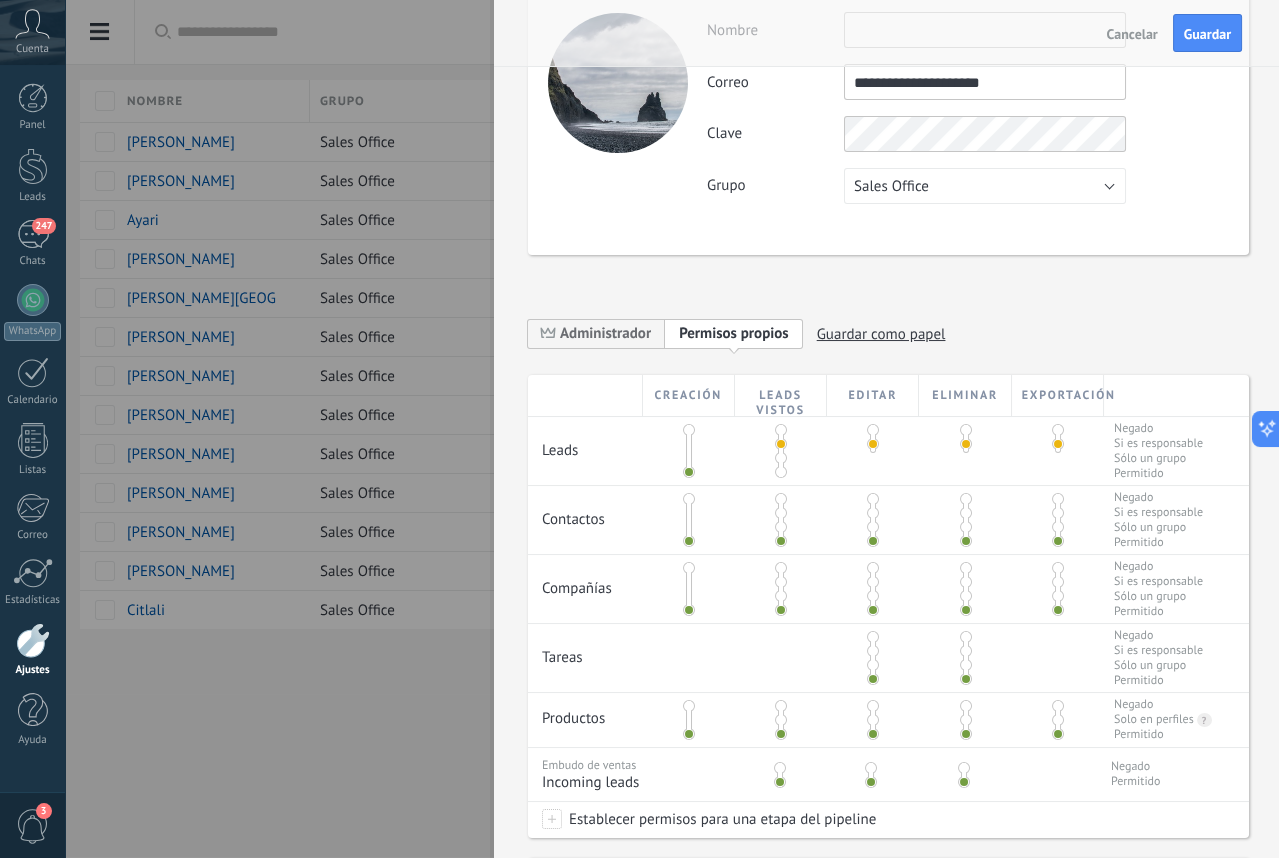 scroll, scrollTop: 102, scrollLeft: 0, axis: vertical 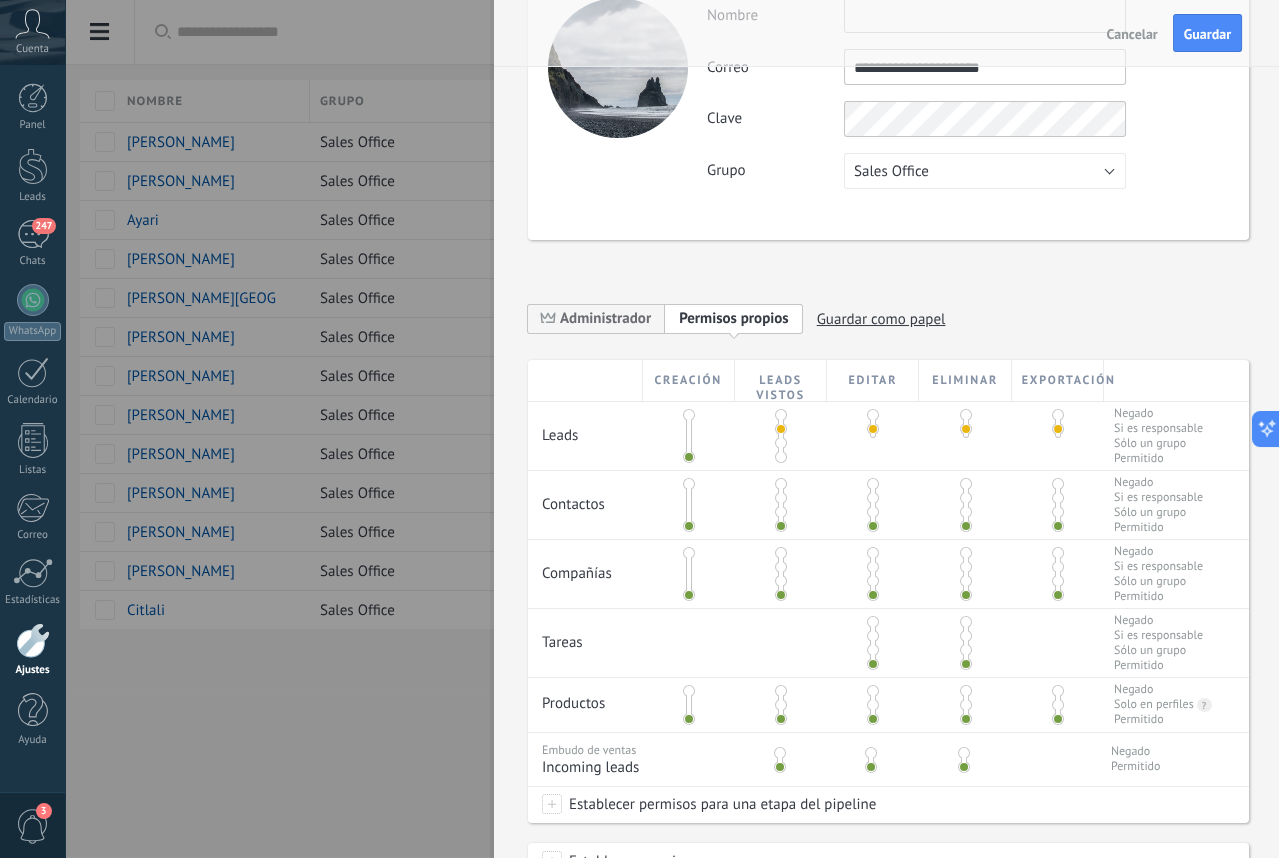 click at bounding box center [781, 498] 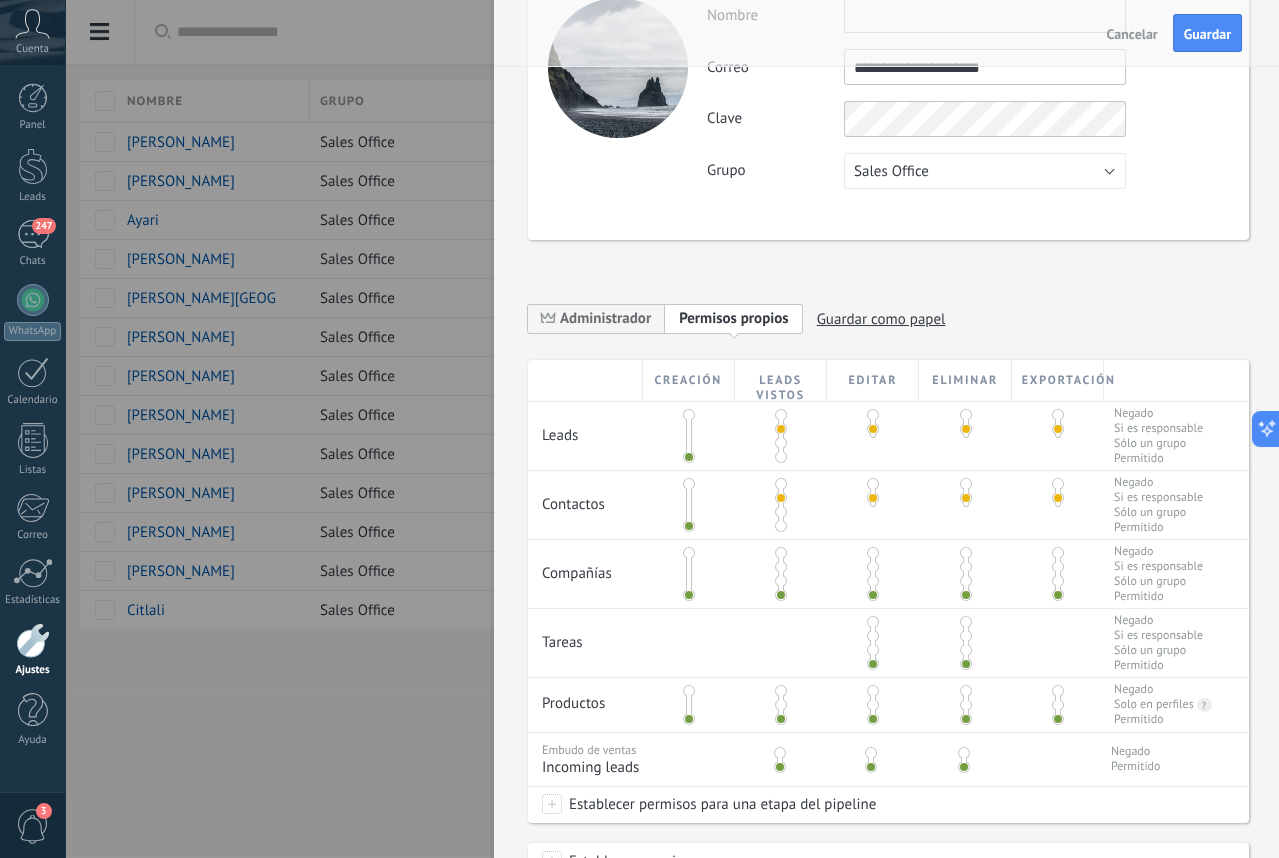 click at bounding box center [781, 567] 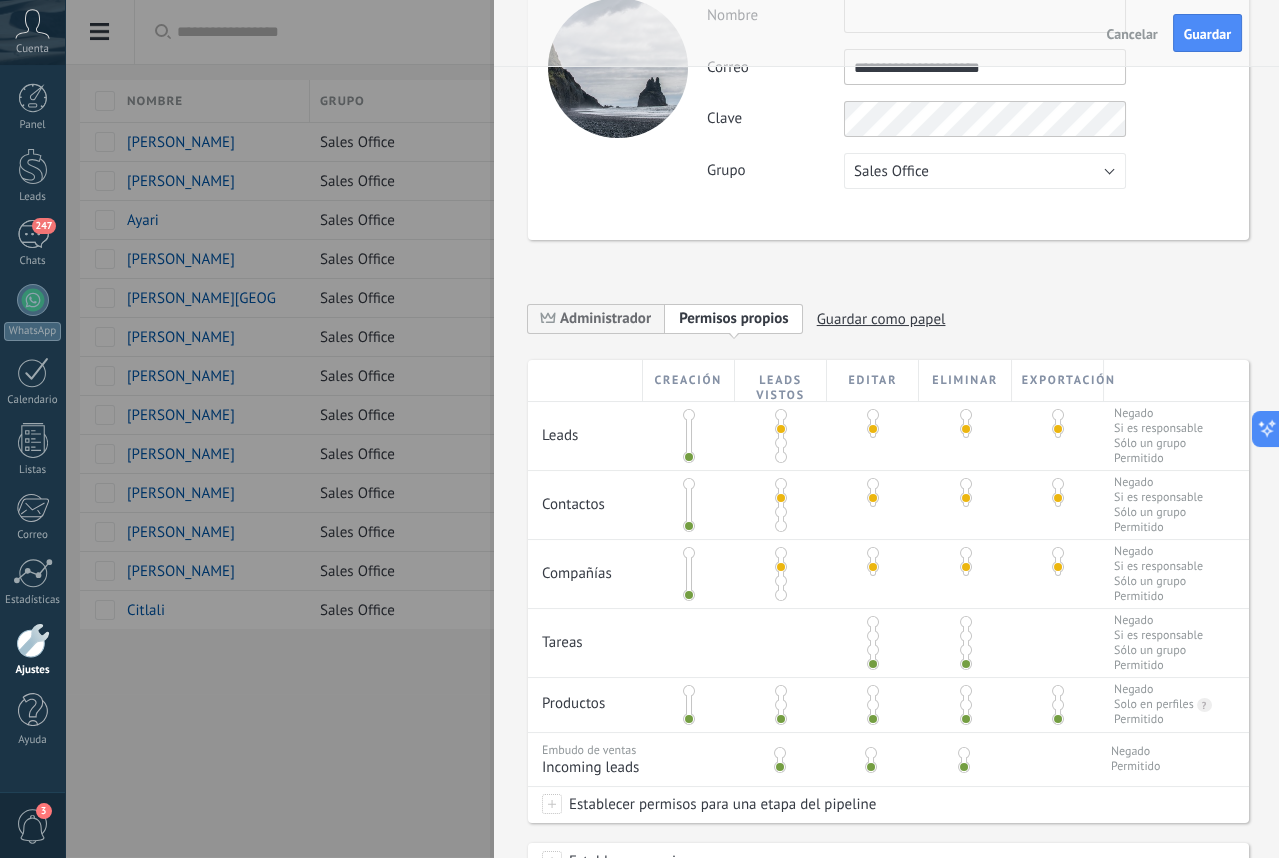 click at bounding box center (873, 636) 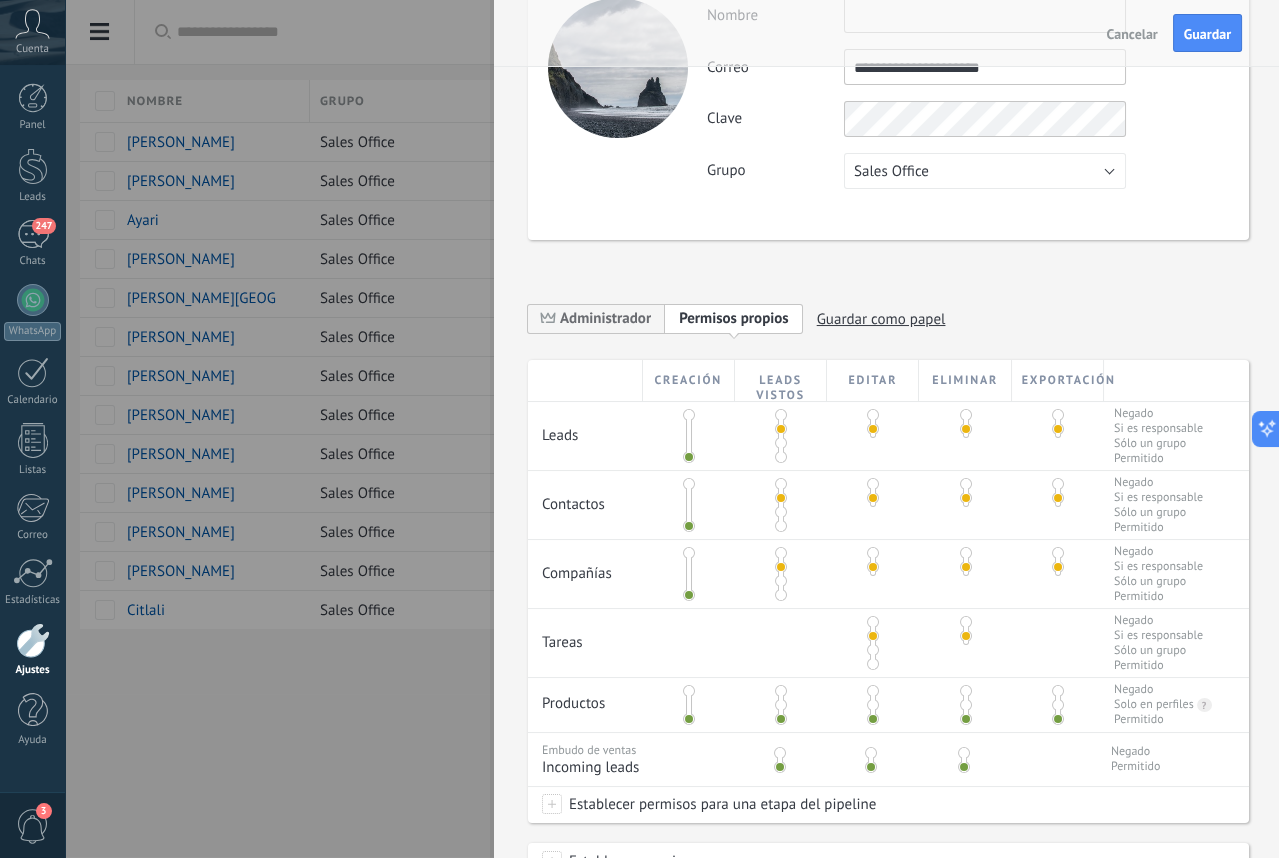 click at bounding box center [781, 705] 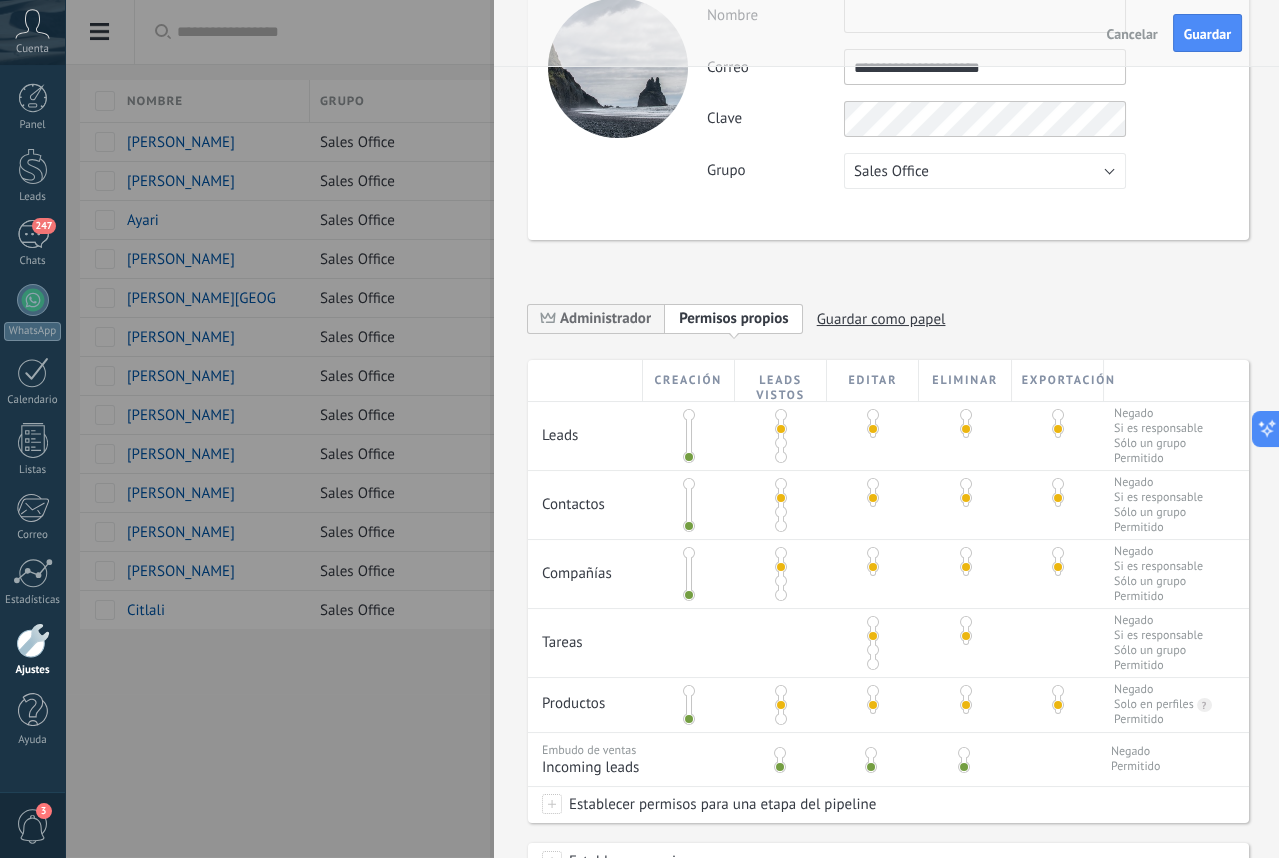 click at bounding box center [780, 753] 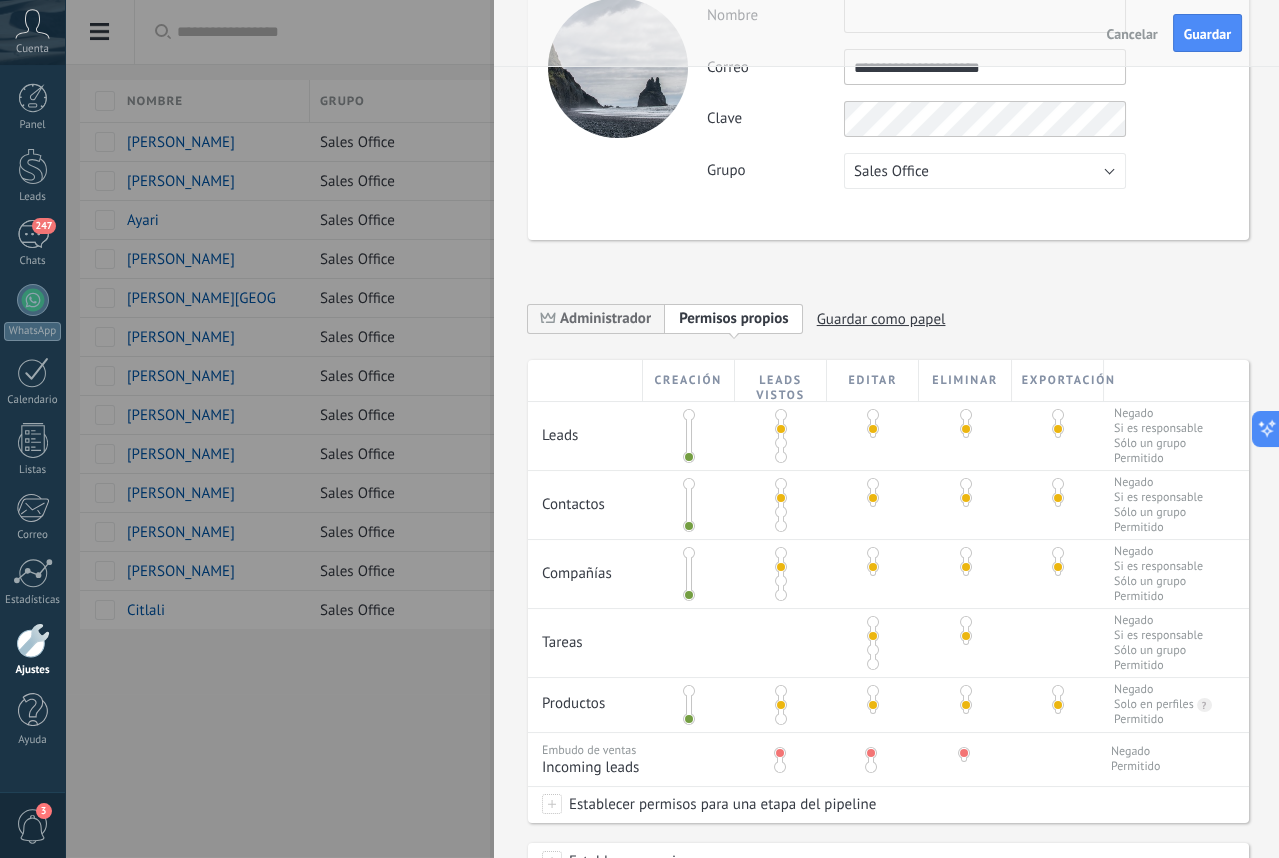 scroll, scrollTop: 0, scrollLeft: 0, axis: both 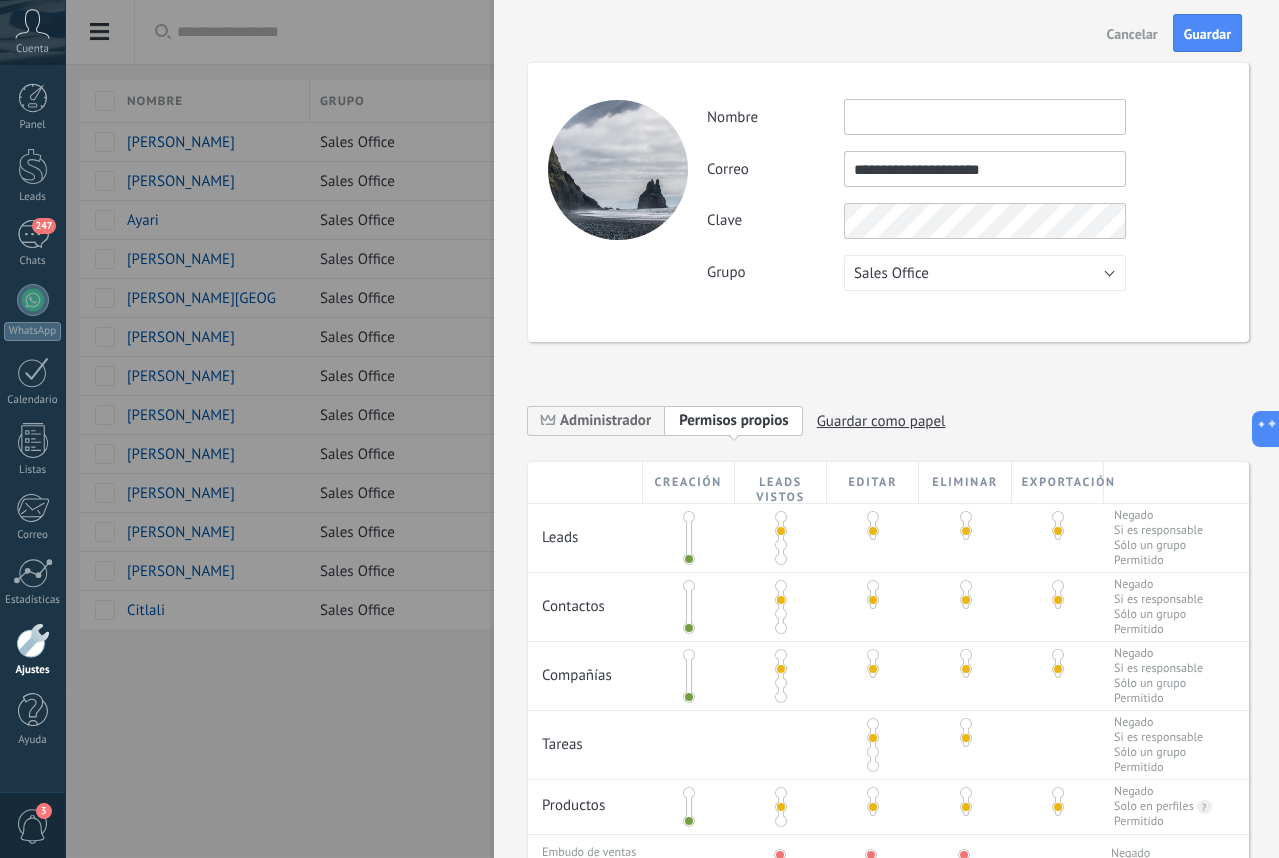 click at bounding box center [985, 117] 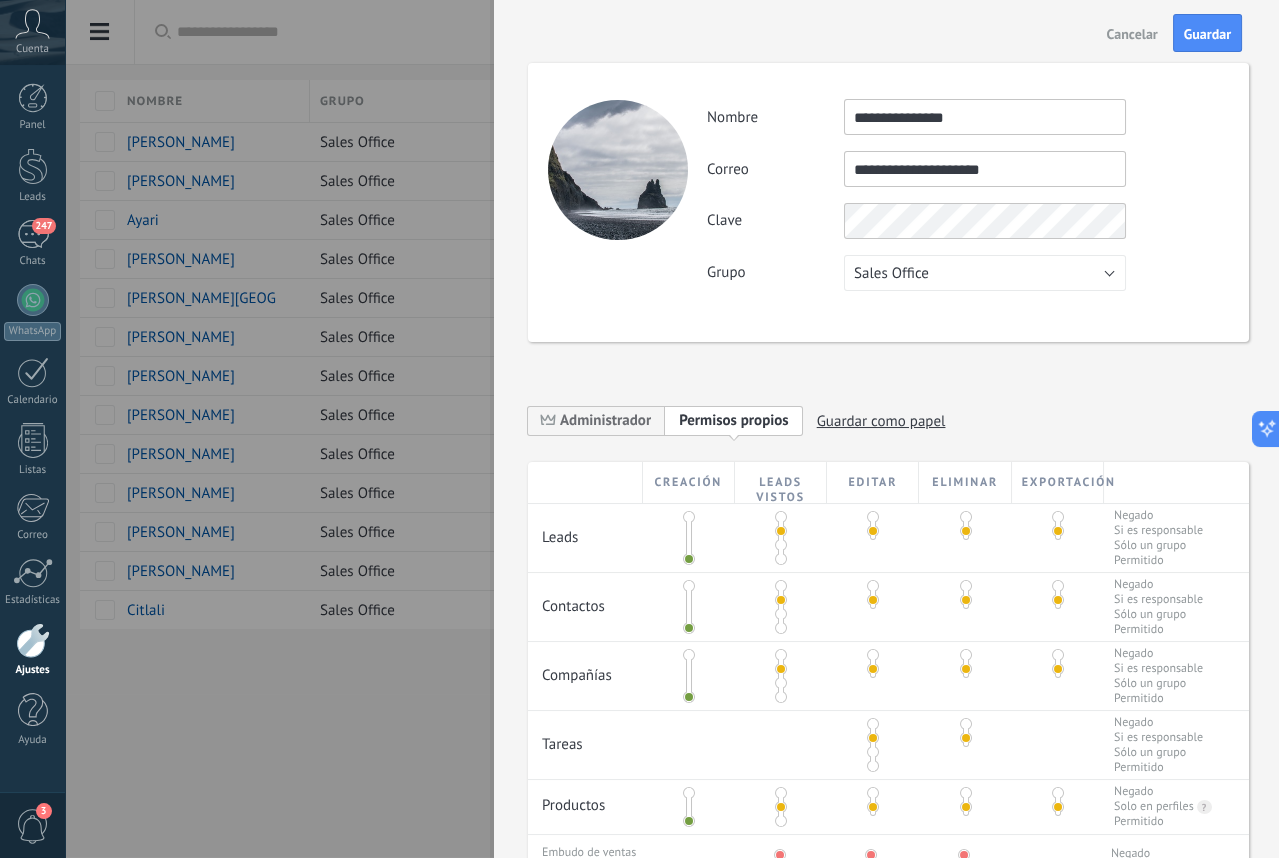 type on "**********" 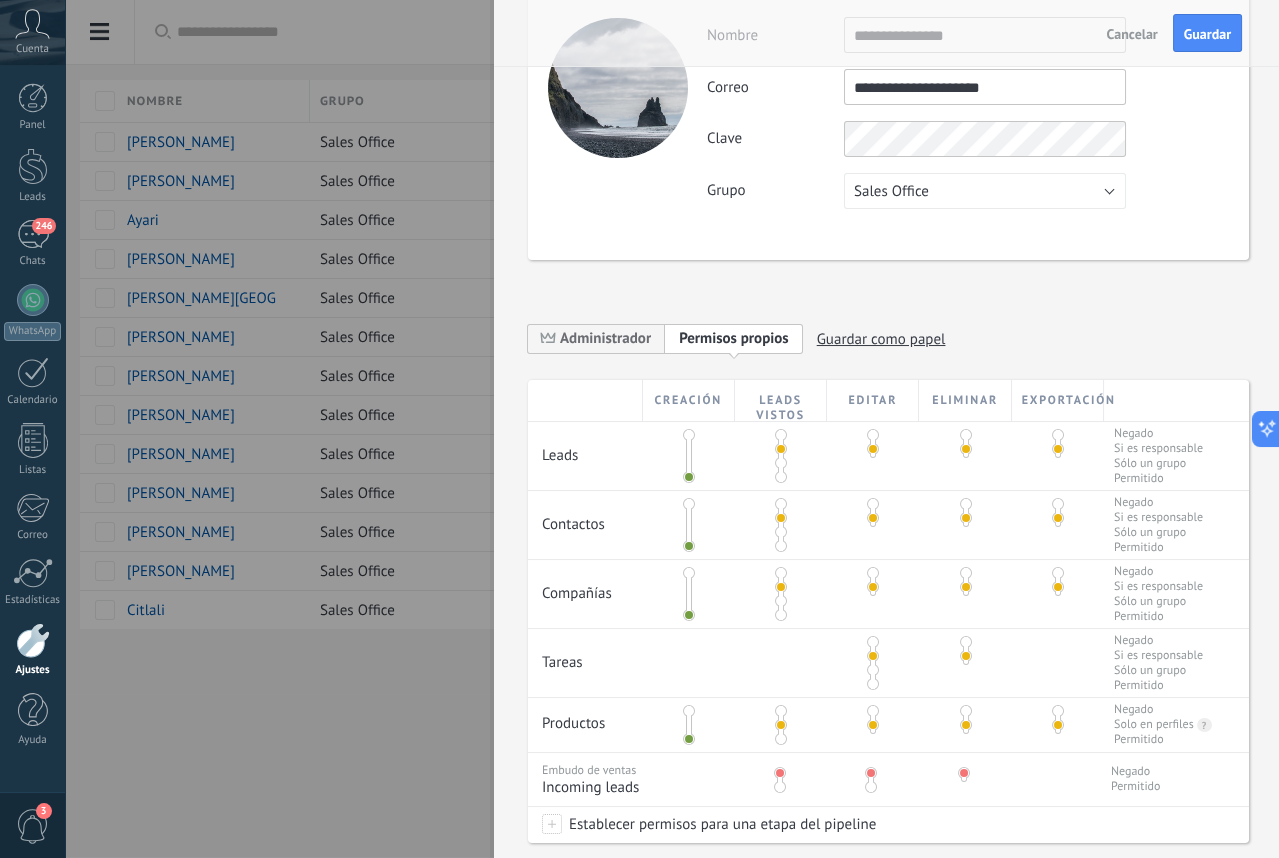 scroll, scrollTop: 226, scrollLeft: 0, axis: vertical 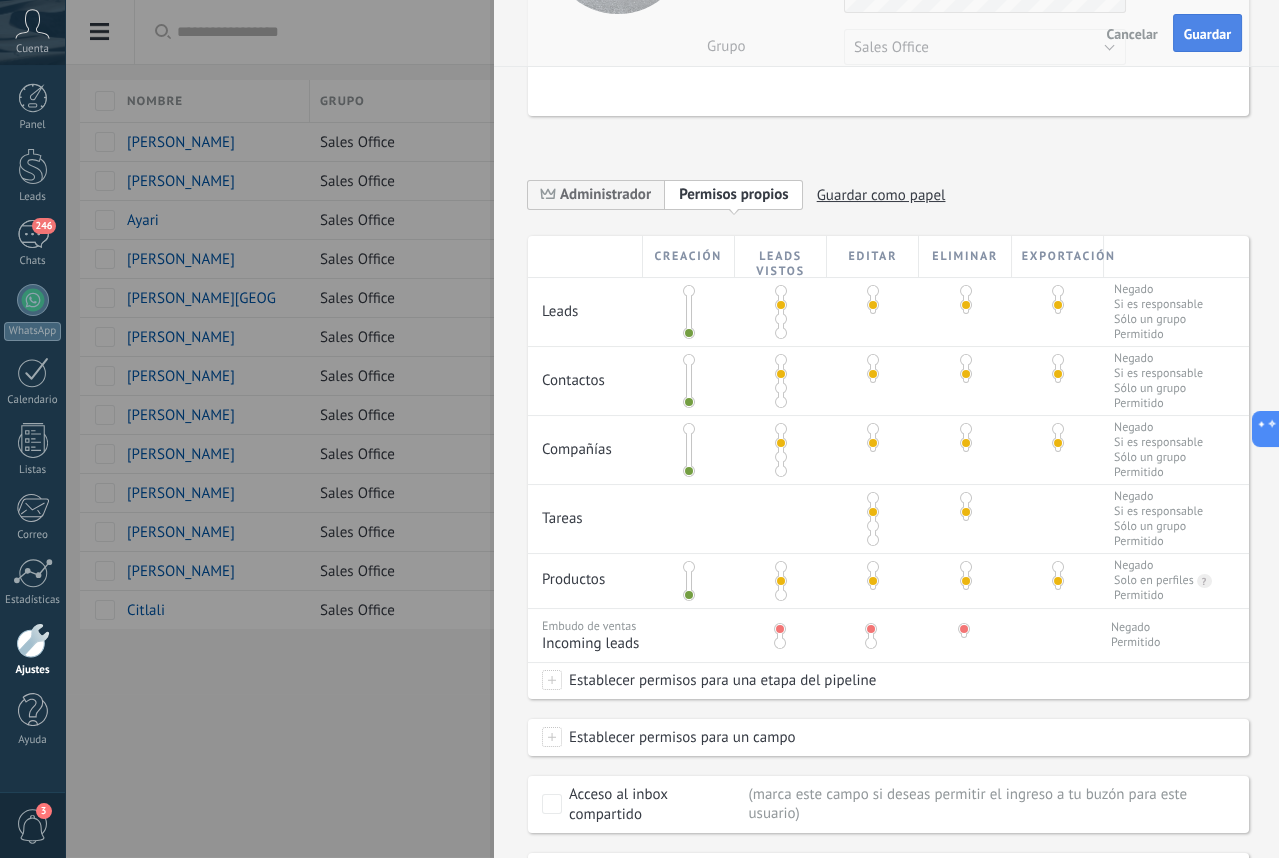 click on "Guardar" at bounding box center (1207, 34) 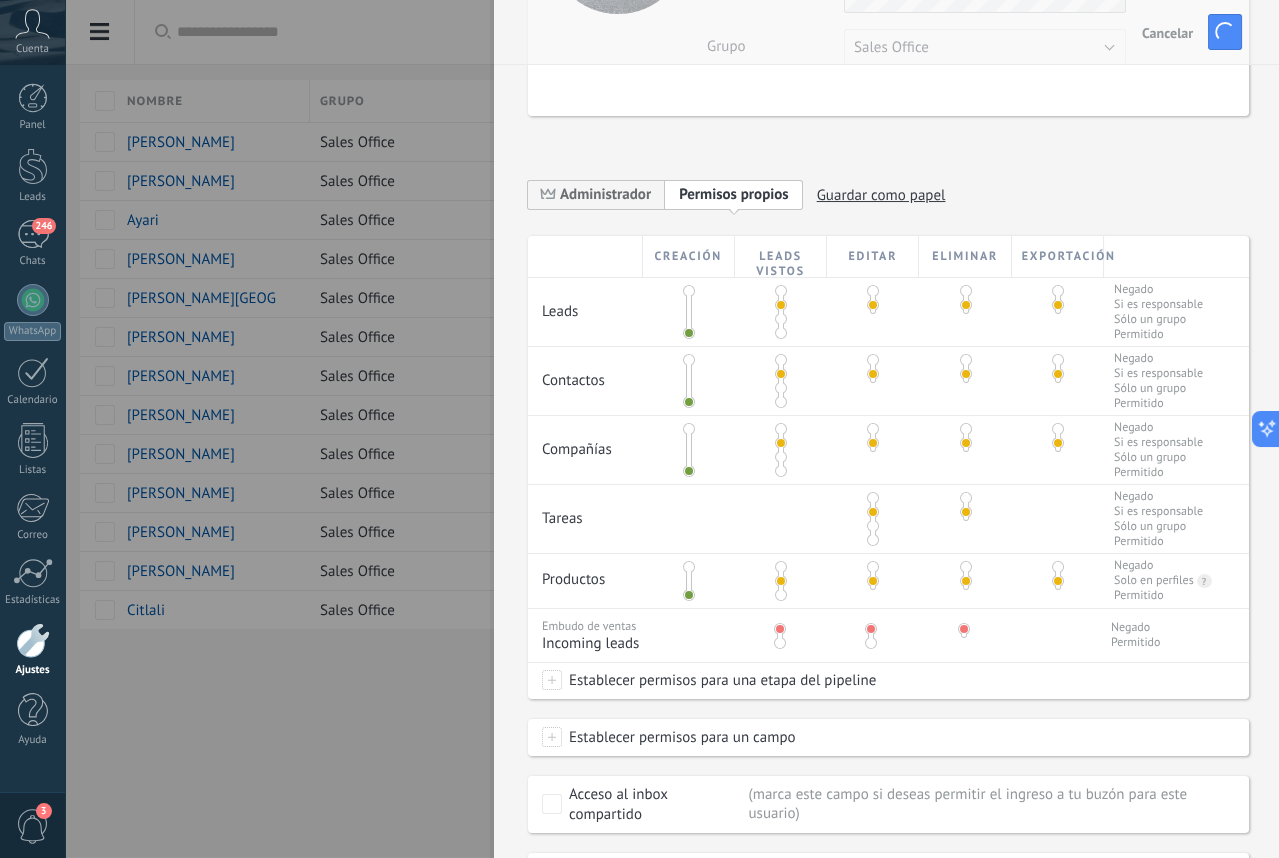 drag, startPoint x: 1196, startPoint y: 41, endPoint x: 449, endPoint y: 355, distance: 810.31165 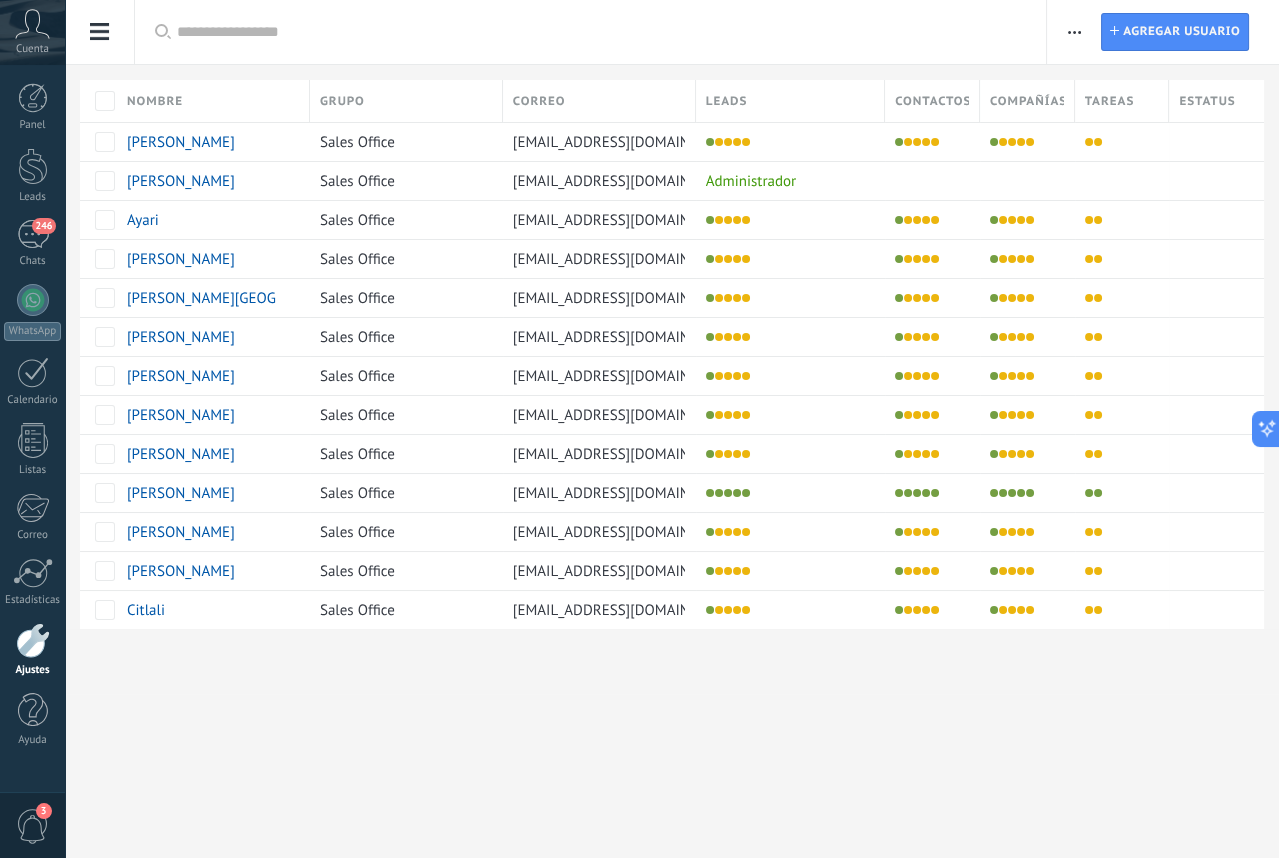 scroll, scrollTop: 0, scrollLeft: 0, axis: both 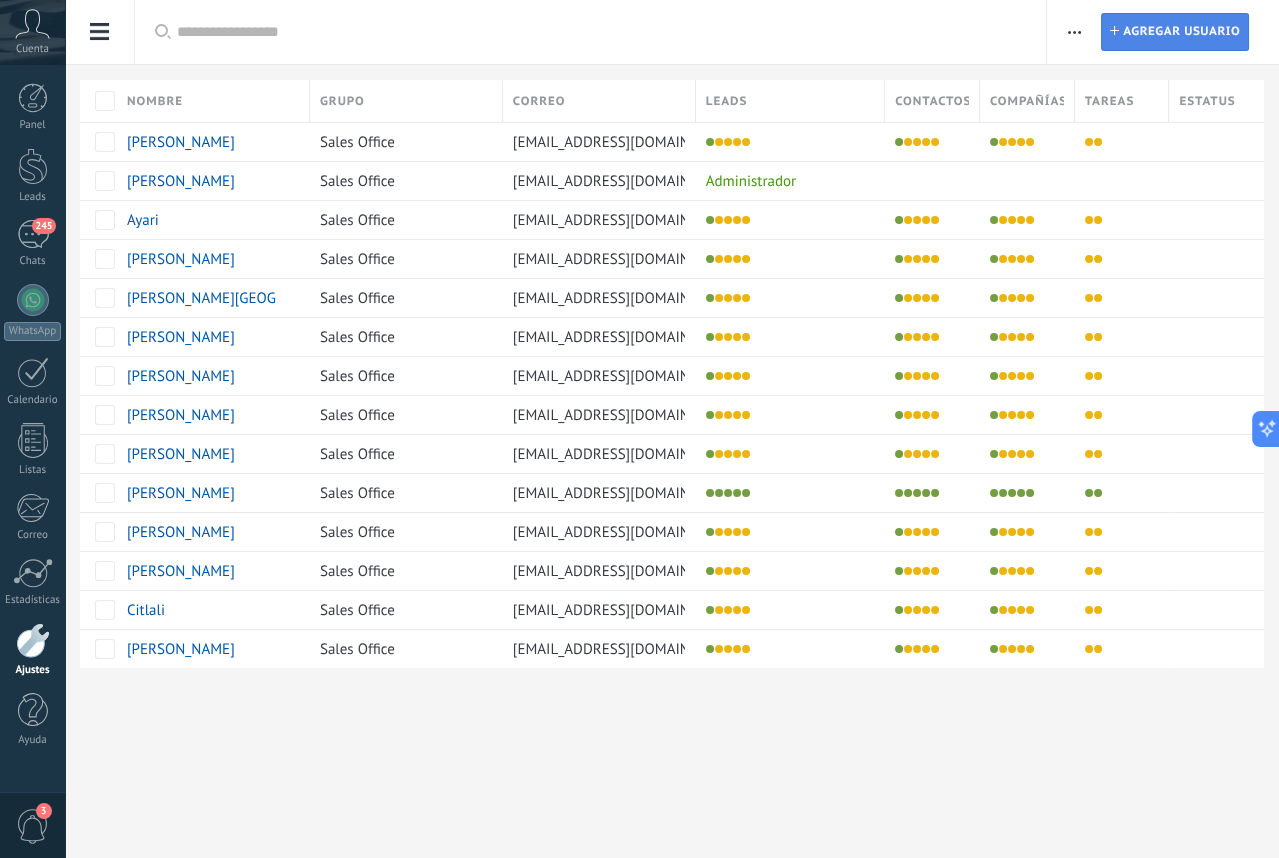 click on "Agregar usuario" at bounding box center (1181, 32) 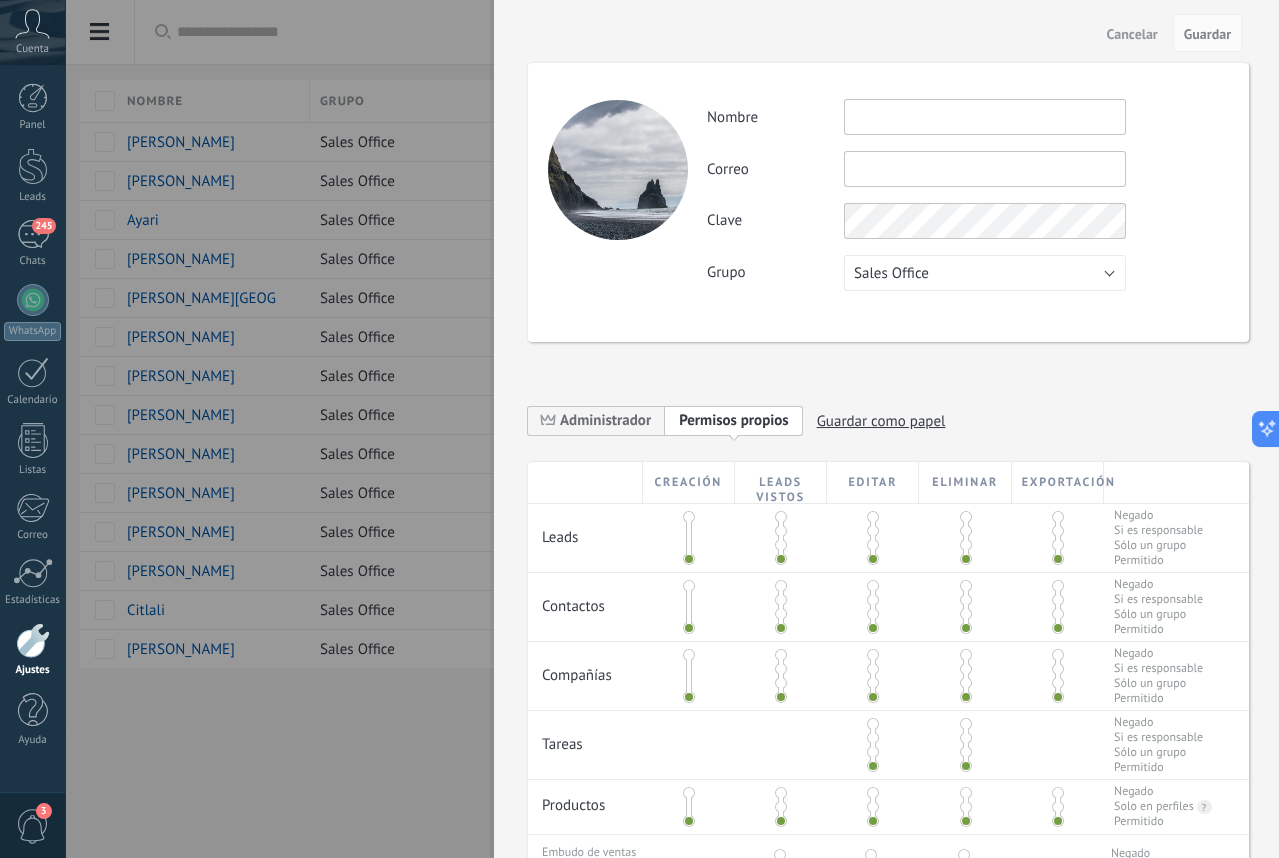 click at bounding box center (985, 117) 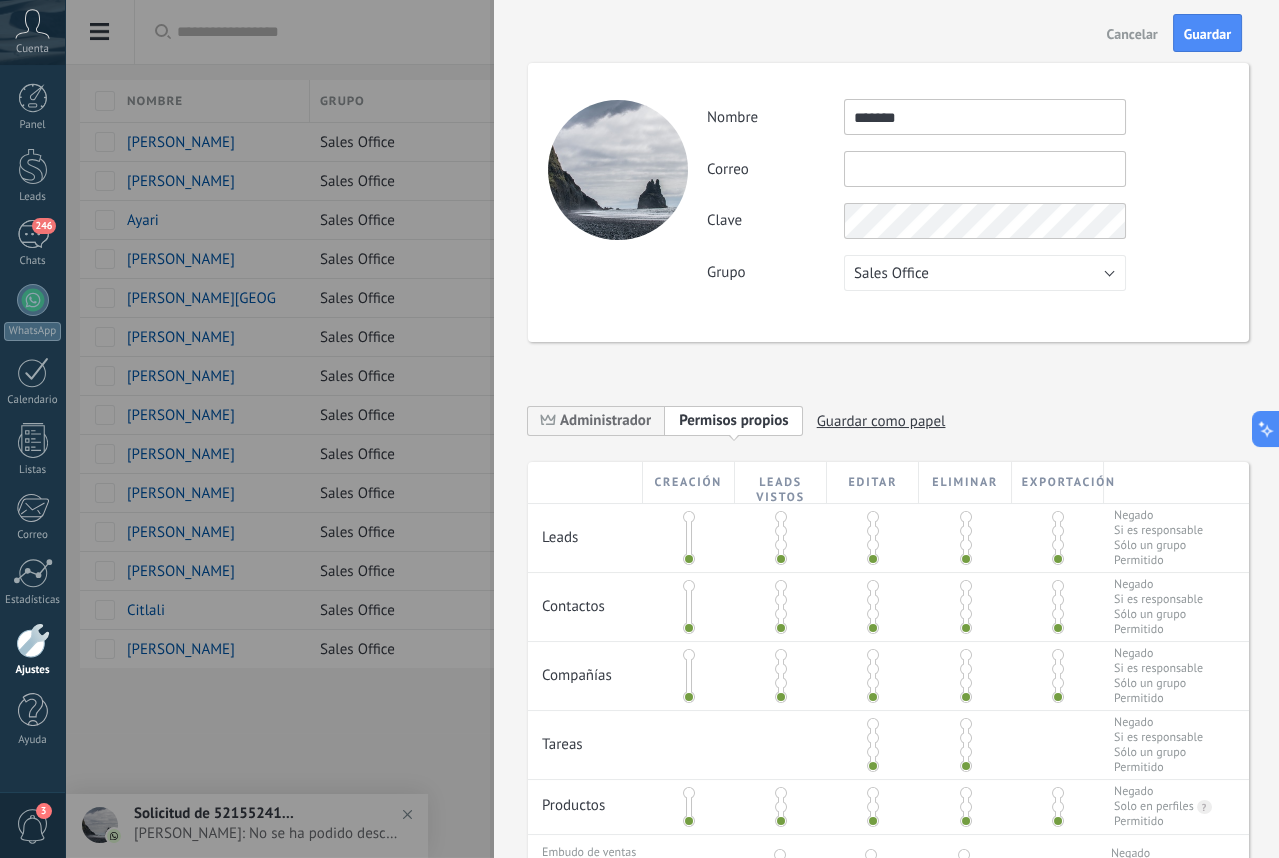 type on "*******" 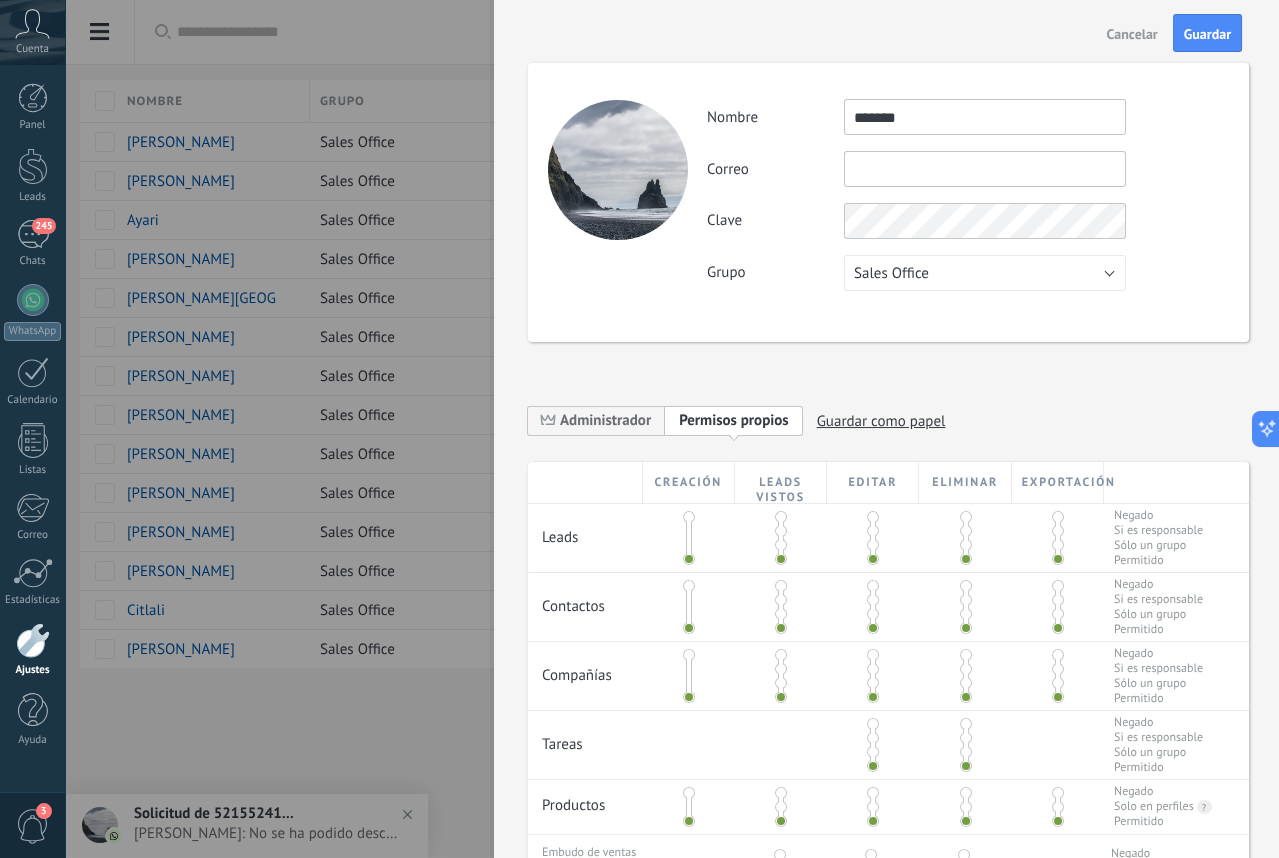 click at bounding box center (639, 429) 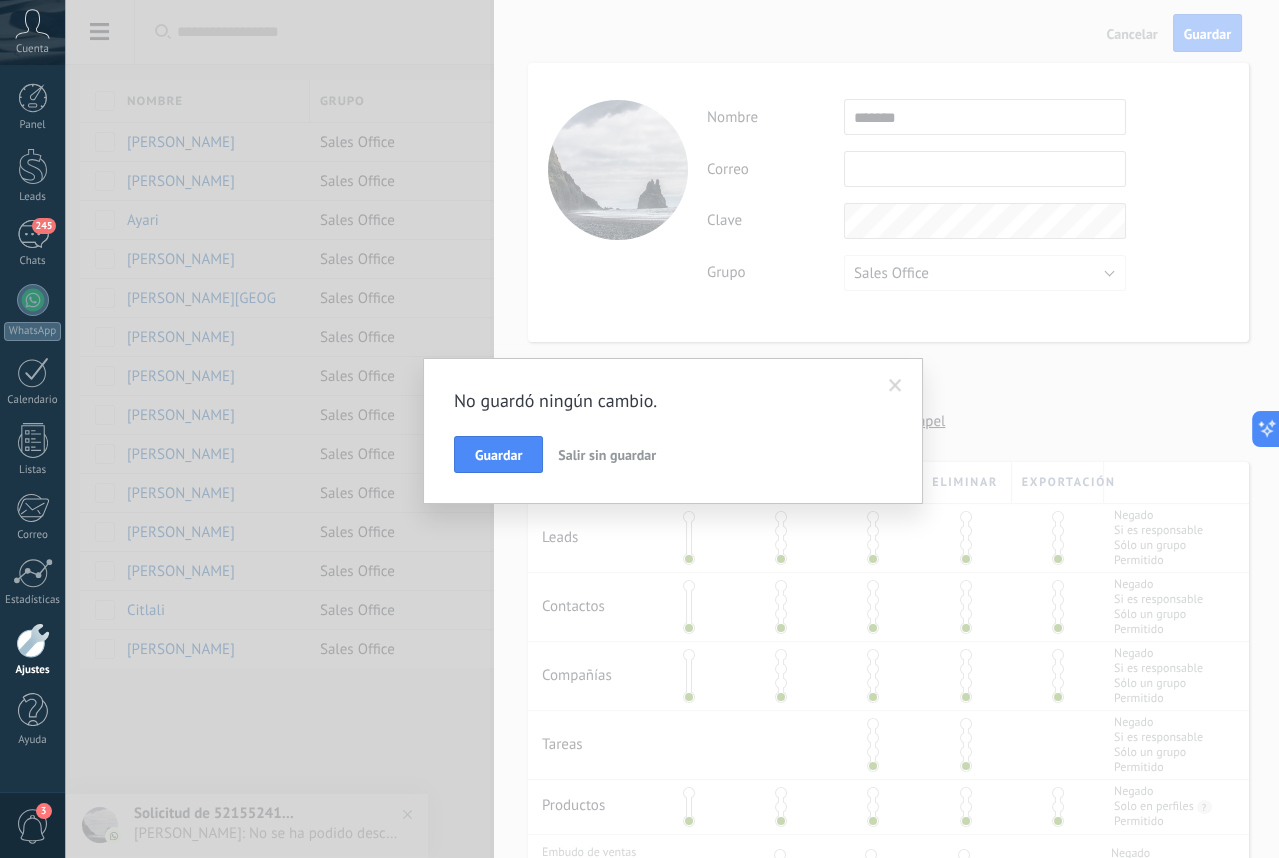 click on "Salir sin guardar" at bounding box center [607, 455] 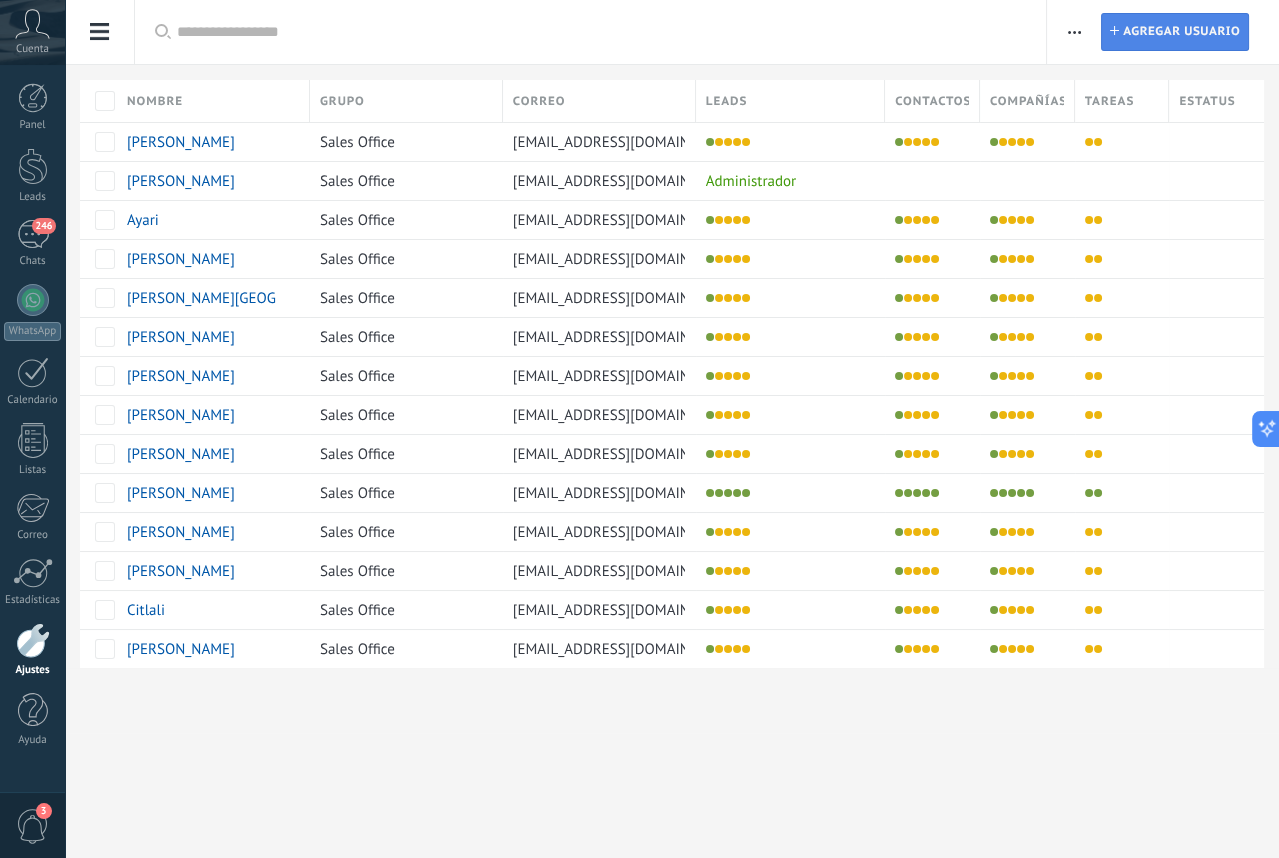 click on "Agregar usuario" at bounding box center [1181, 32] 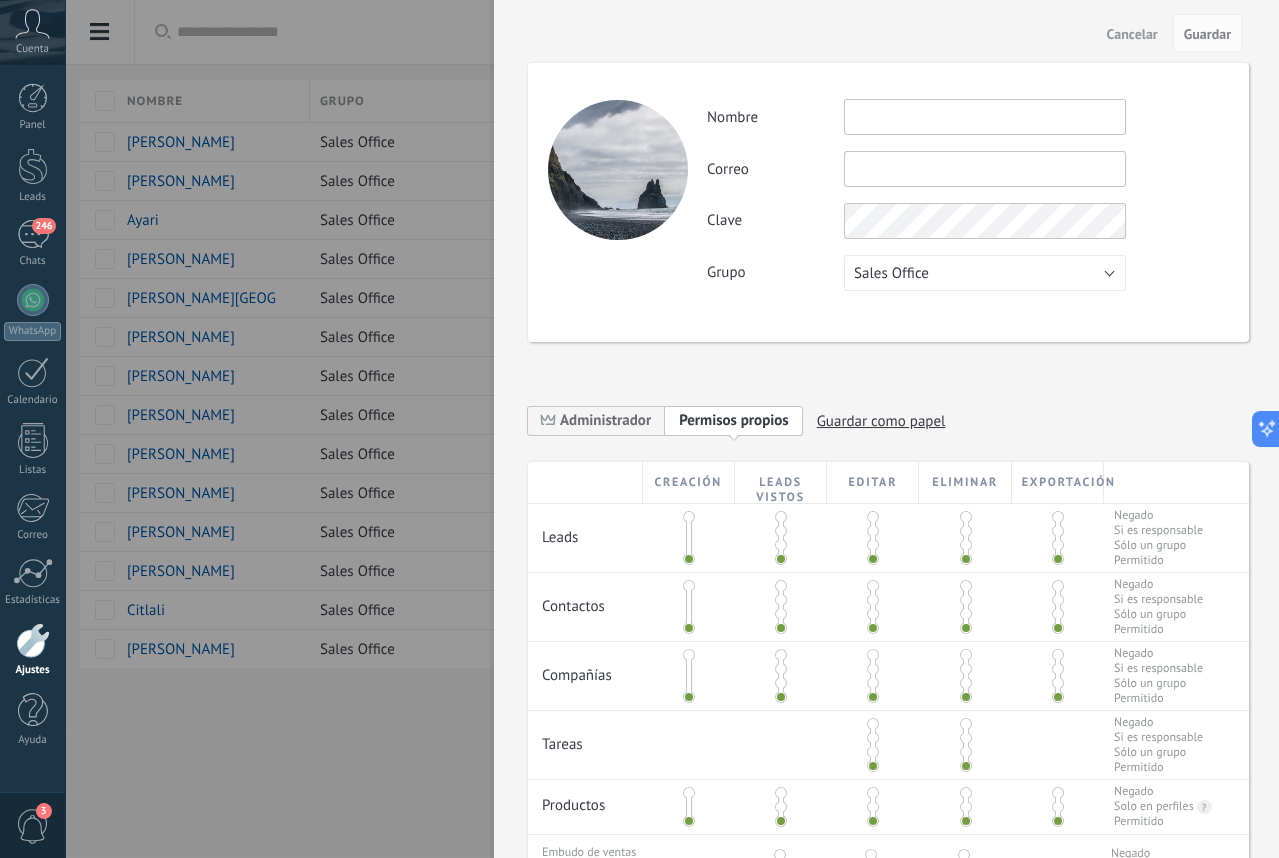click at bounding box center [985, 169] 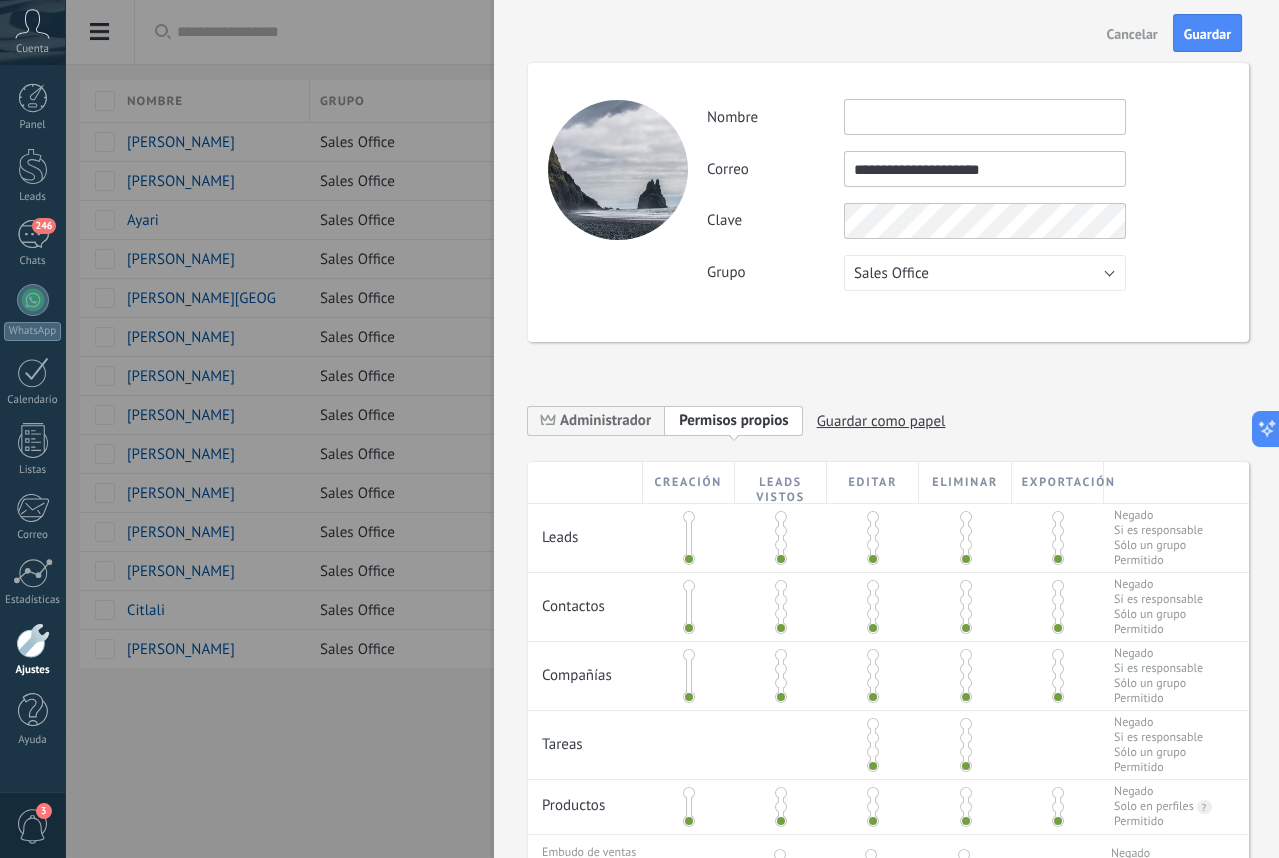 type on "**********" 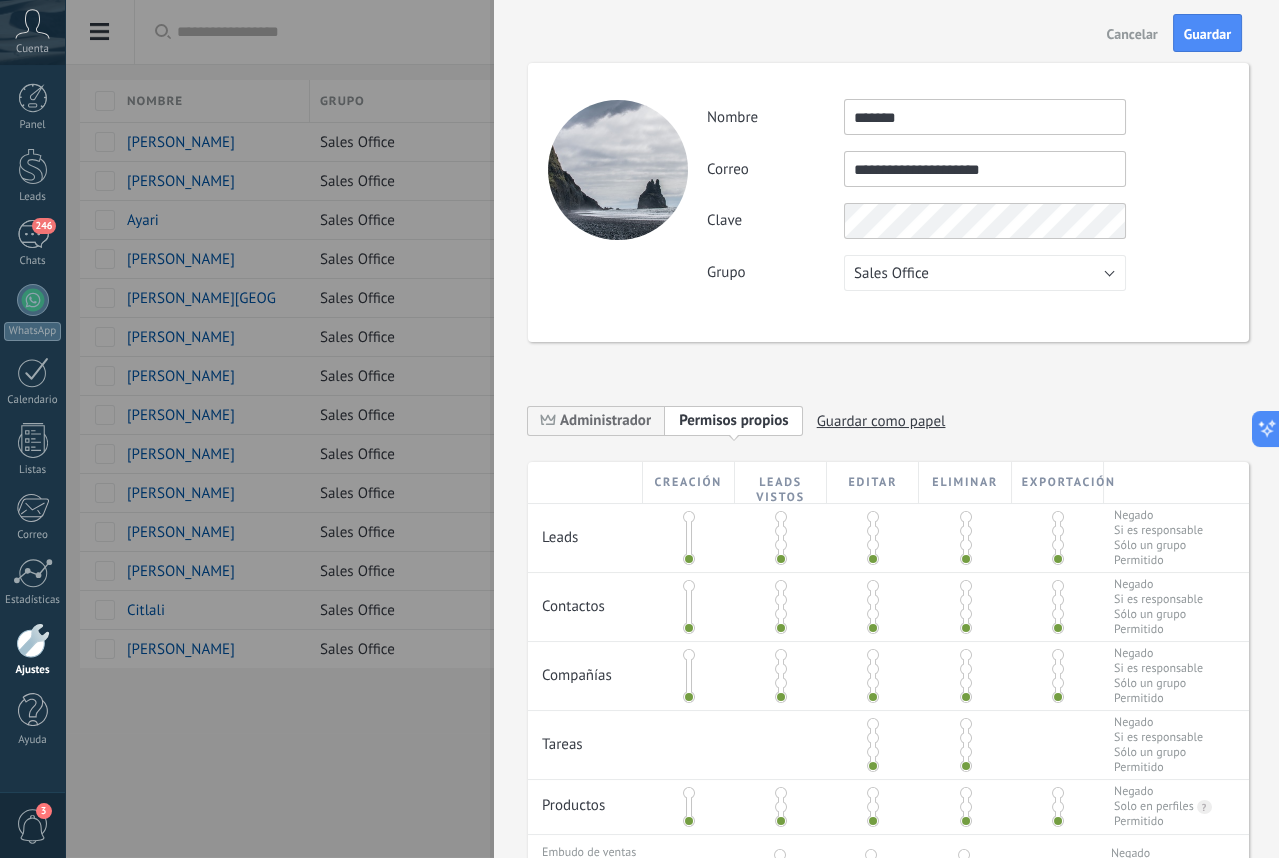 type on "*******" 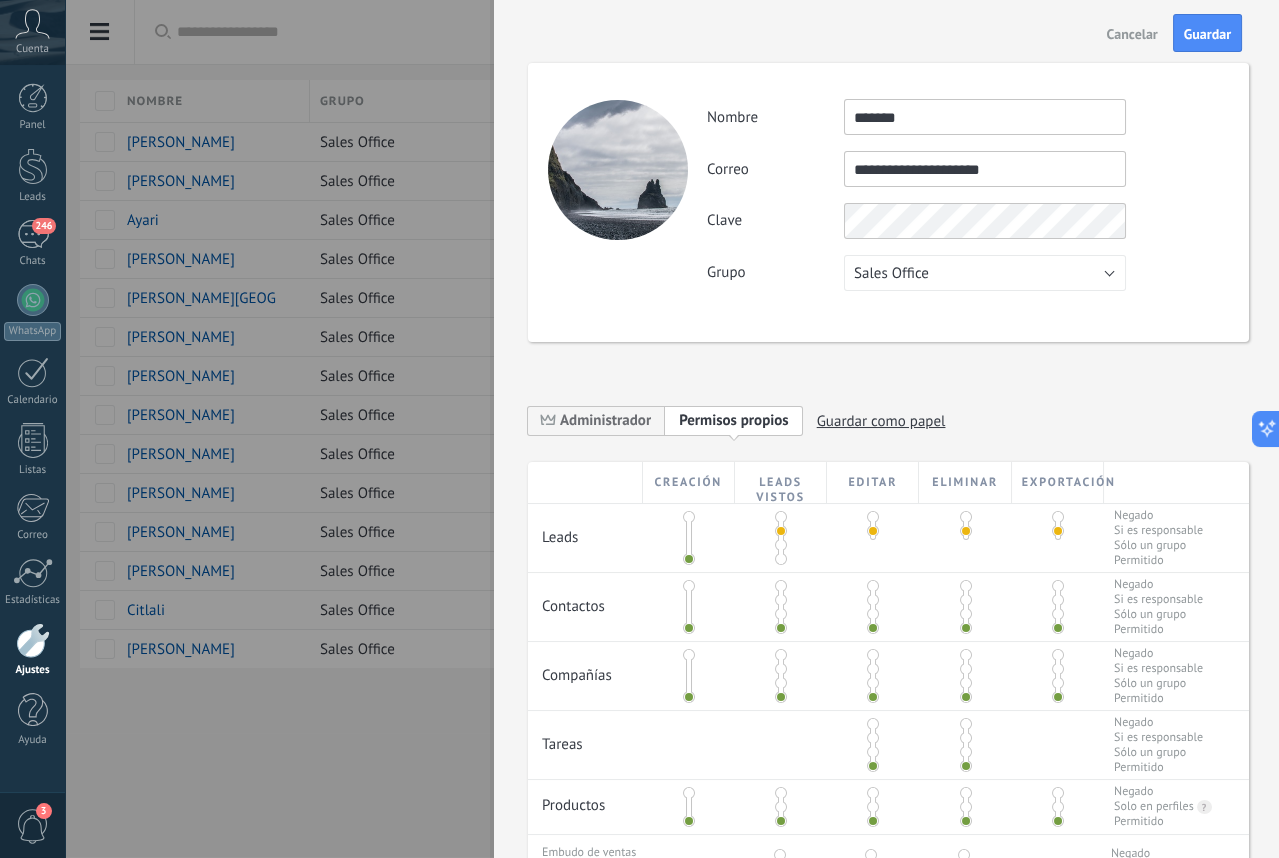click at bounding box center [781, 600] 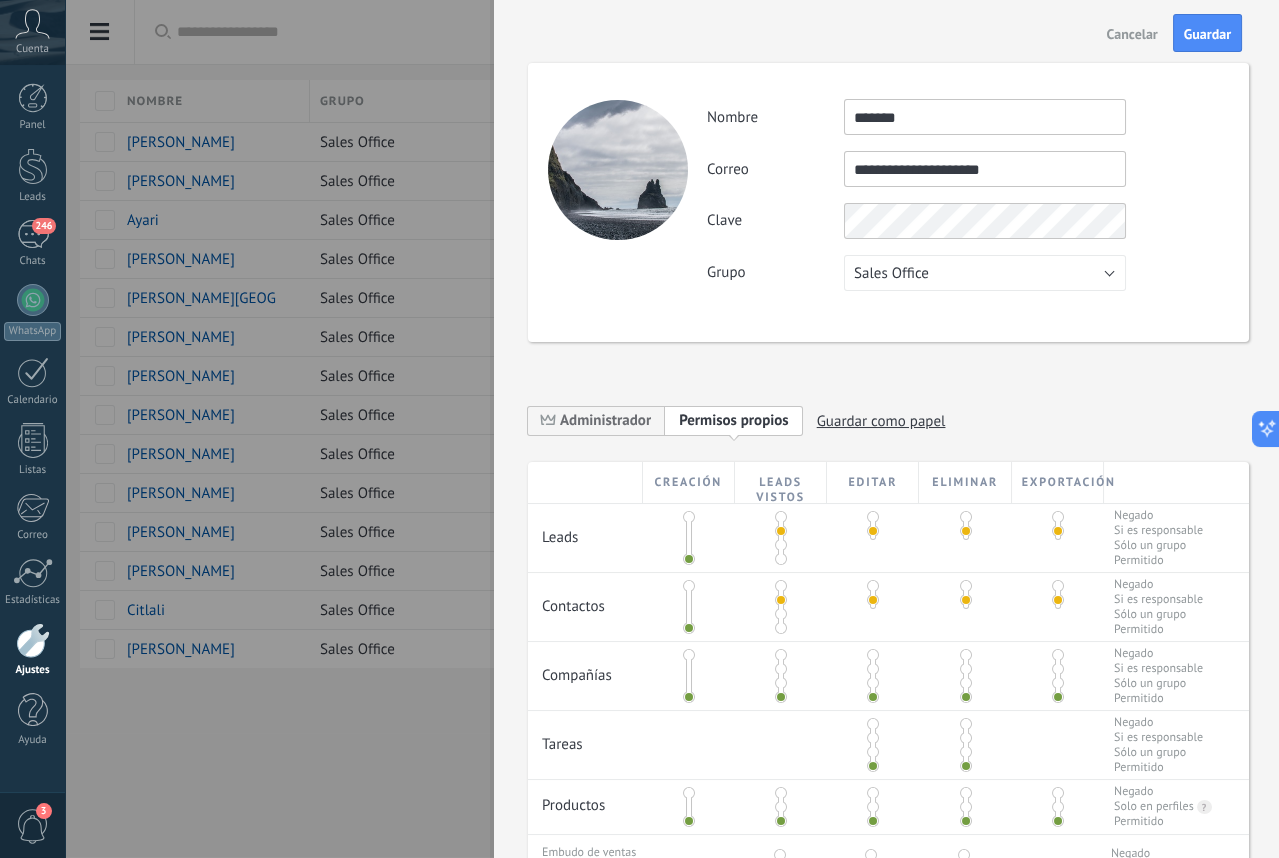 click at bounding box center [781, 669] 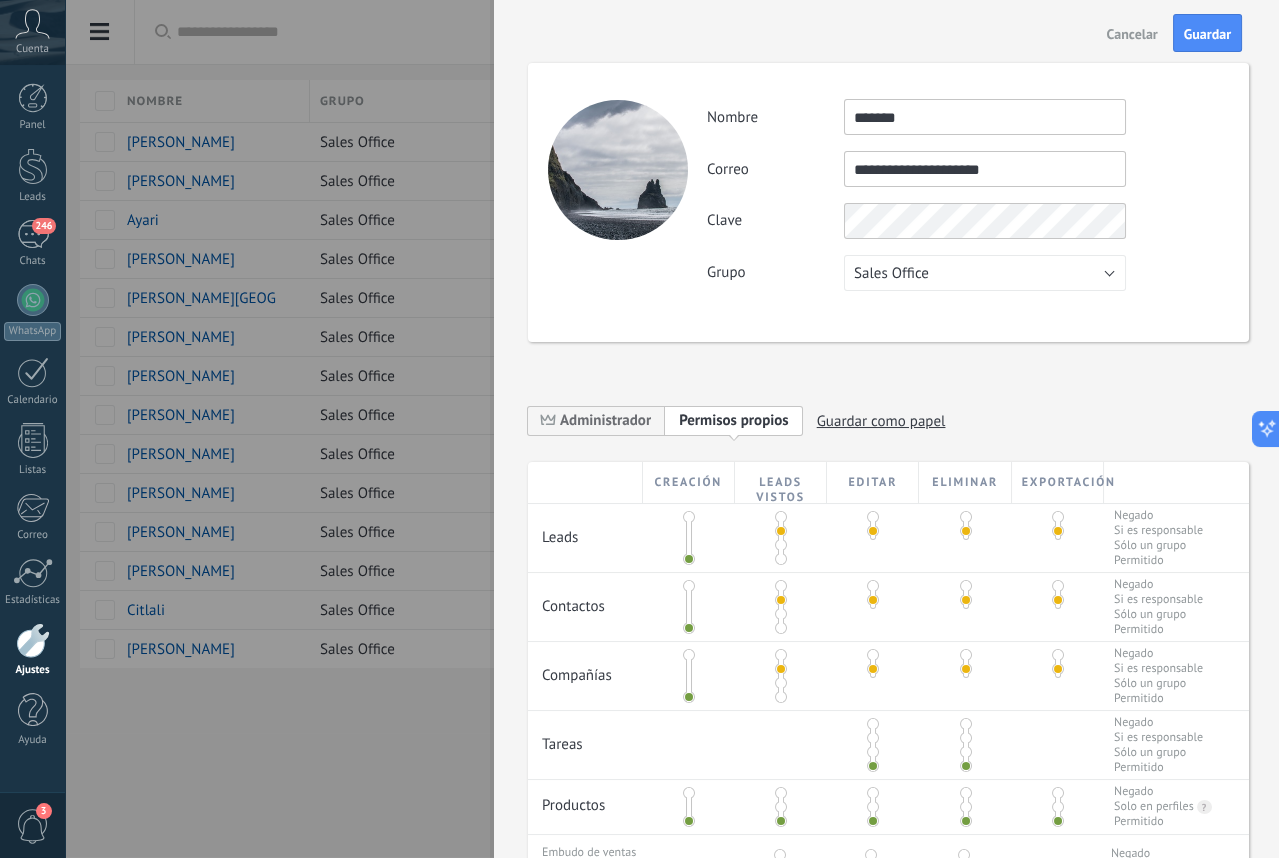 scroll, scrollTop: 218, scrollLeft: 0, axis: vertical 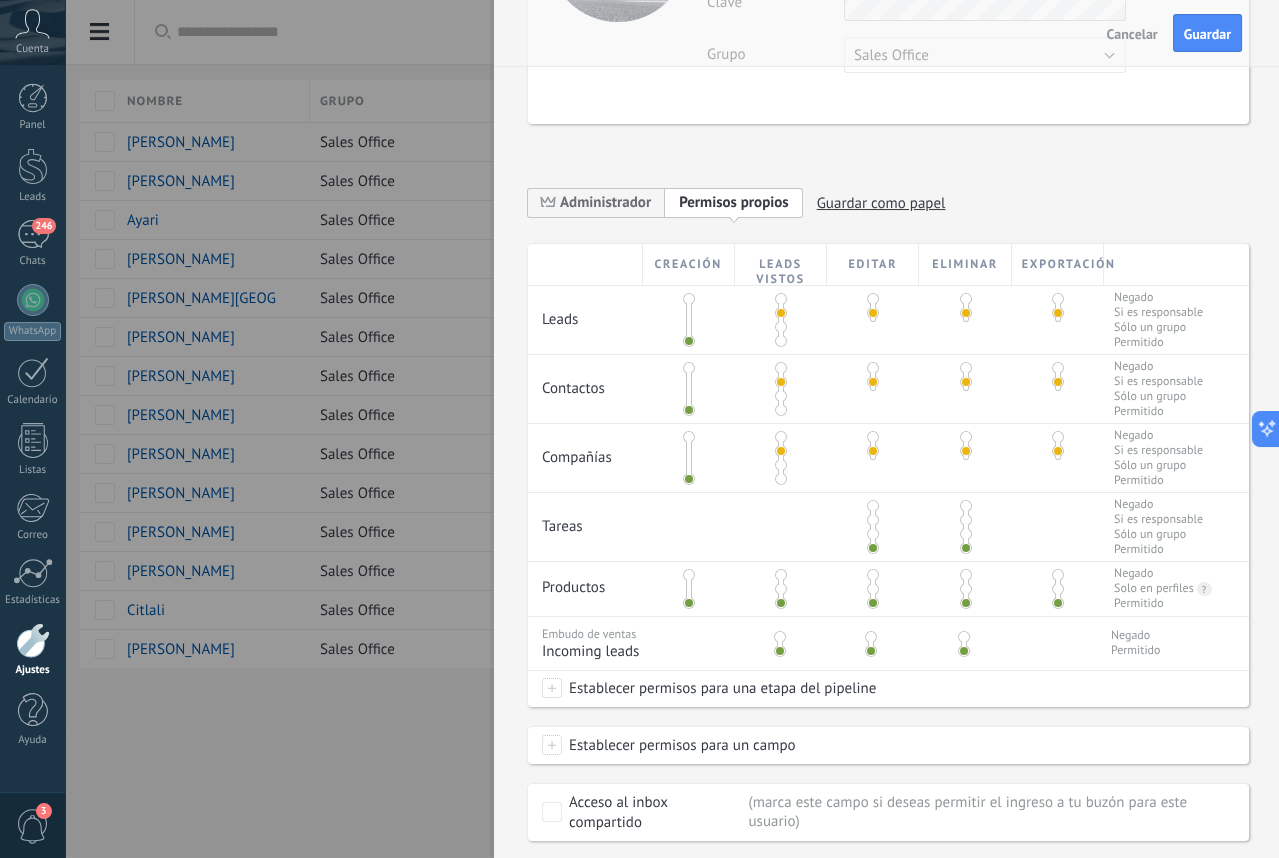 click at bounding box center [873, 520] 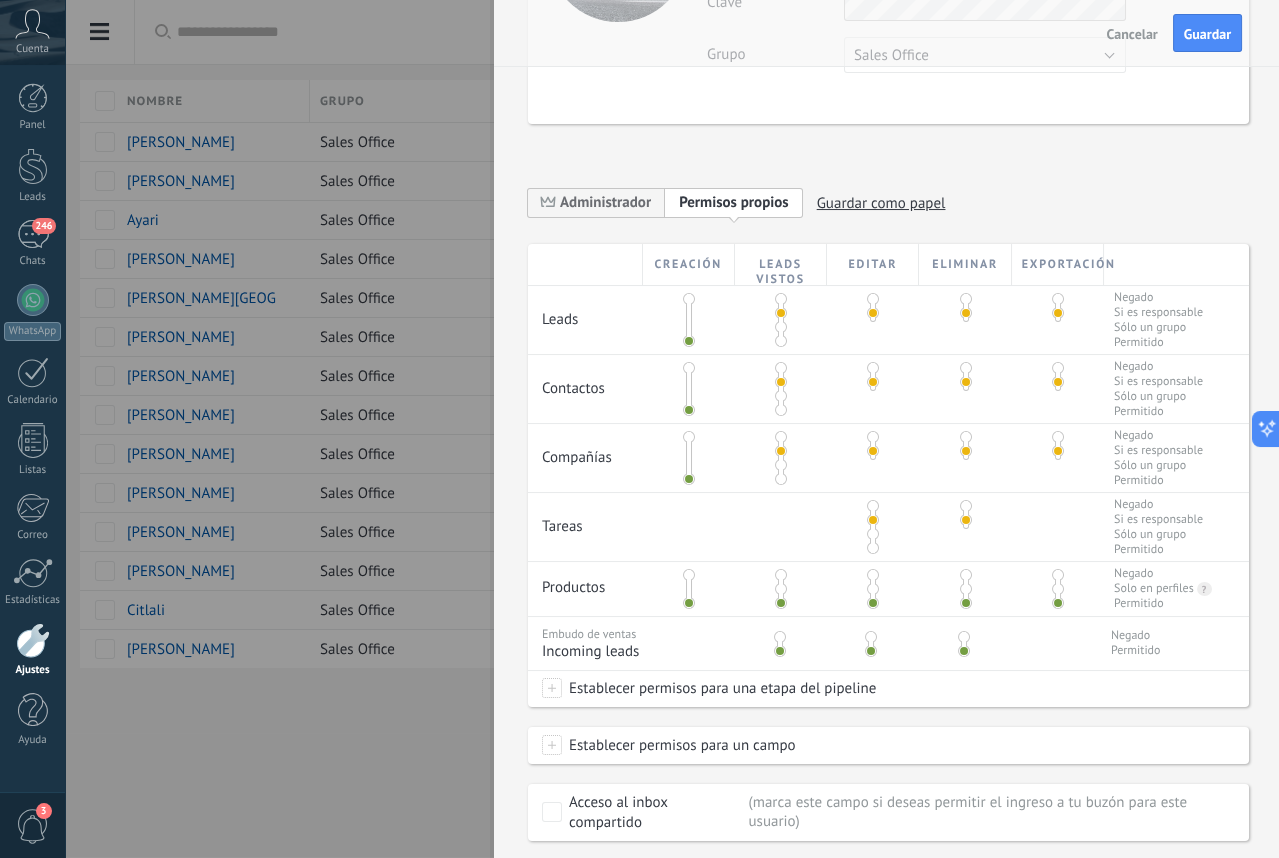 click at bounding box center [781, 589] 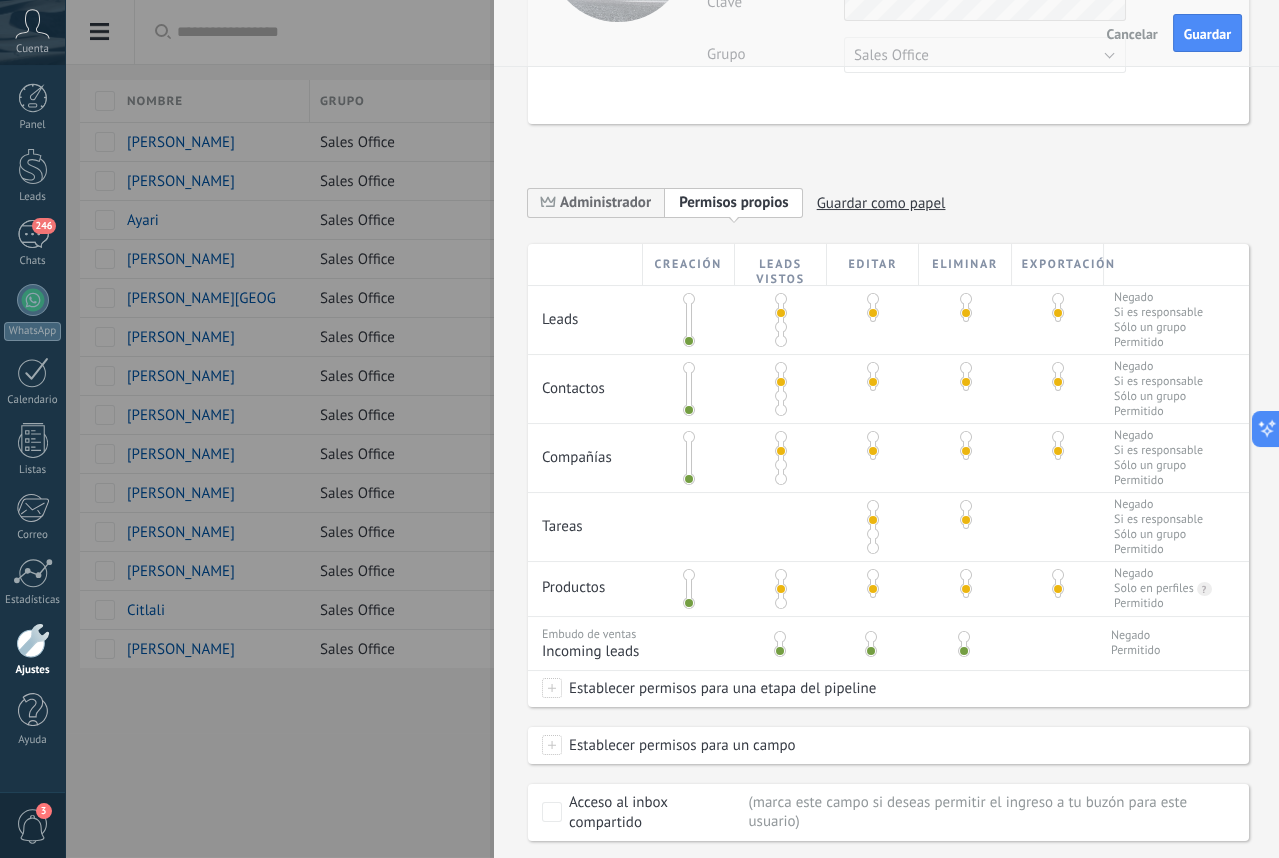 click at bounding box center (780, 651) 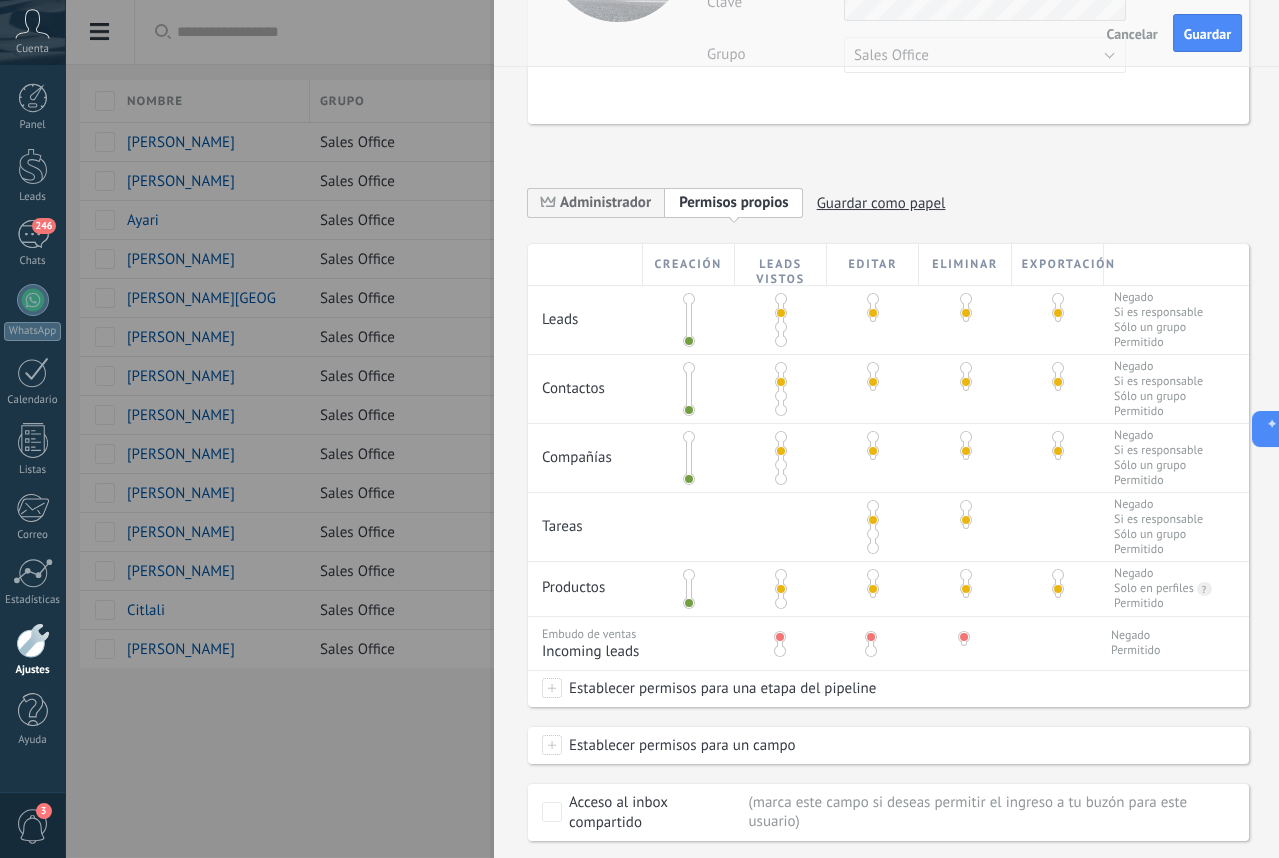 click on "Cancelar Guardar" at bounding box center (886, 33) 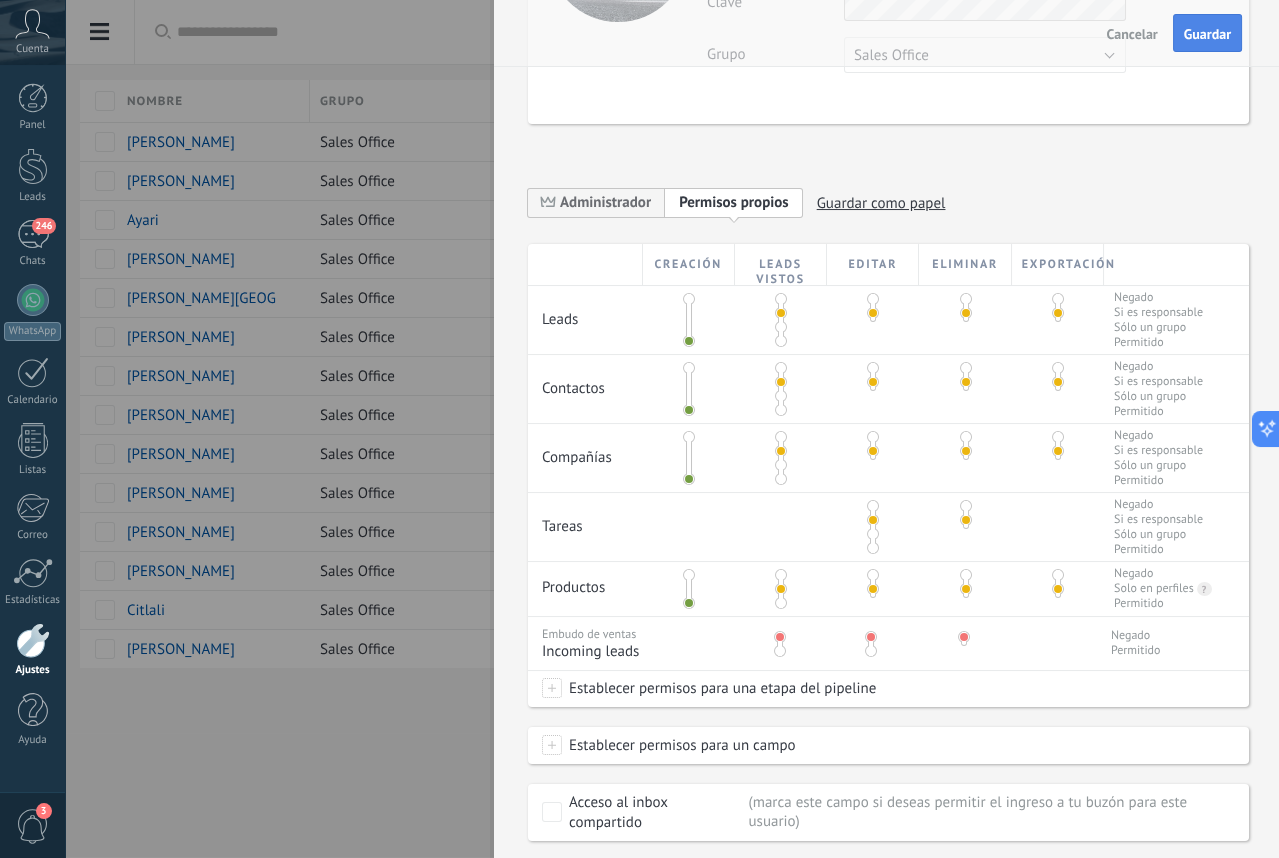 click on "Guardar" at bounding box center (1207, 34) 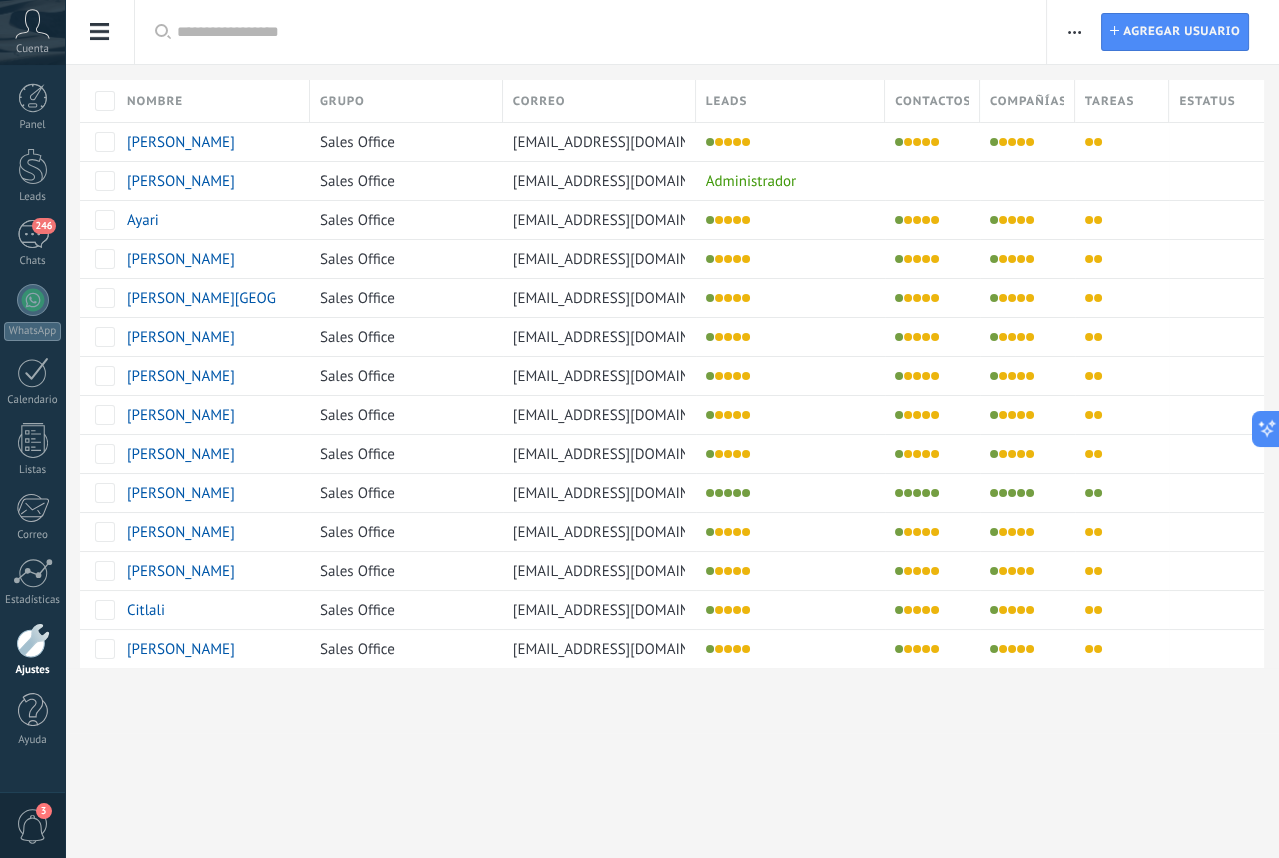 scroll, scrollTop: 0, scrollLeft: 0, axis: both 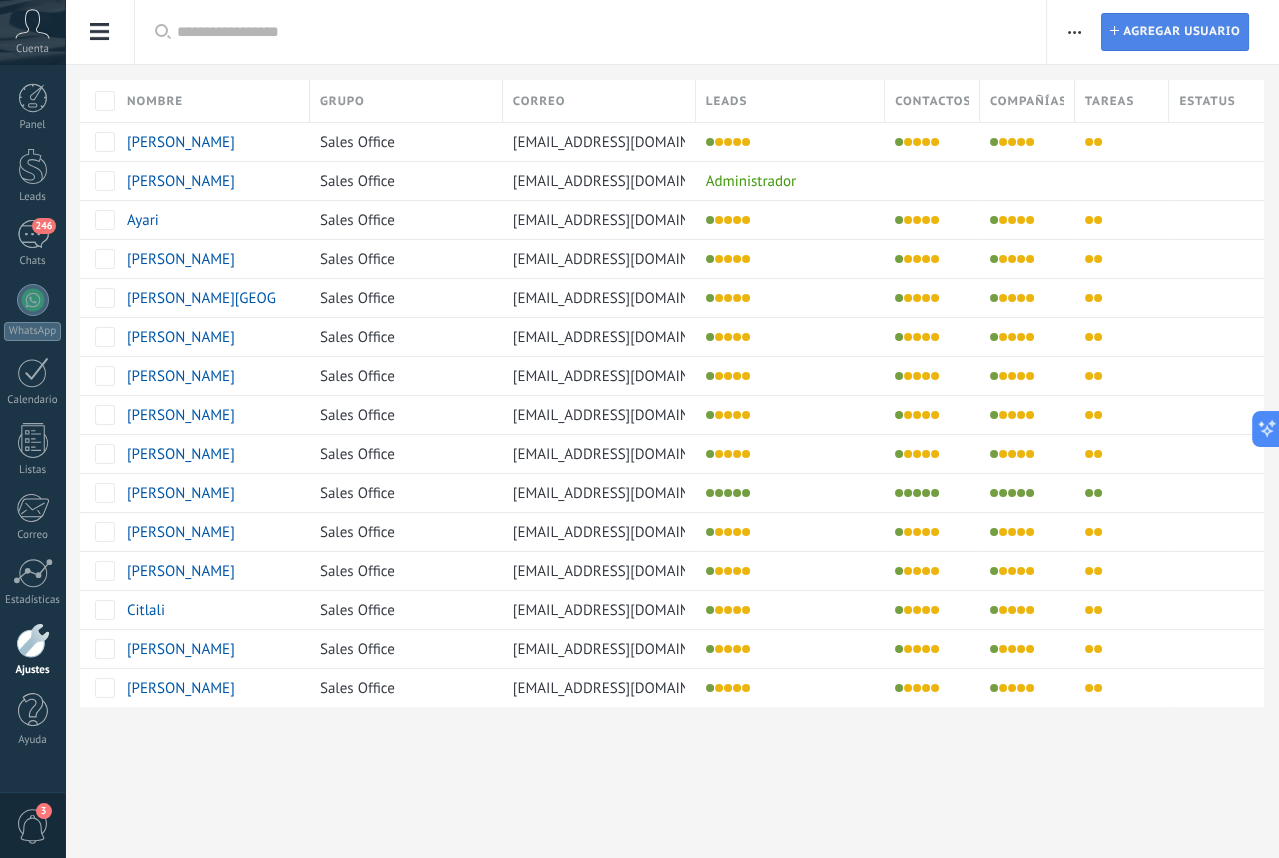 click on "Agregar usuario" at bounding box center (1181, 32) 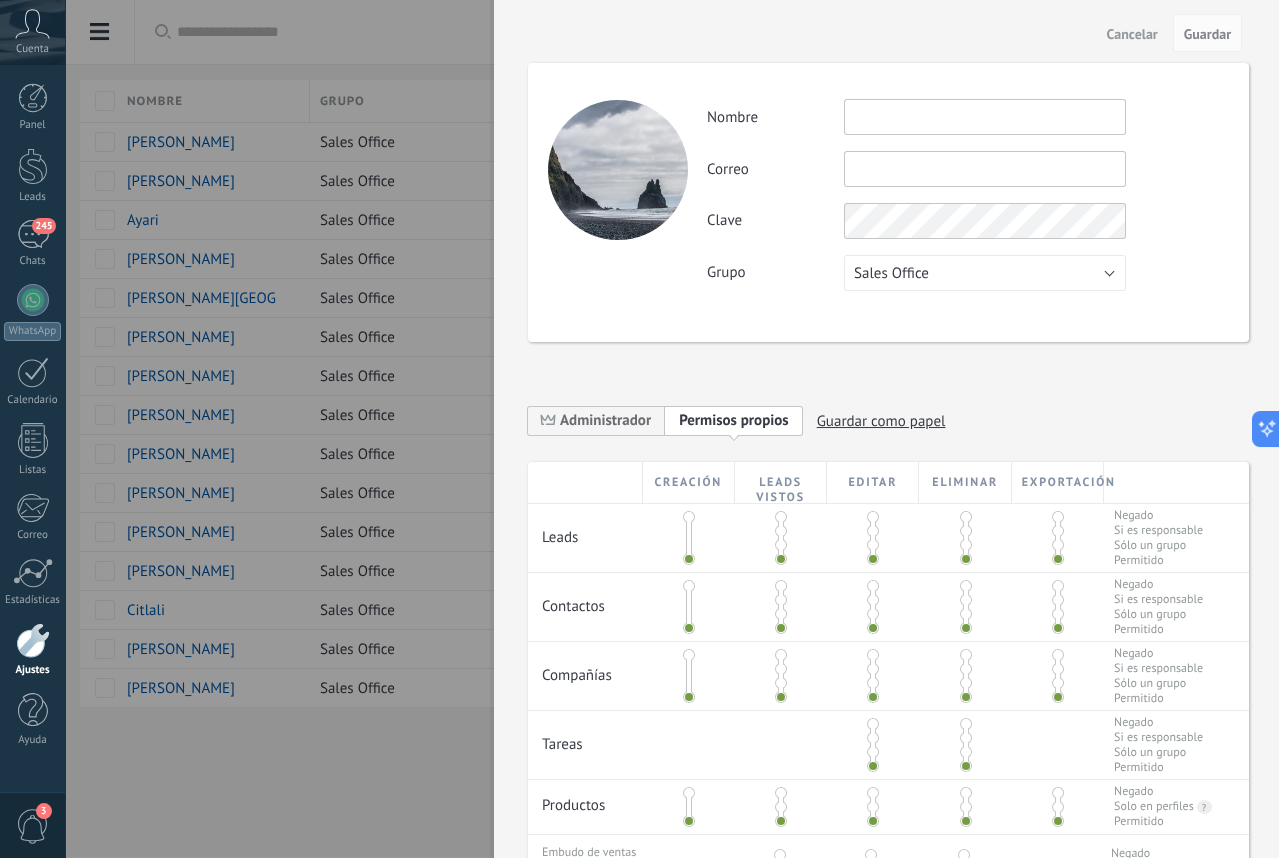 click at bounding box center [985, 117] 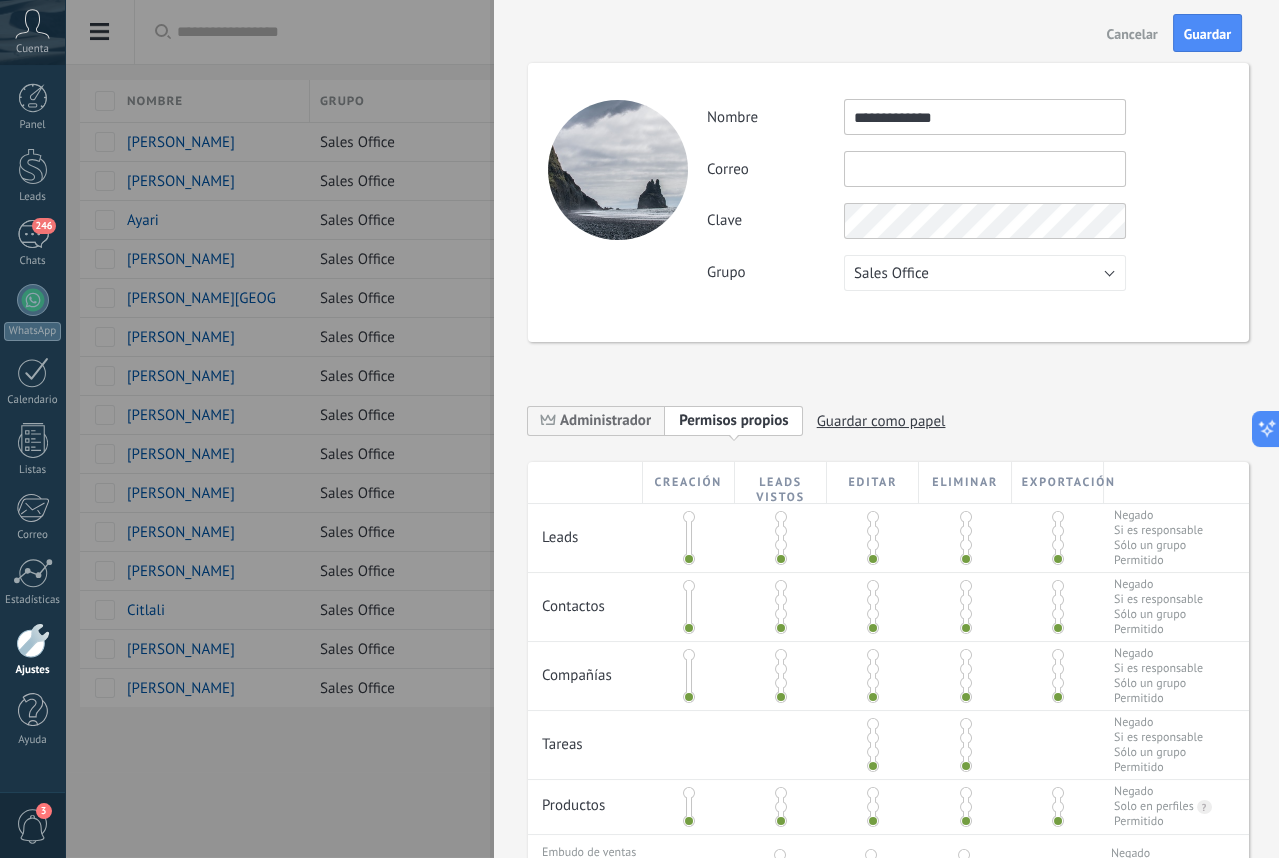 type on "**********" 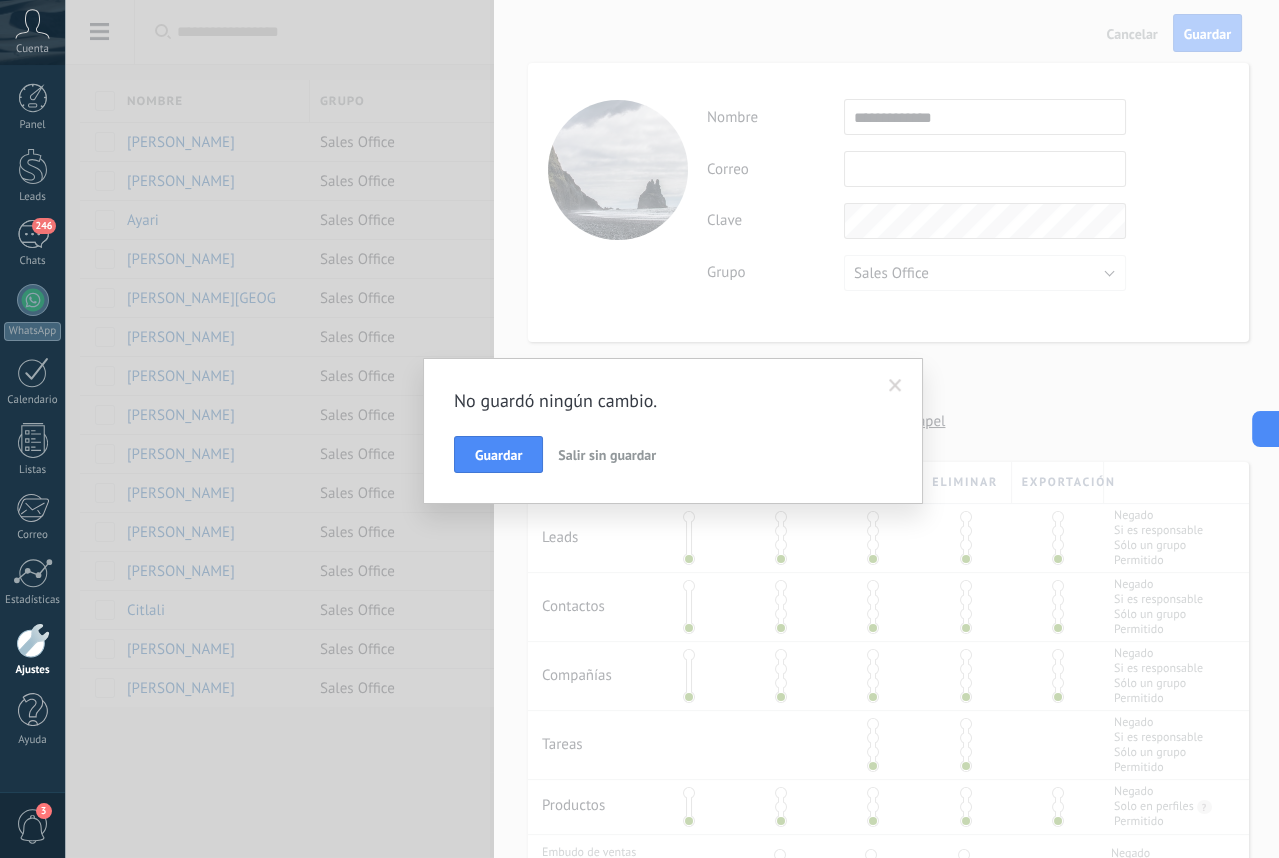 click on "Salir sin guardar" at bounding box center (607, 455) 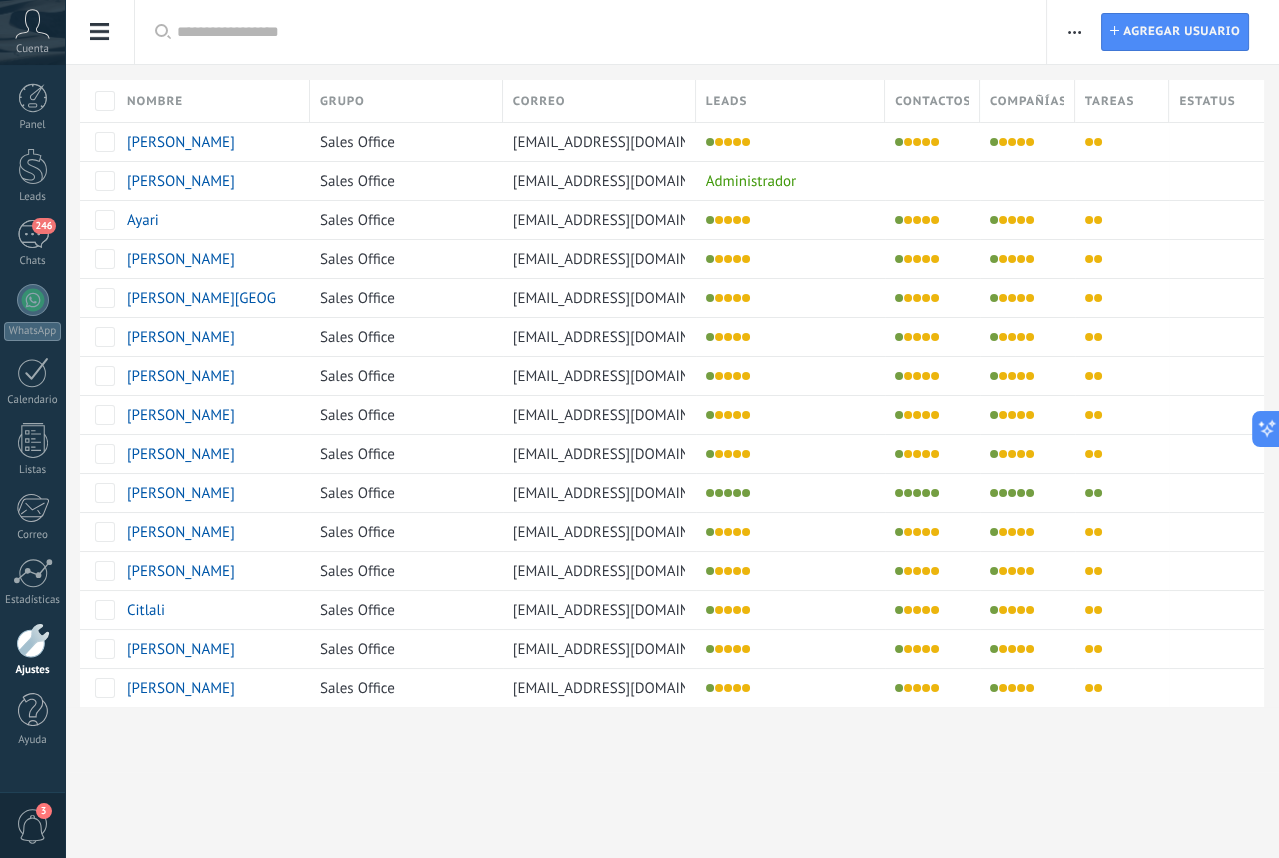 click on "Registro de autorización Lista blanca de direcciones IP Límites de actividade Configuración de grupo Configuración de grupo Instalar Agregar usuario" at bounding box center [1163, 32] 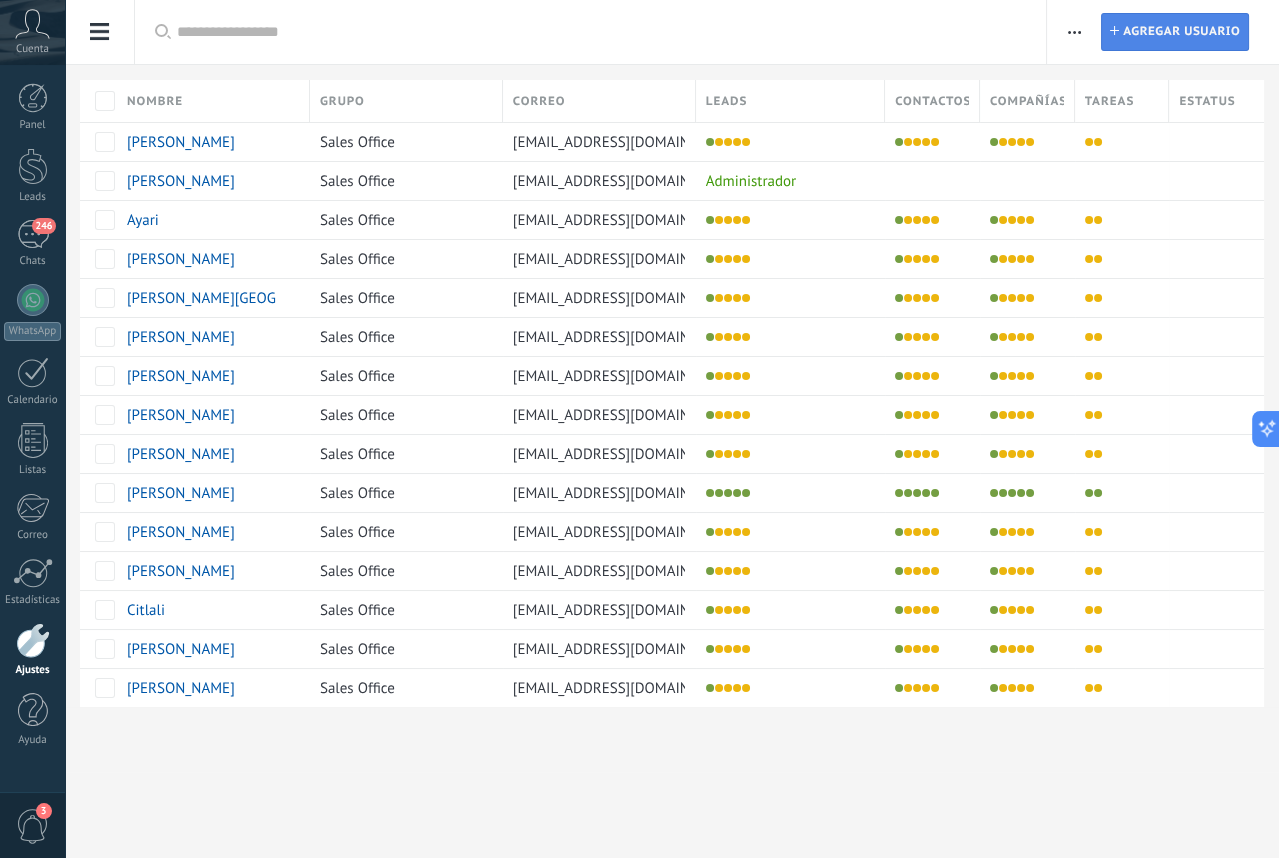 click on "Agregar usuario" at bounding box center [1181, 32] 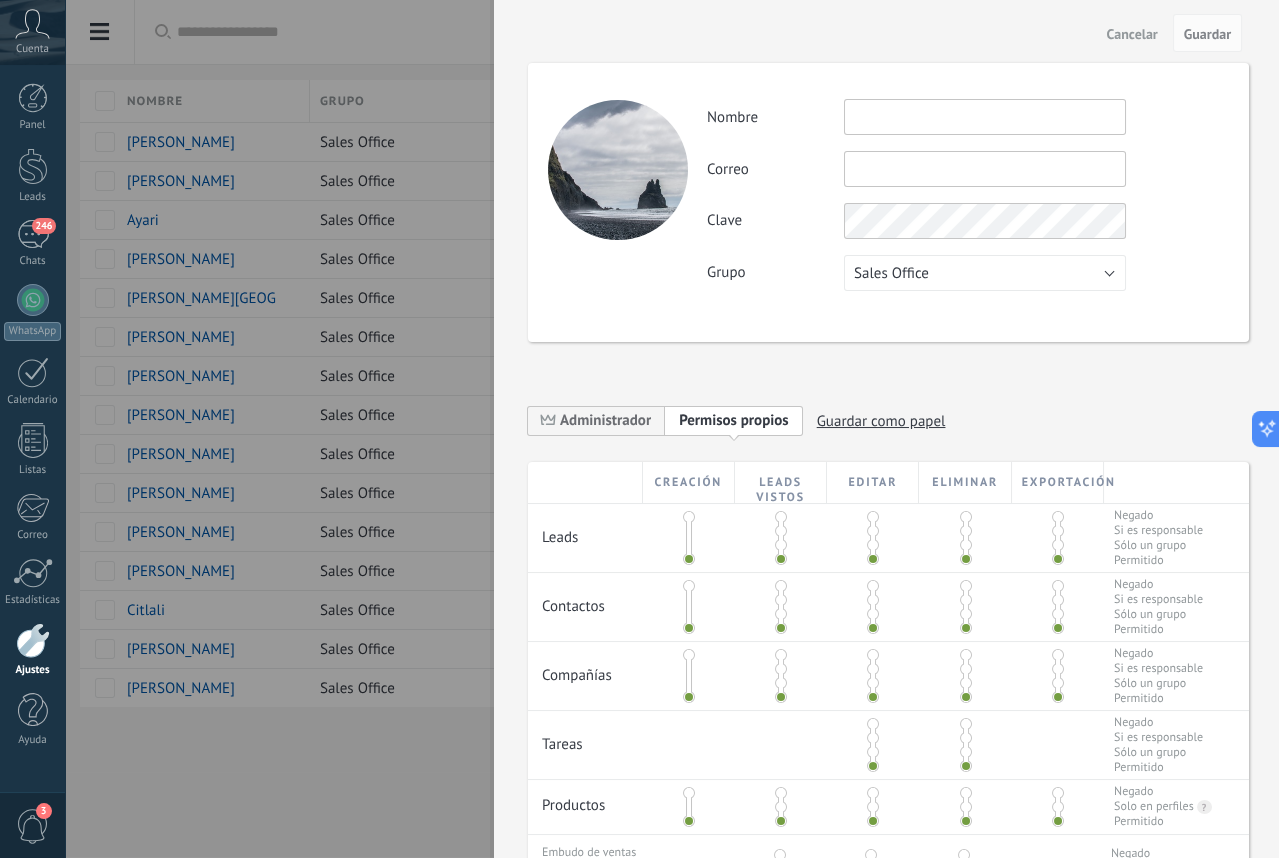 click at bounding box center [985, 117] 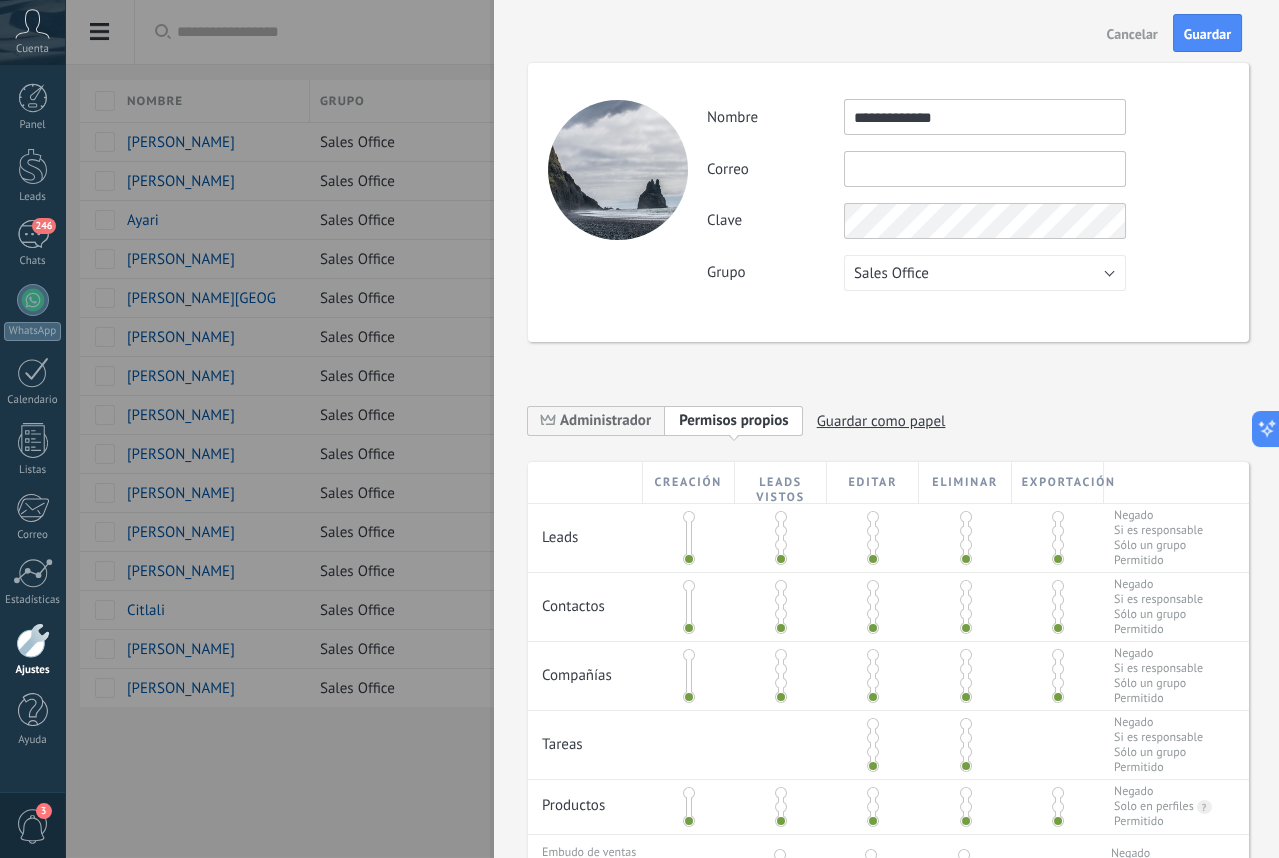 type on "**********" 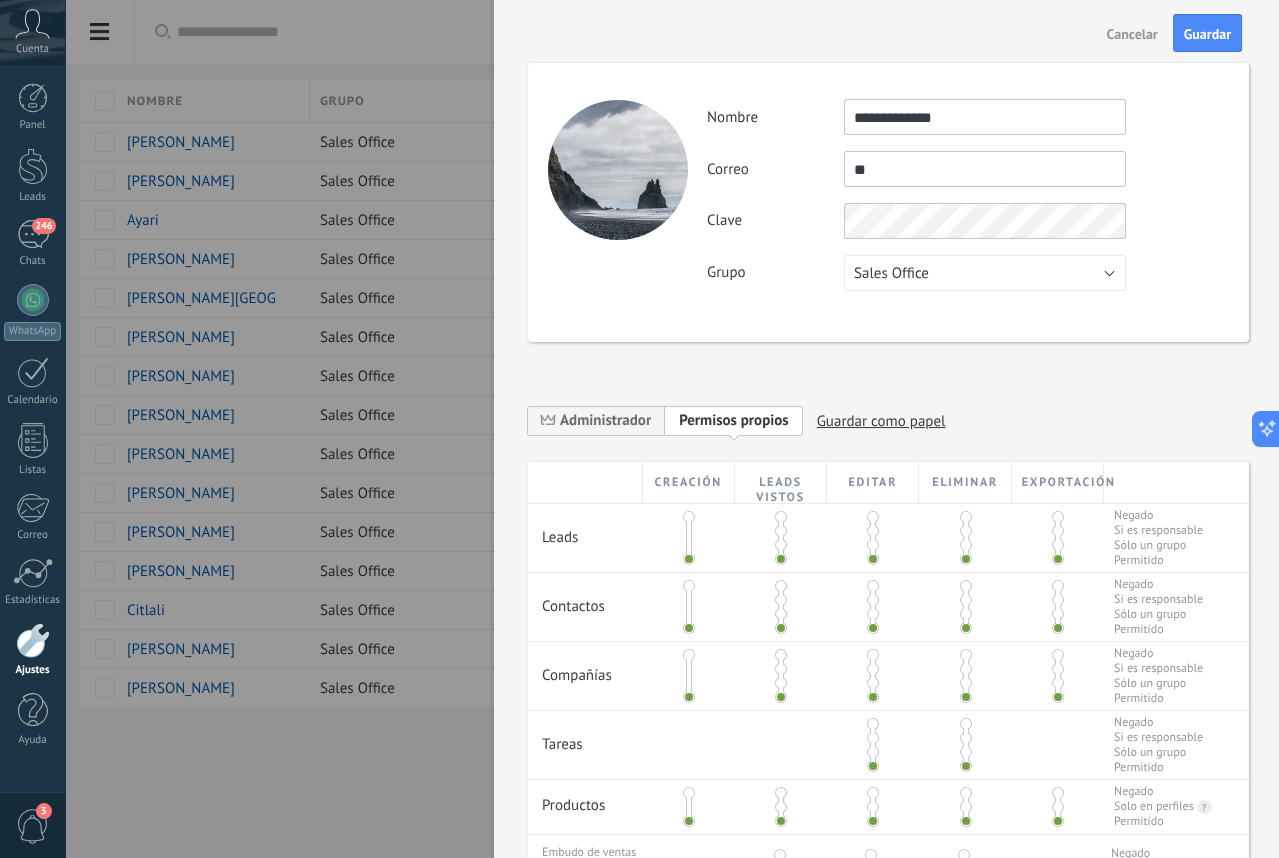 type on "*" 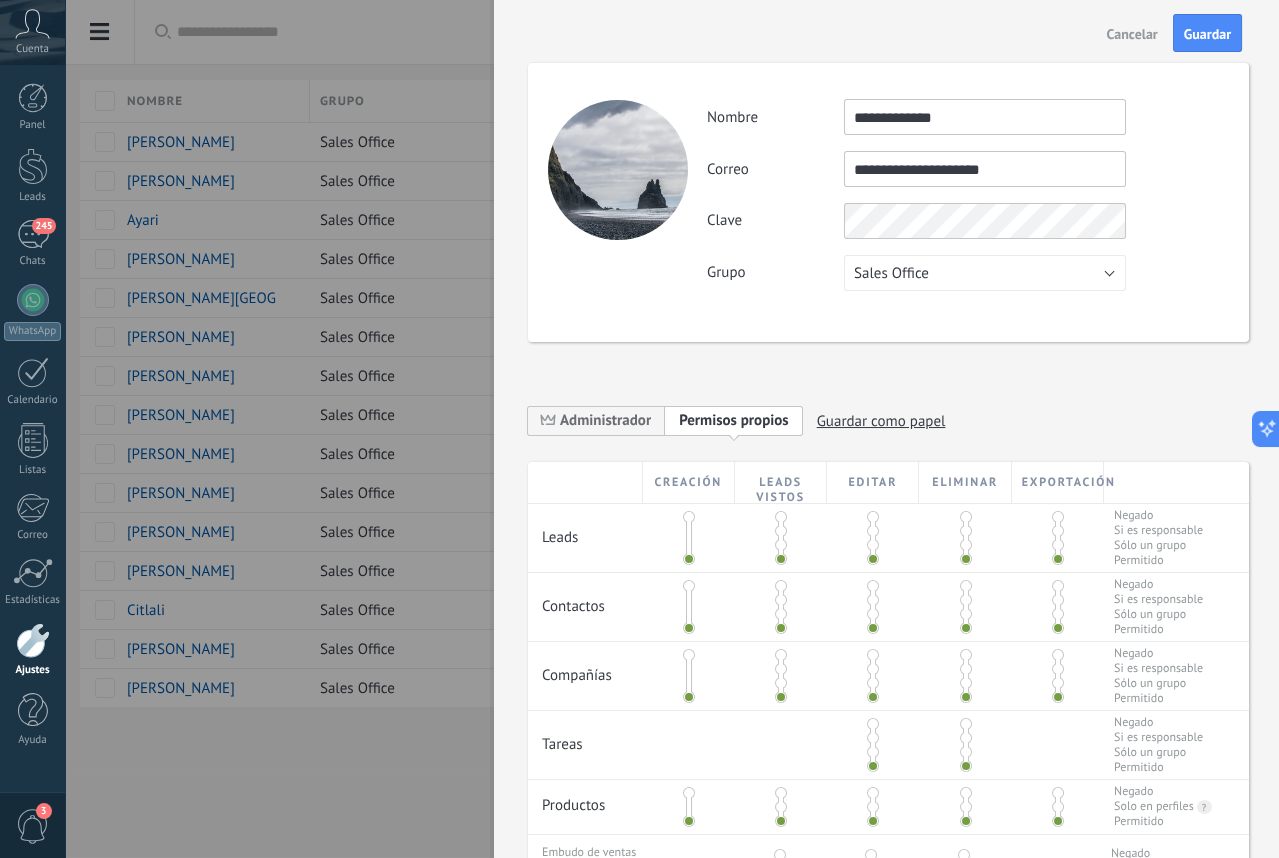 type on "**********" 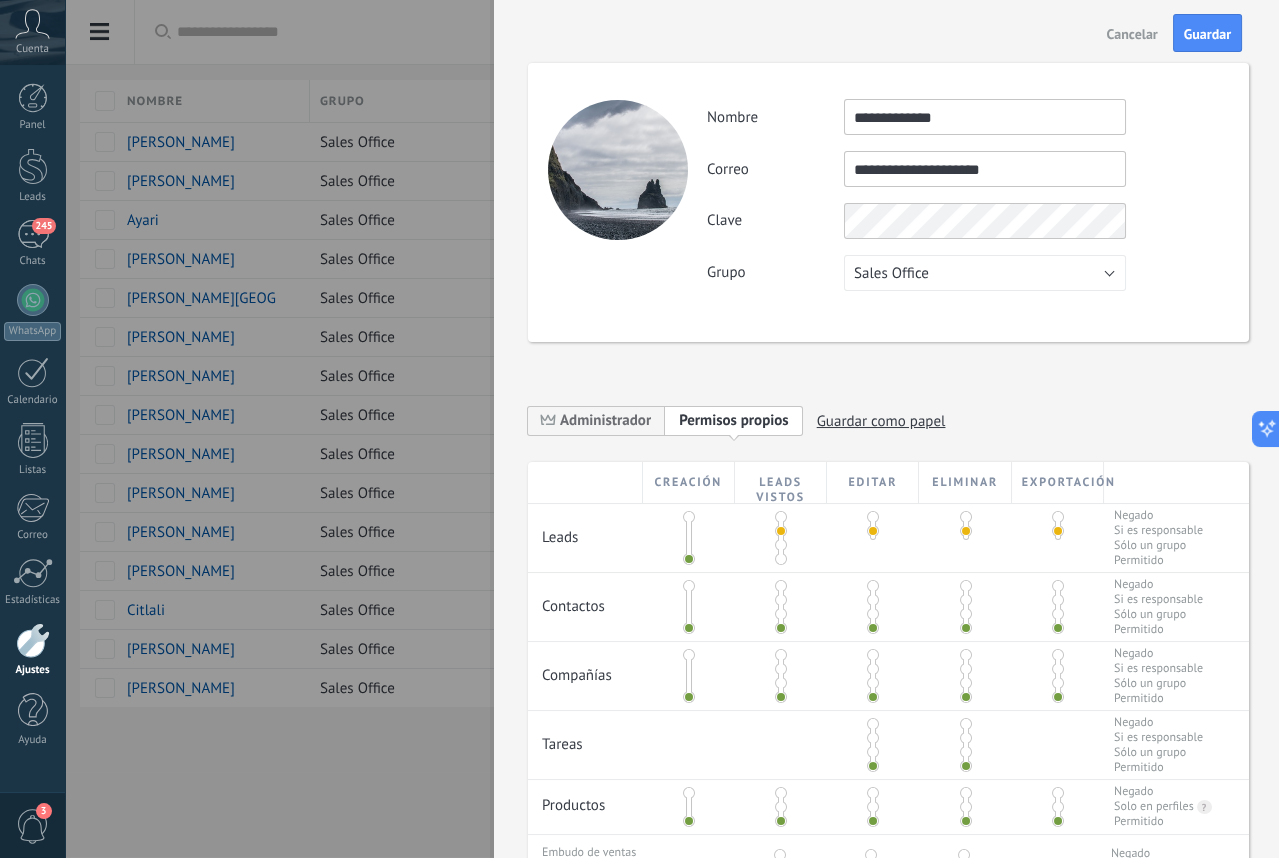 click at bounding box center [781, 607] 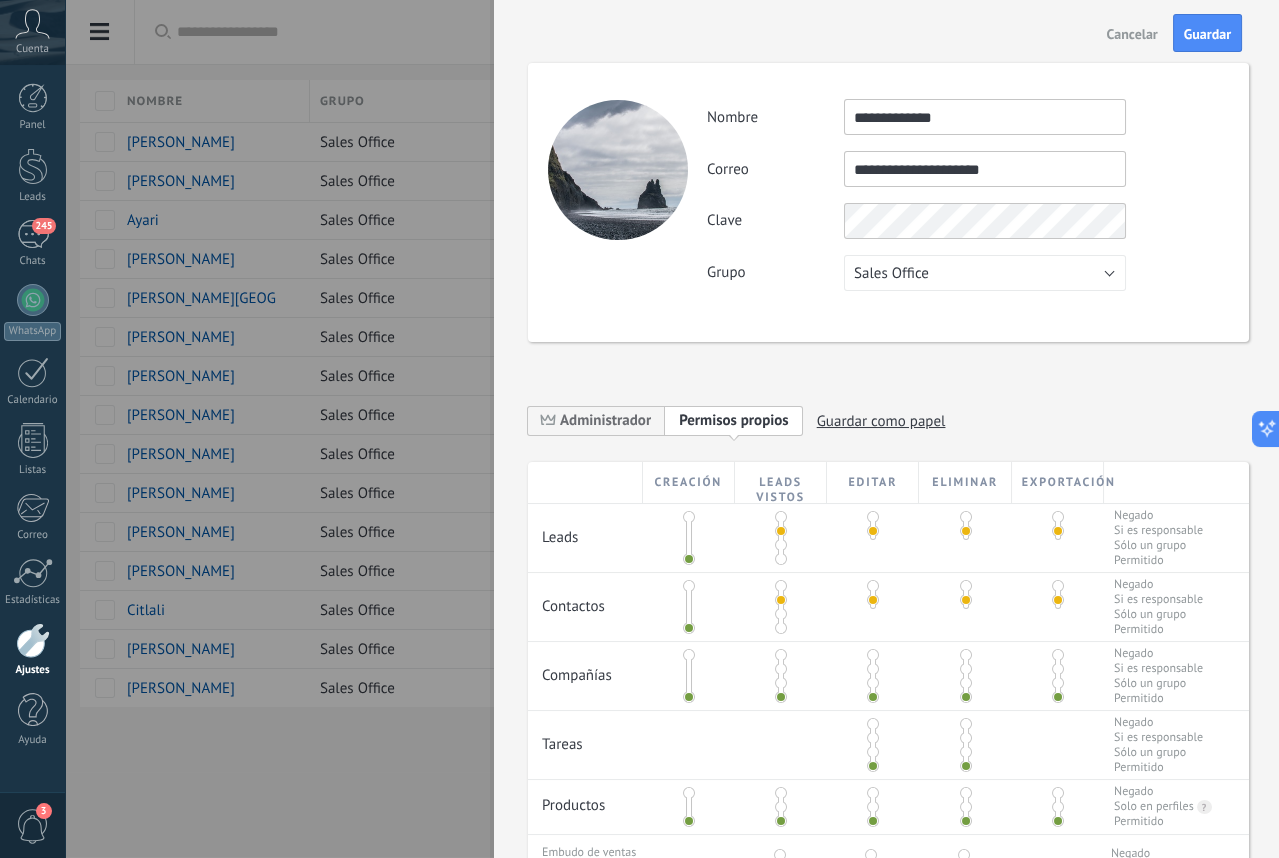 scroll, scrollTop: 281, scrollLeft: 0, axis: vertical 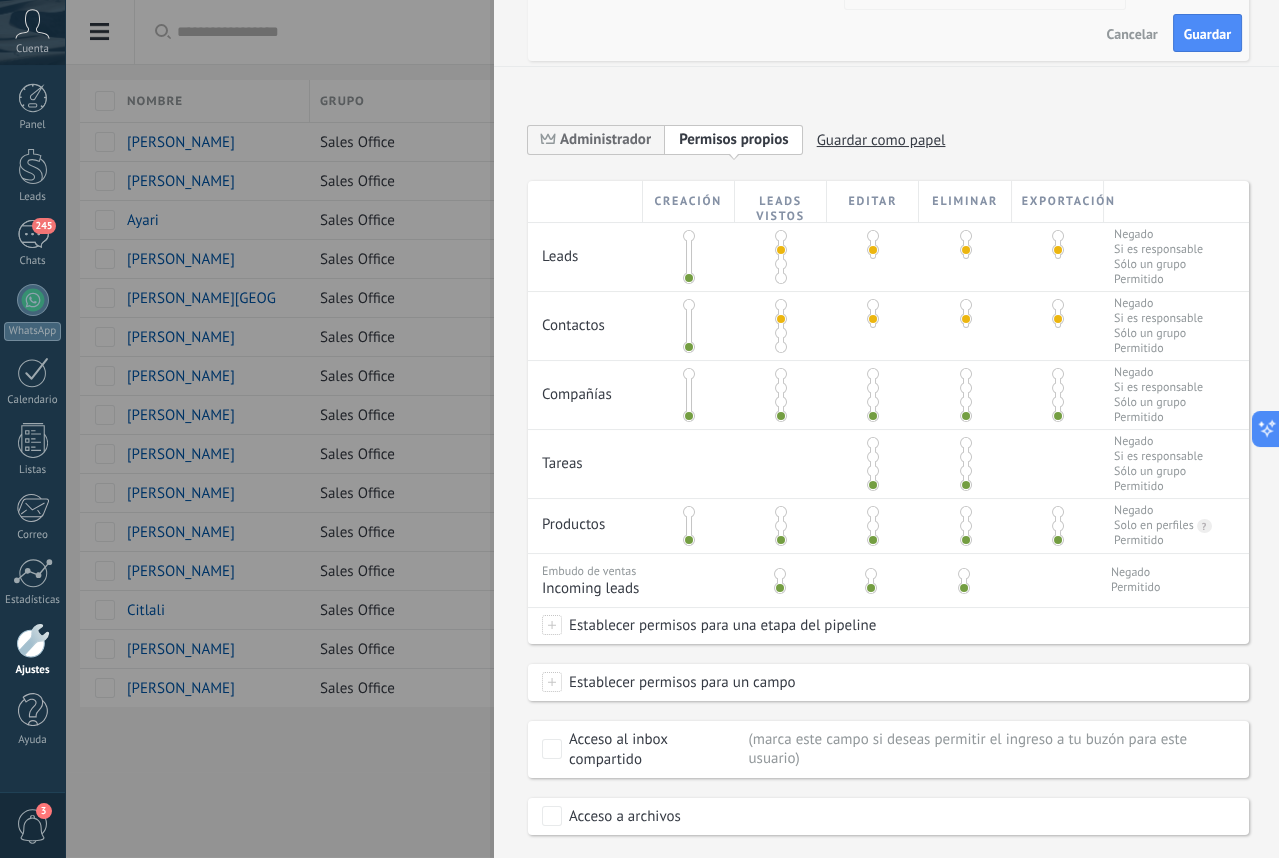 click at bounding box center [781, 388] 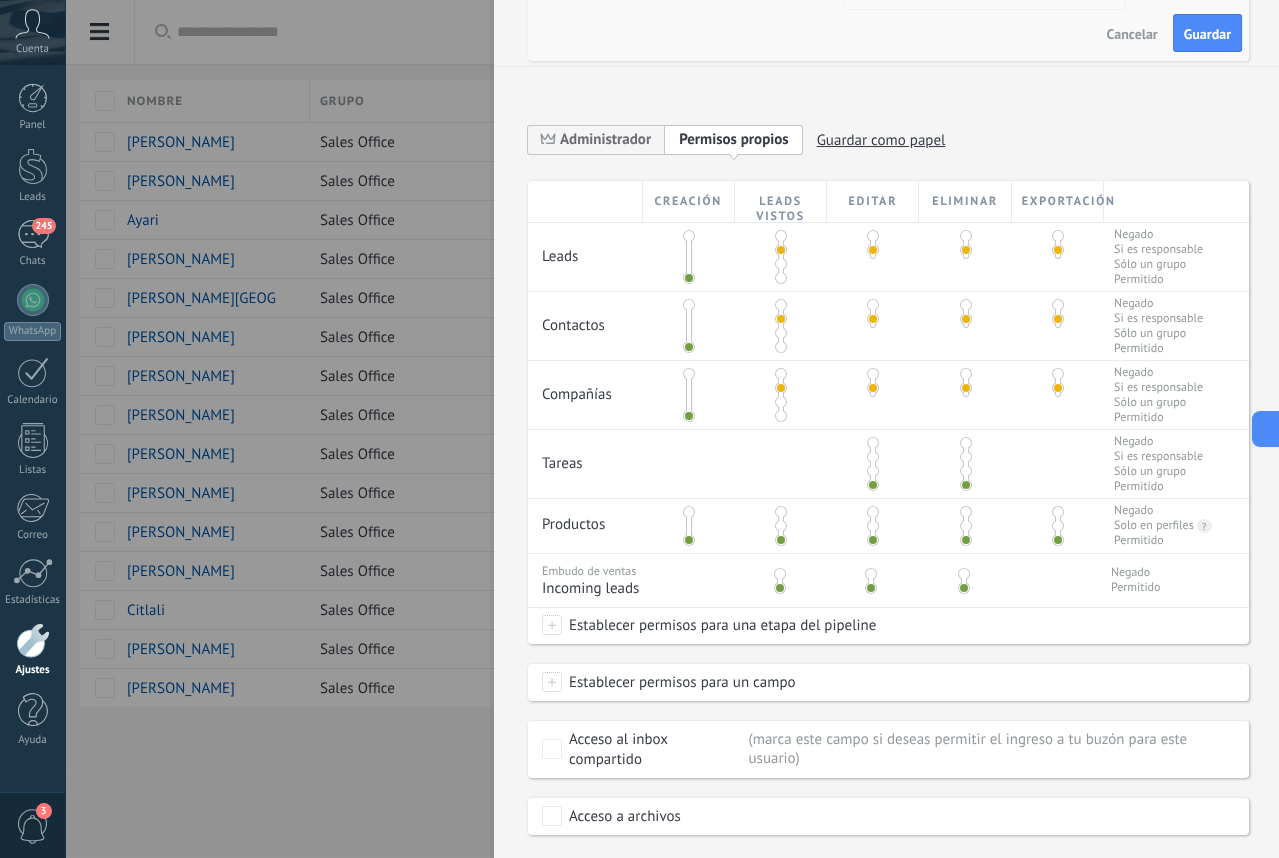 click at bounding box center (873, 464) 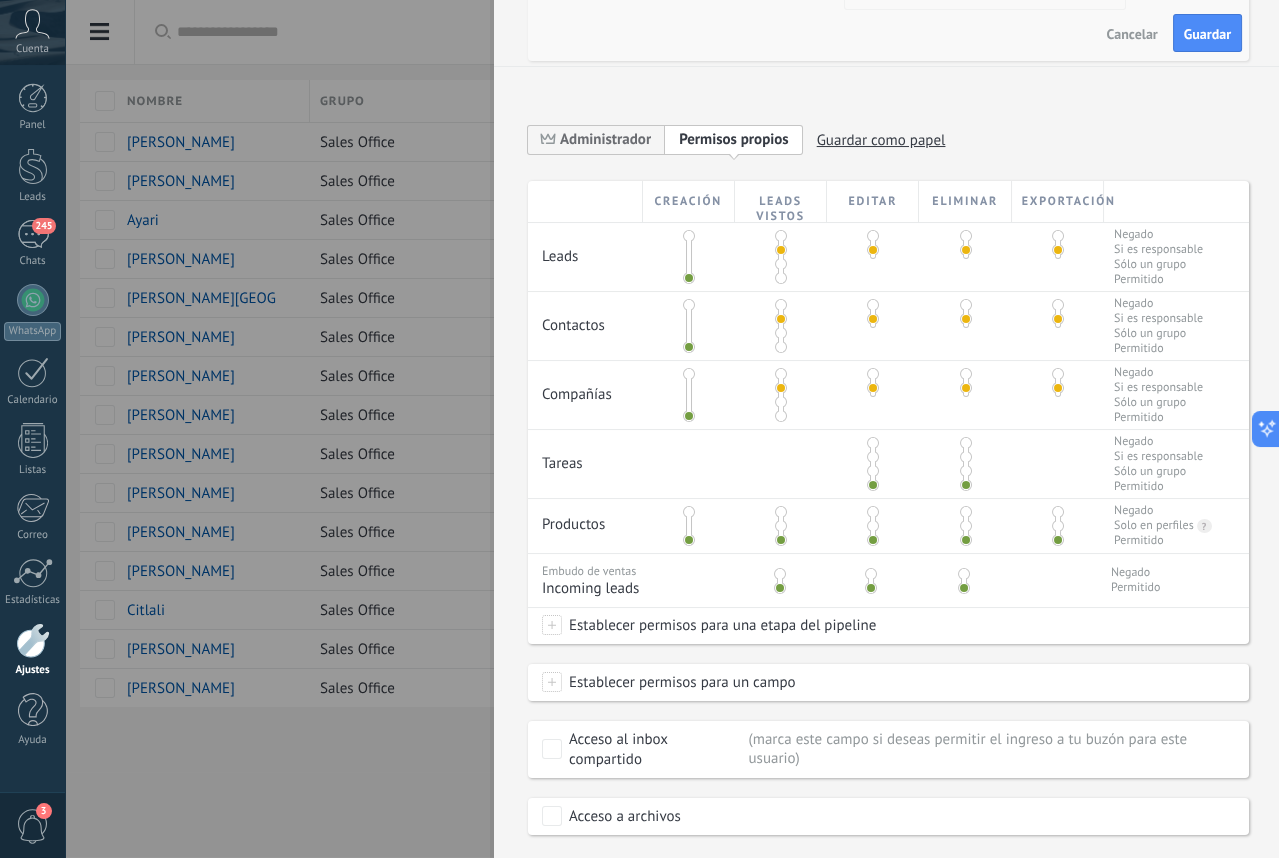 click at bounding box center (873, 457) 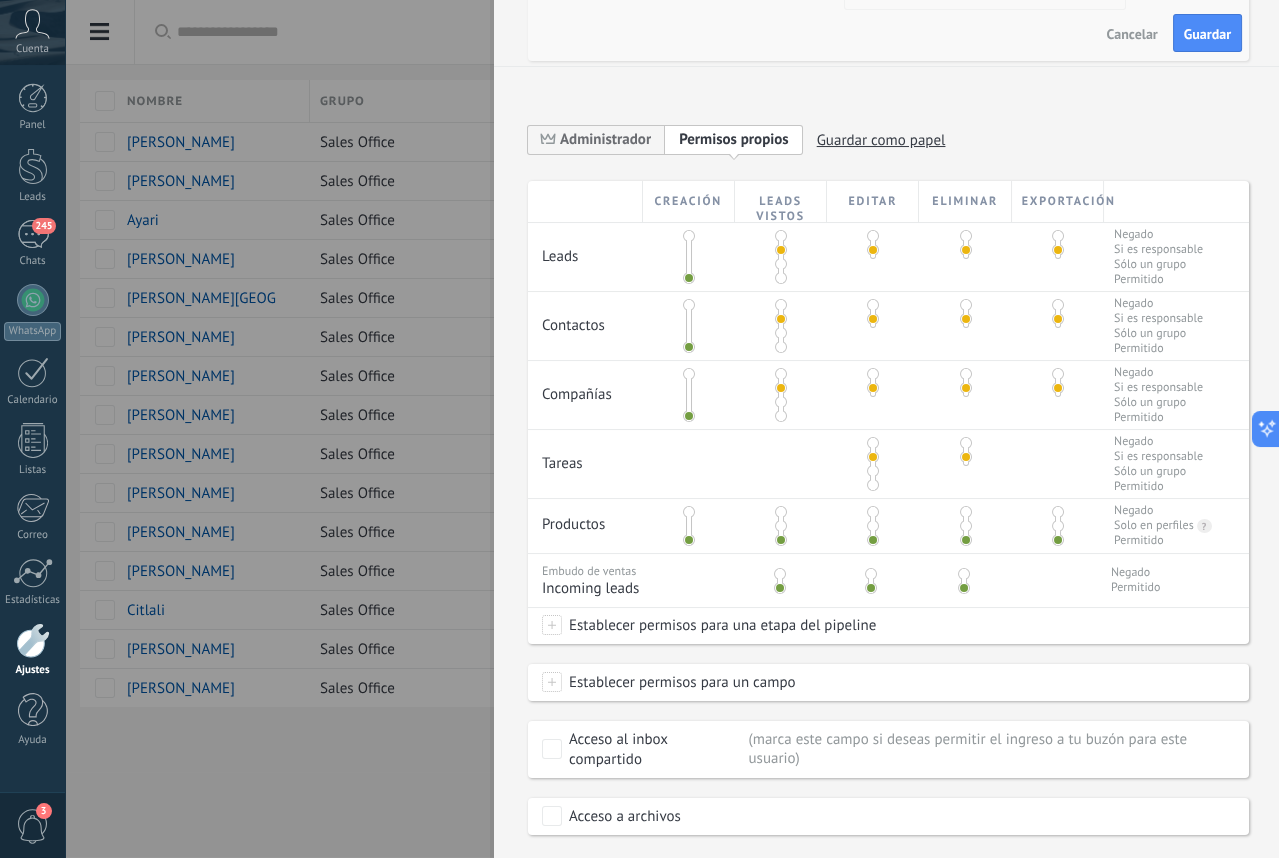 click at bounding box center [781, 526] 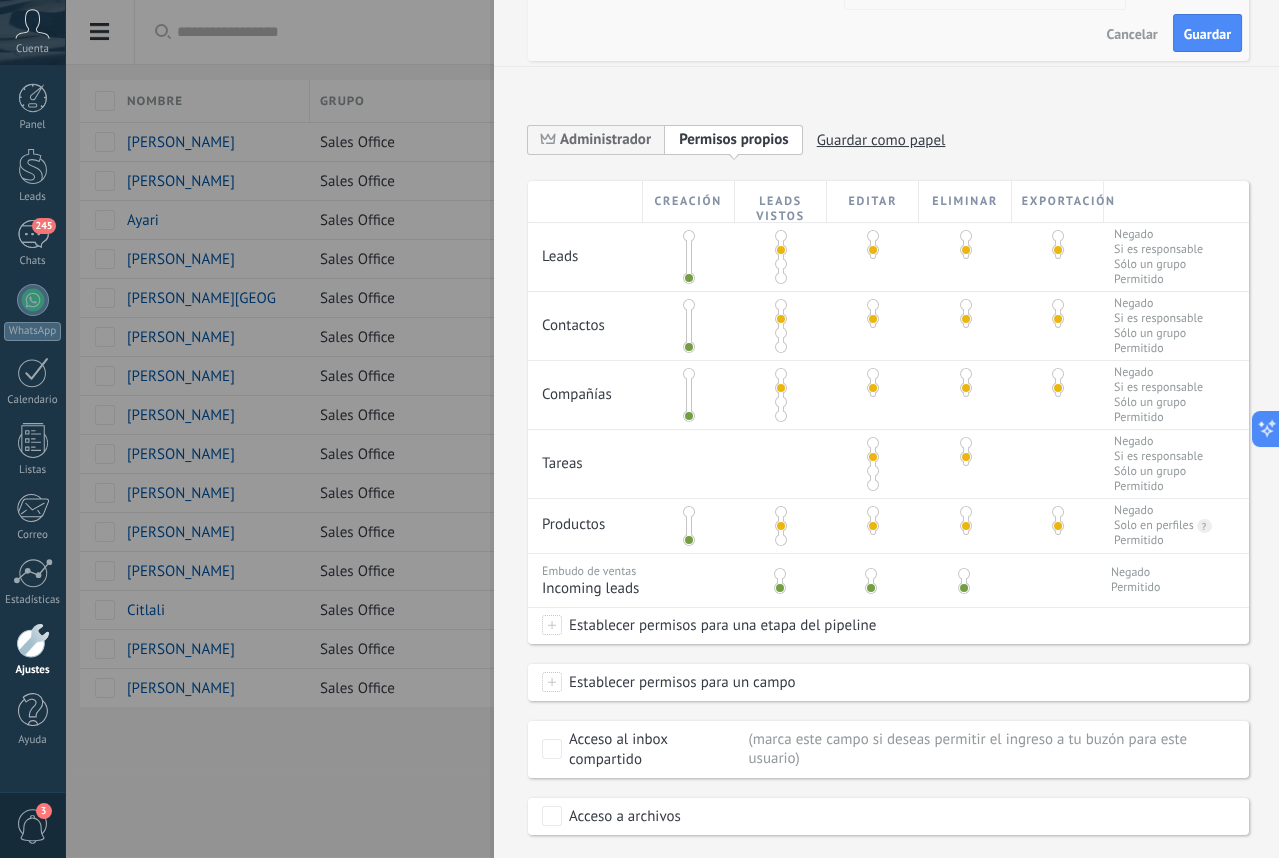 click at bounding box center [780, 574] 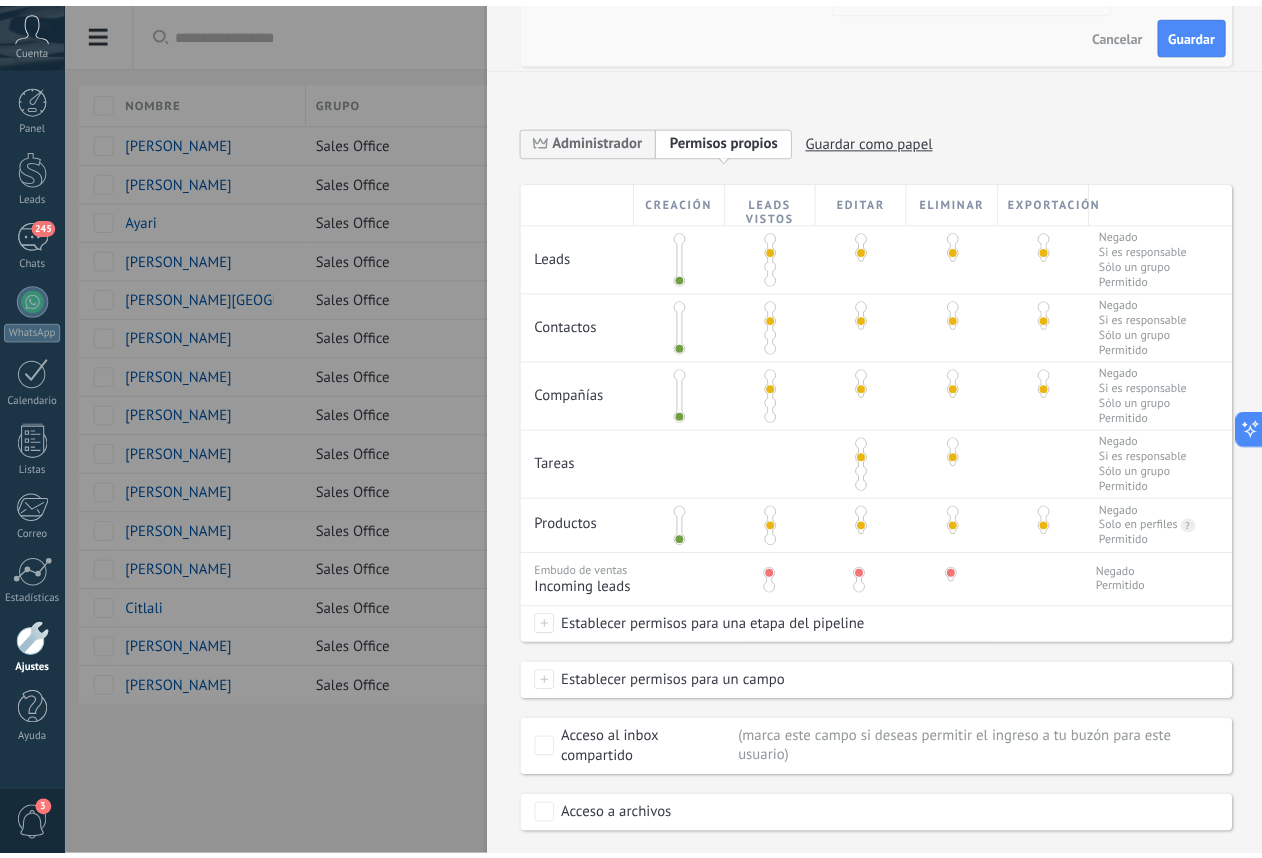 scroll, scrollTop: 0, scrollLeft: 0, axis: both 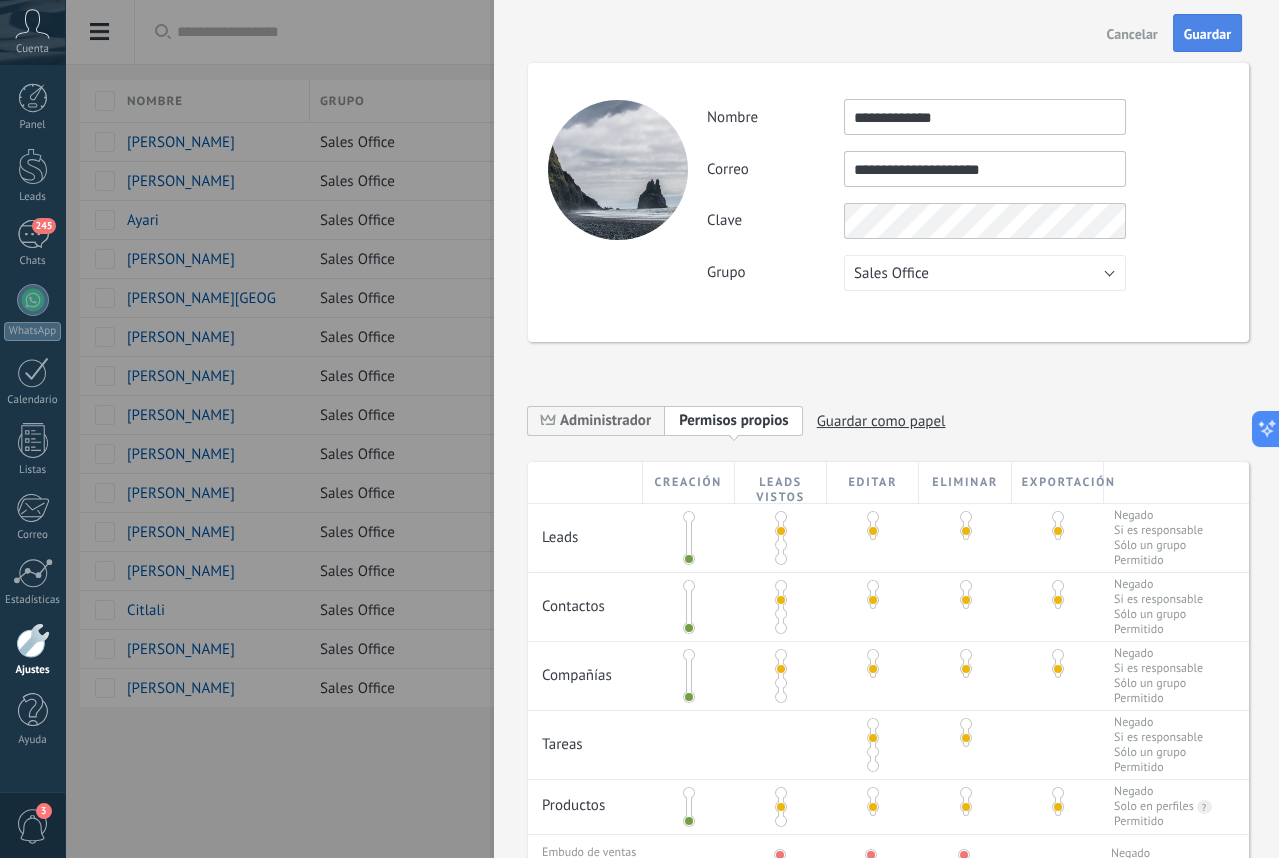 click on "Guardar" at bounding box center (1207, 34) 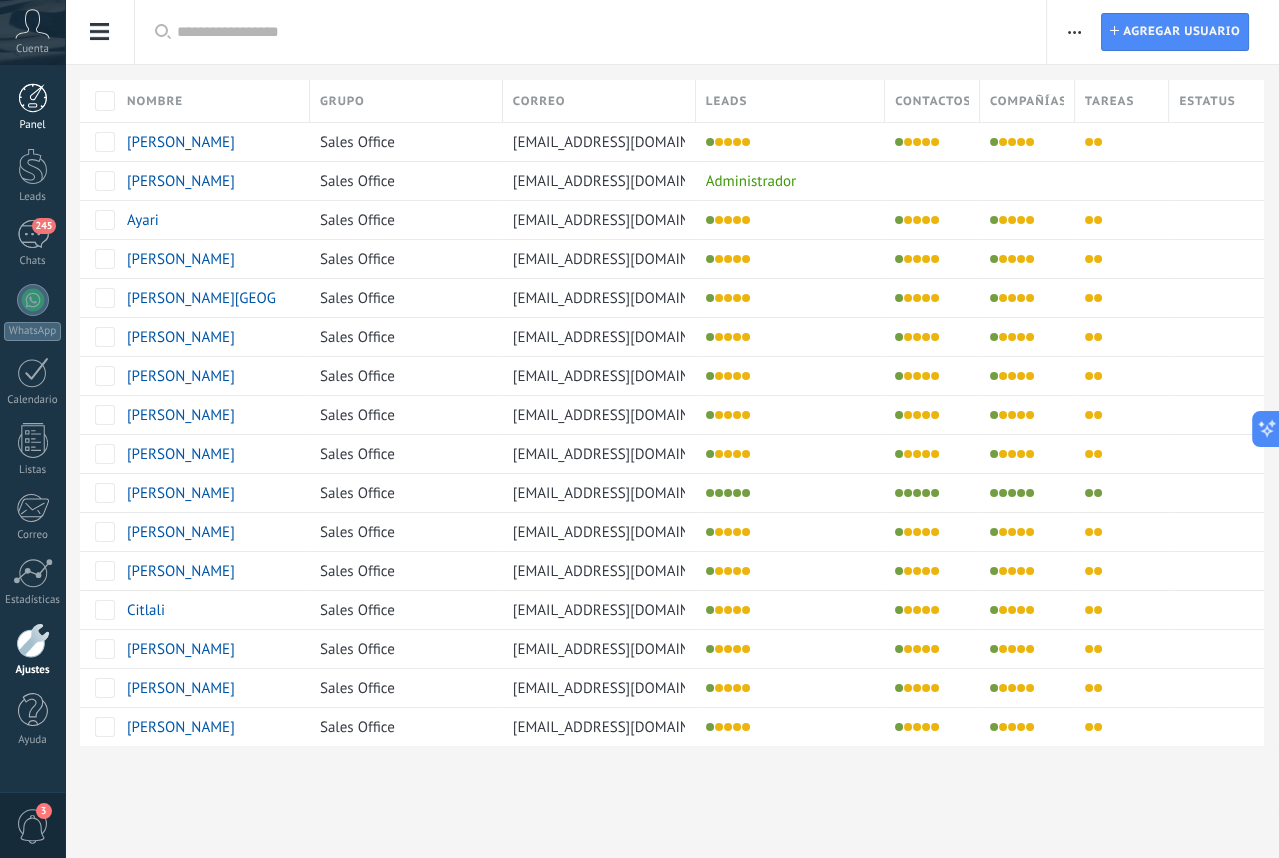 click at bounding box center (33, 98) 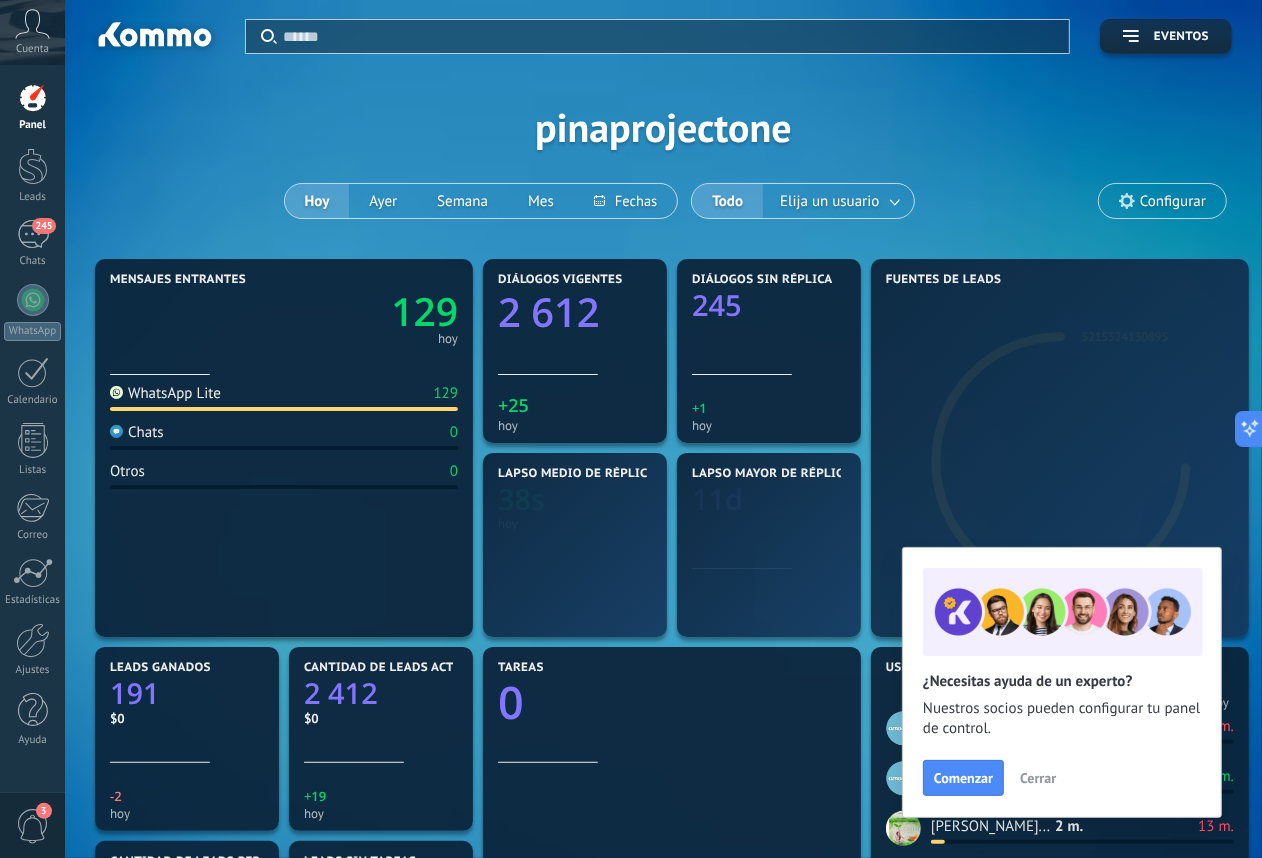 scroll, scrollTop: 999678, scrollLeft: 999238, axis: both 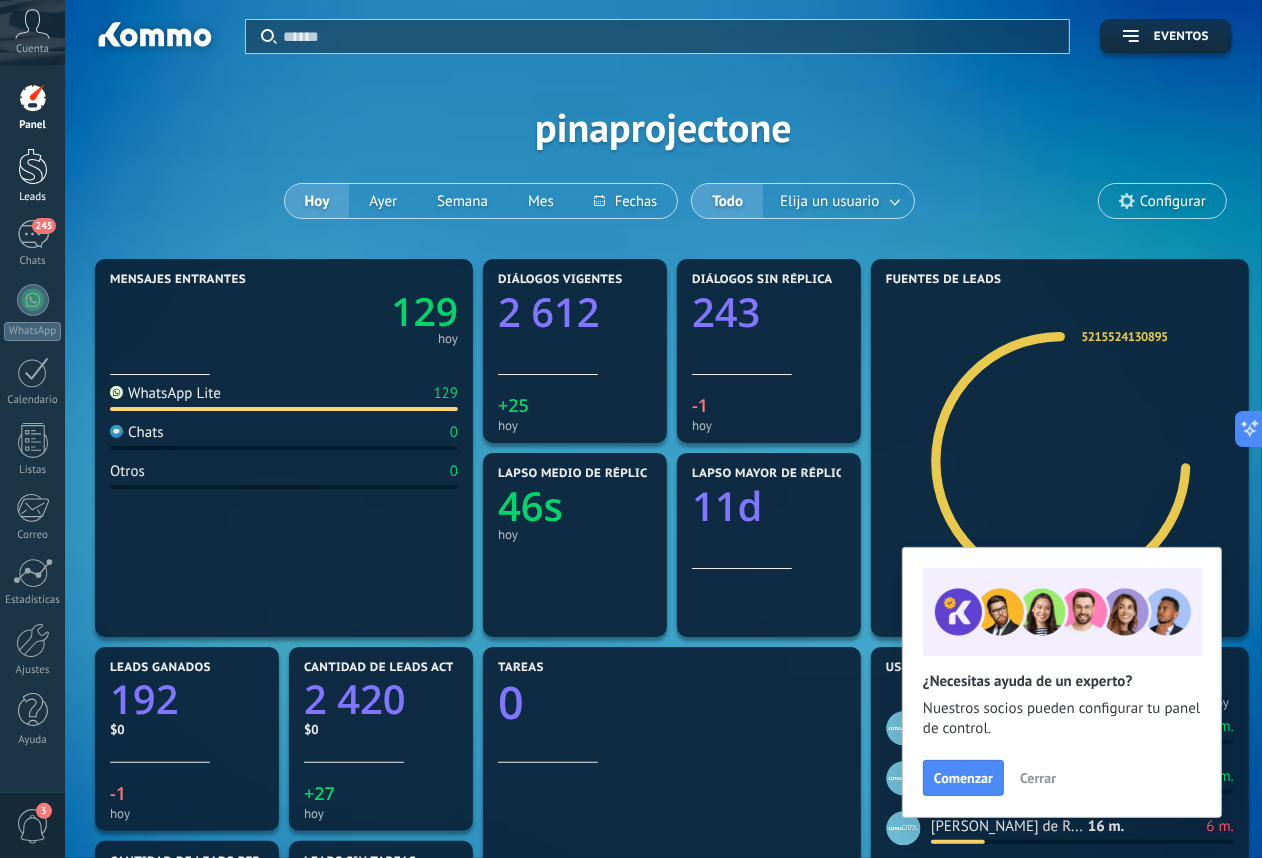 click on "Leads" at bounding box center (33, 197) 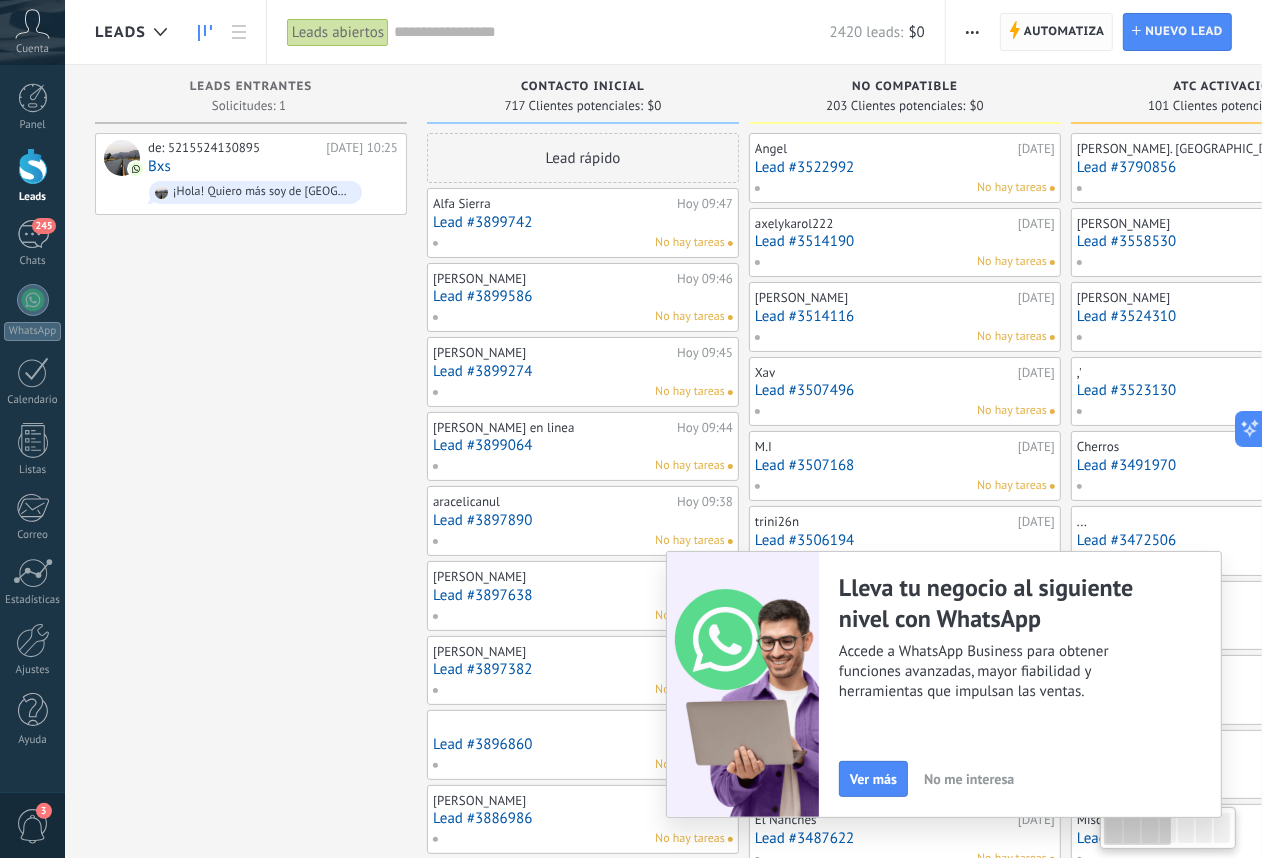 click on "Automatiza" at bounding box center [1064, 32] 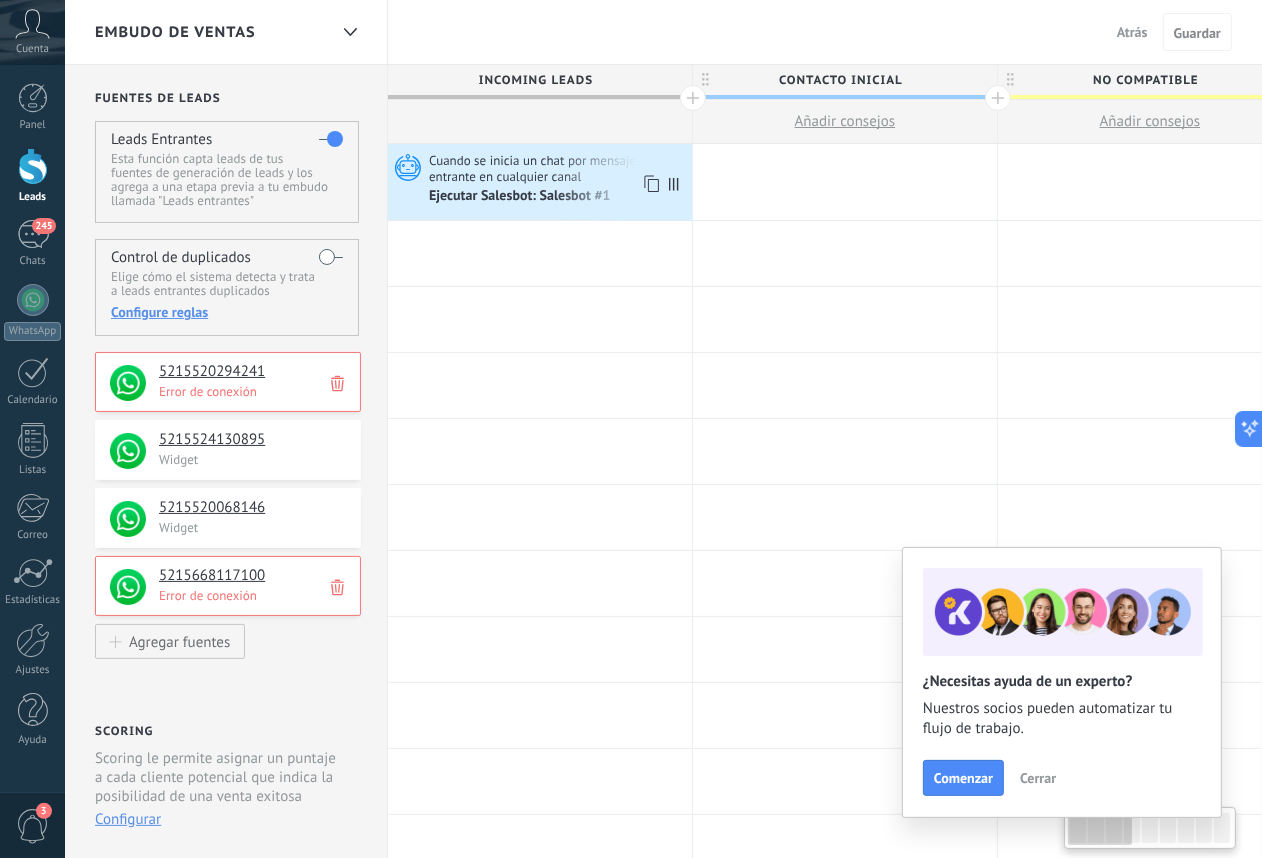 click on "Cuando se inicia un chat por mensaje entrante en cualquier canal" at bounding box center [558, 168] 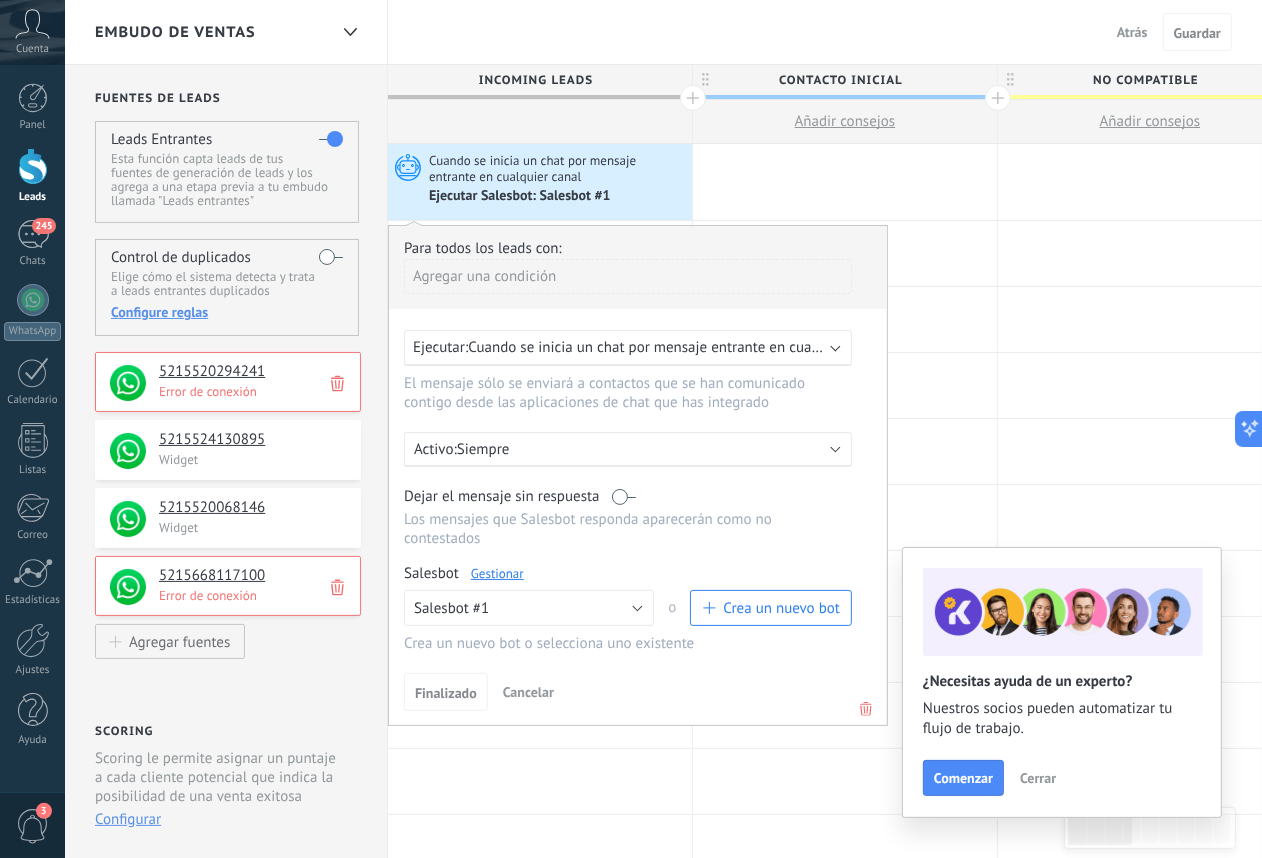 click on "Gestionar" at bounding box center [497, 573] 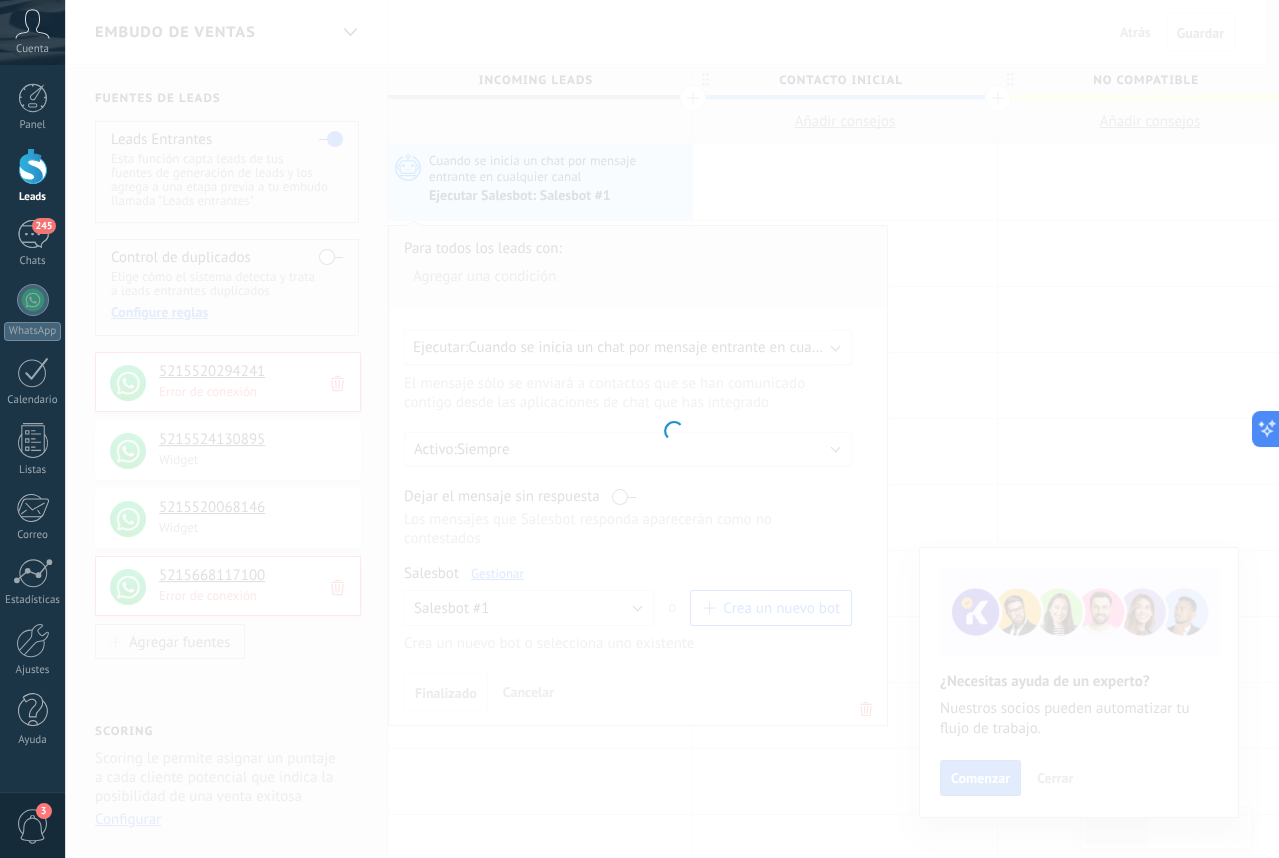 type on "**********" 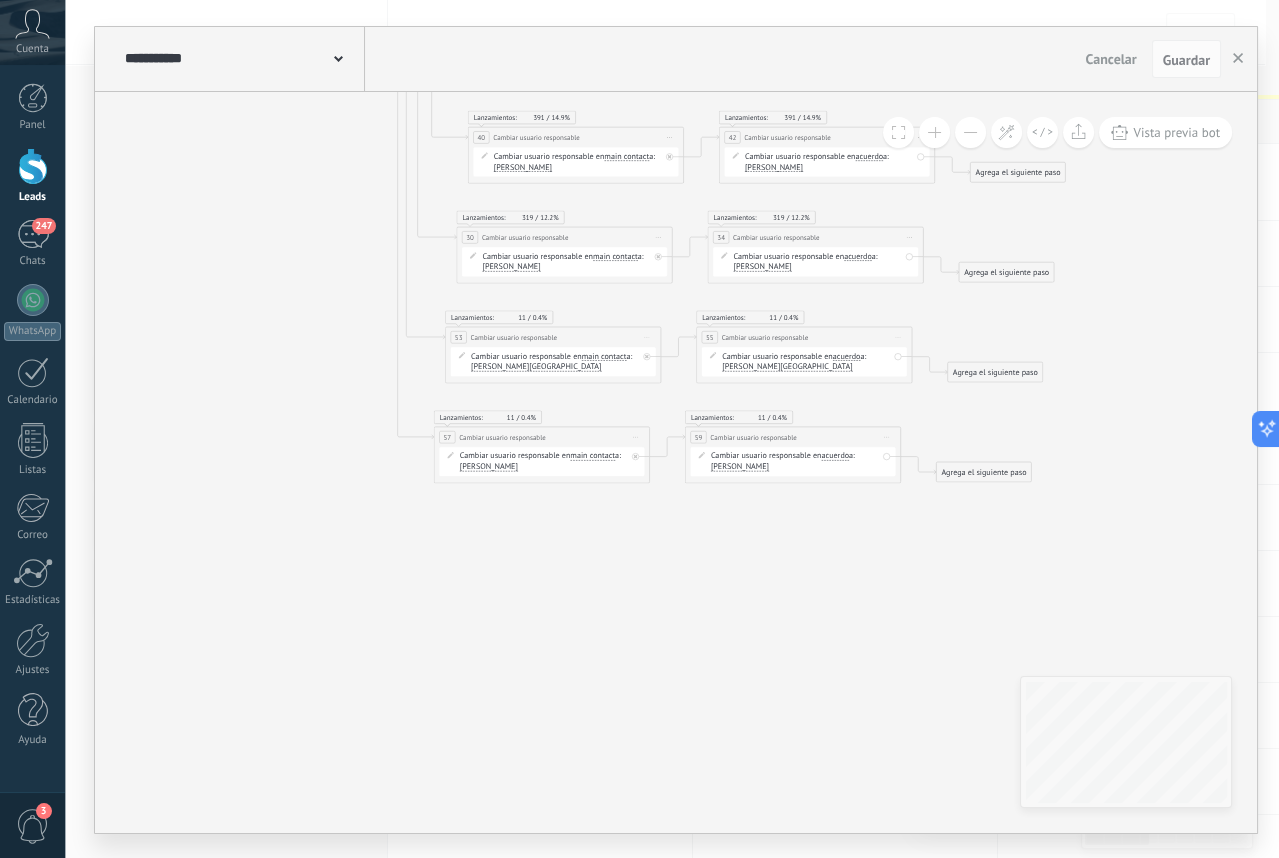 click on "Cambiar usuario responsable en
main contact
main contact
all contacts
chat contact
acuerdo
empresa
main contact
main contact
all contacts
chat contact
acuerdo" at bounding box center (544, 462) 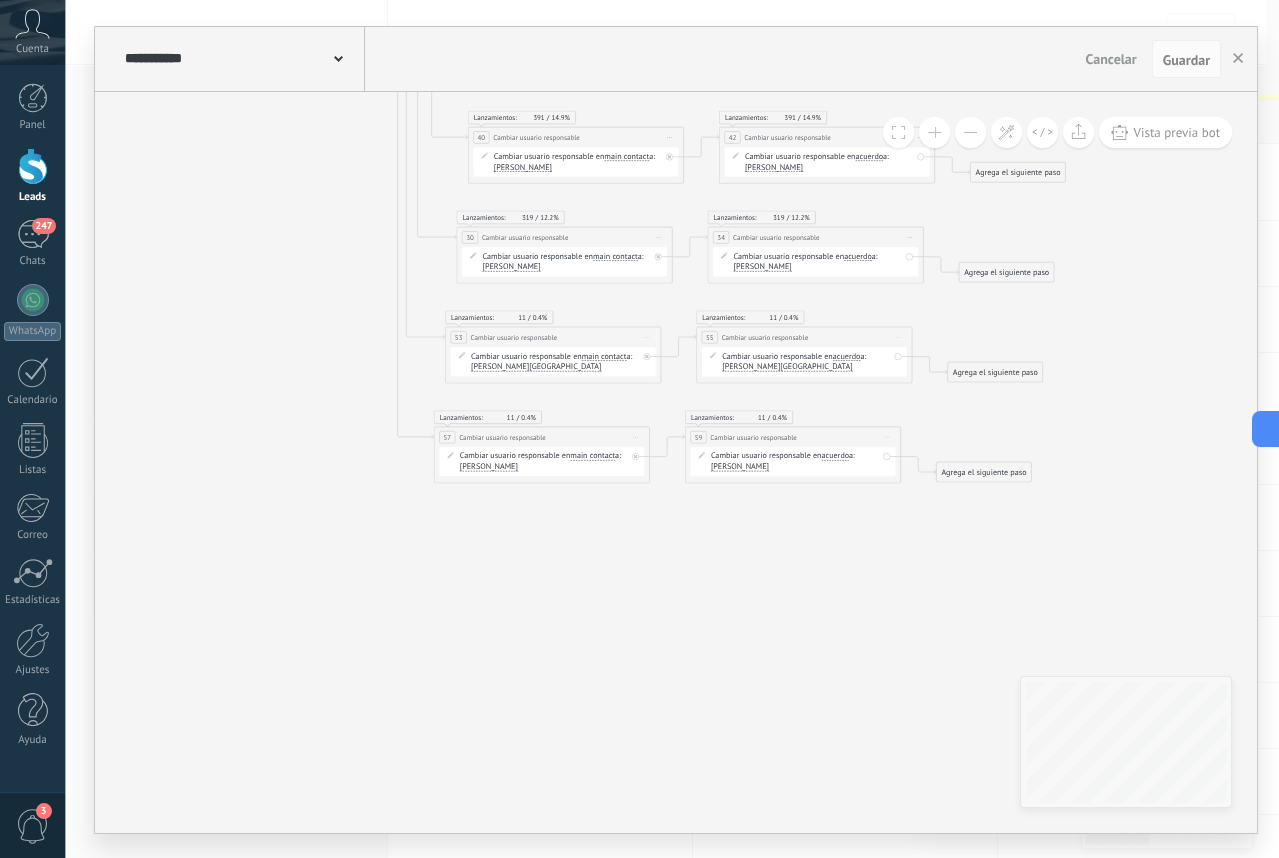 click on "[PERSON_NAME]" at bounding box center (489, 467) 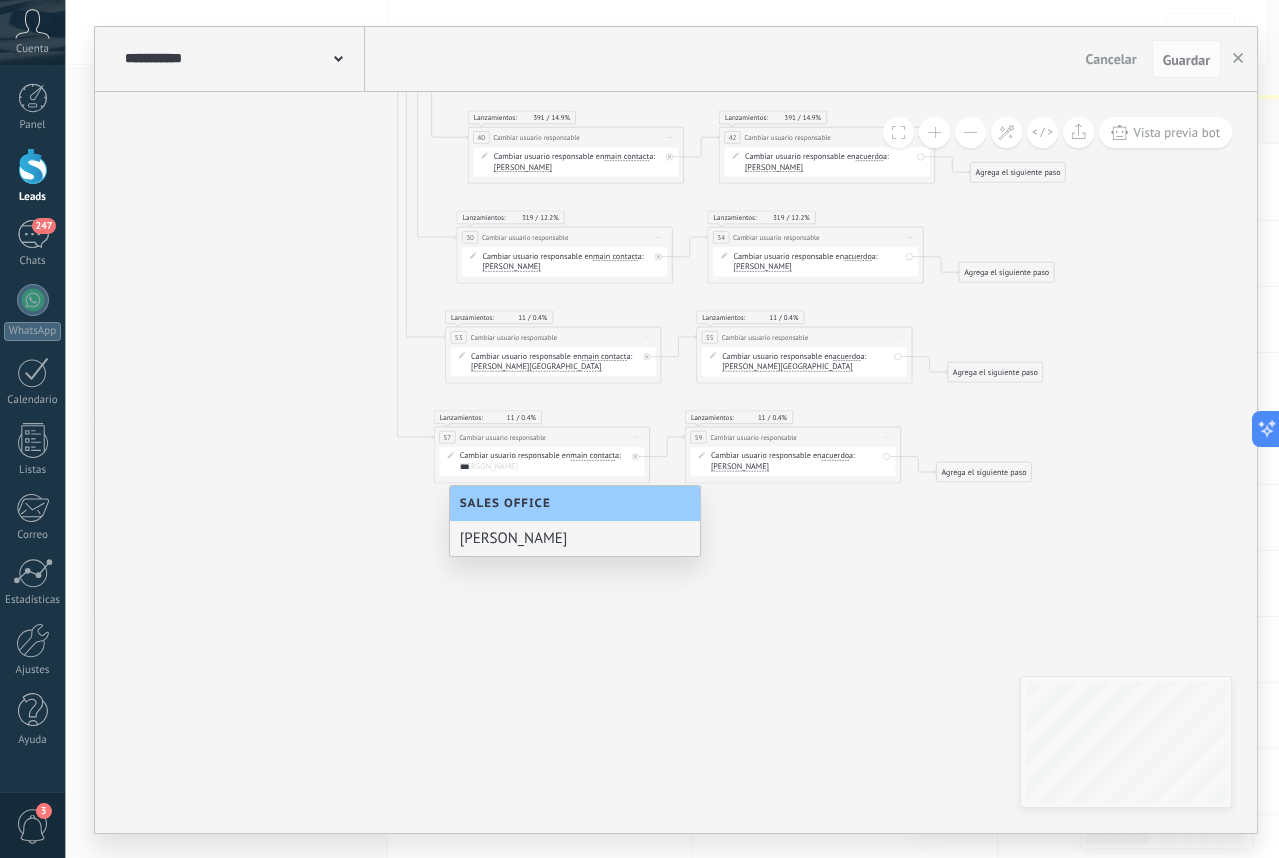 type on "***" 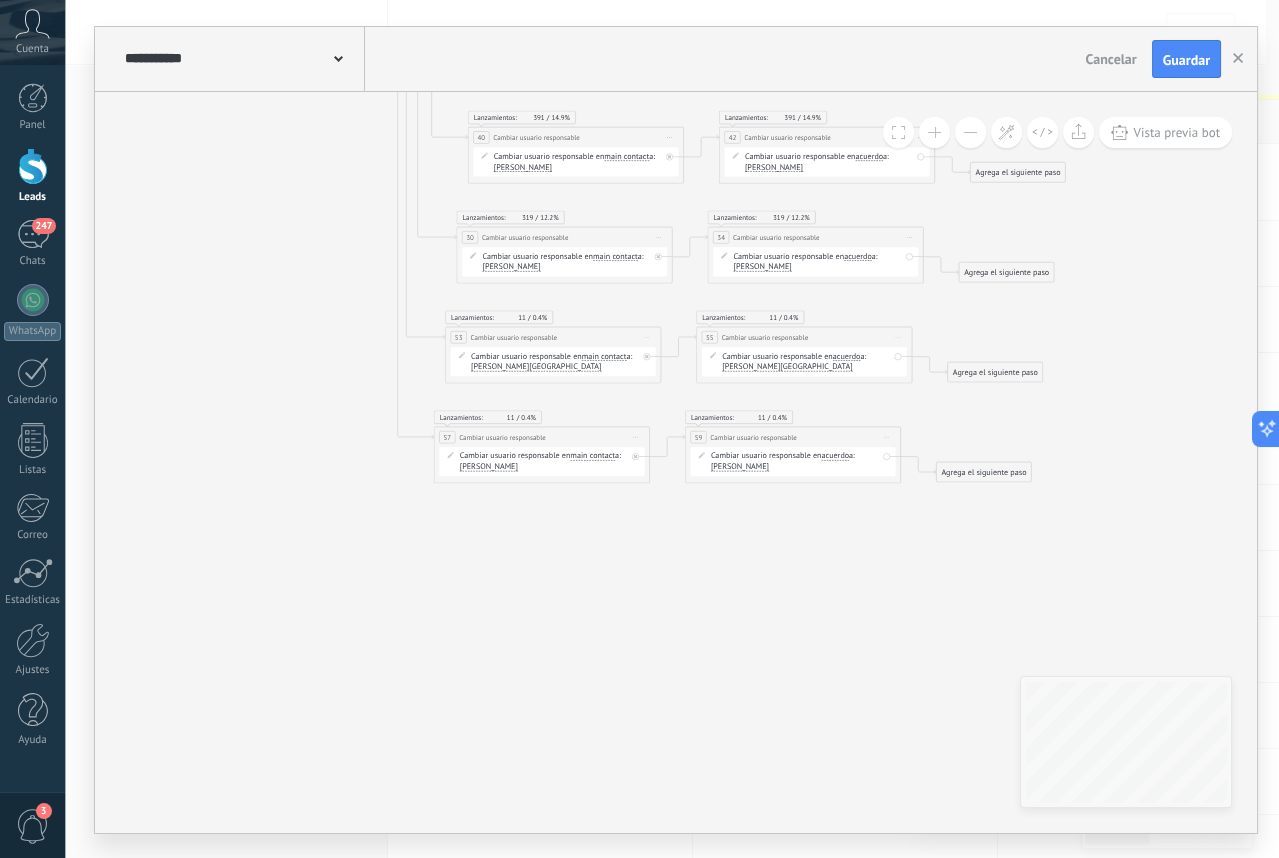 click on "[PERSON_NAME]" at bounding box center (740, 467) 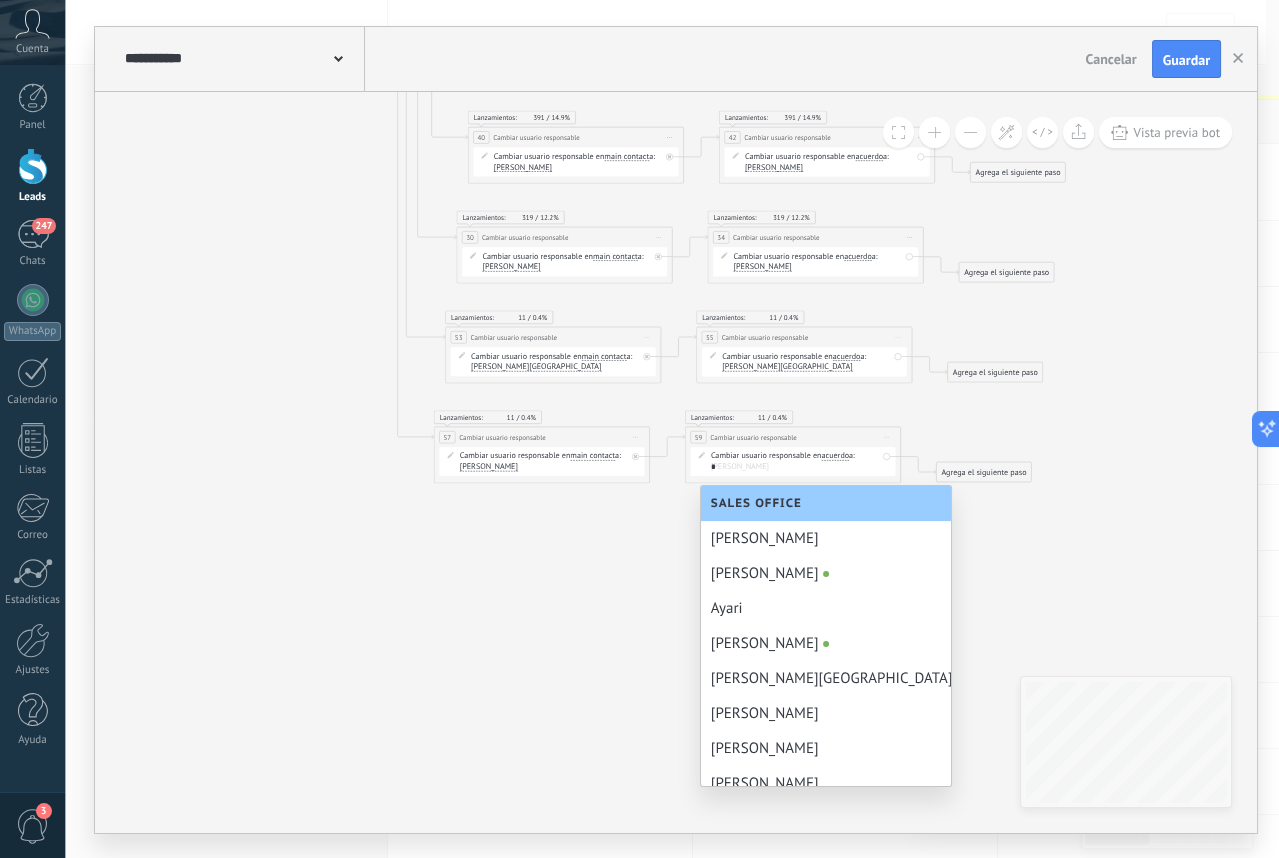 scroll, scrollTop: 0, scrollLeft: 0, axis: both 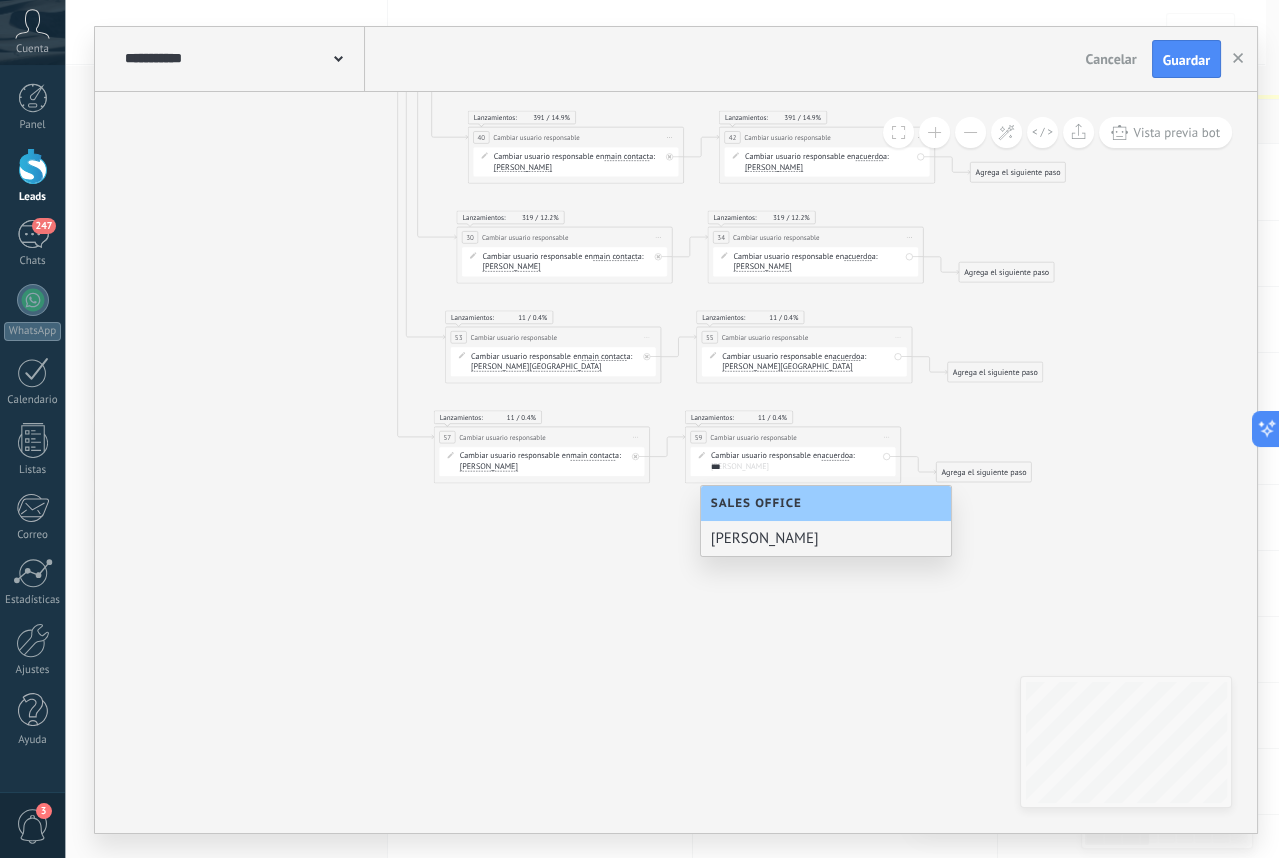 type on "***" 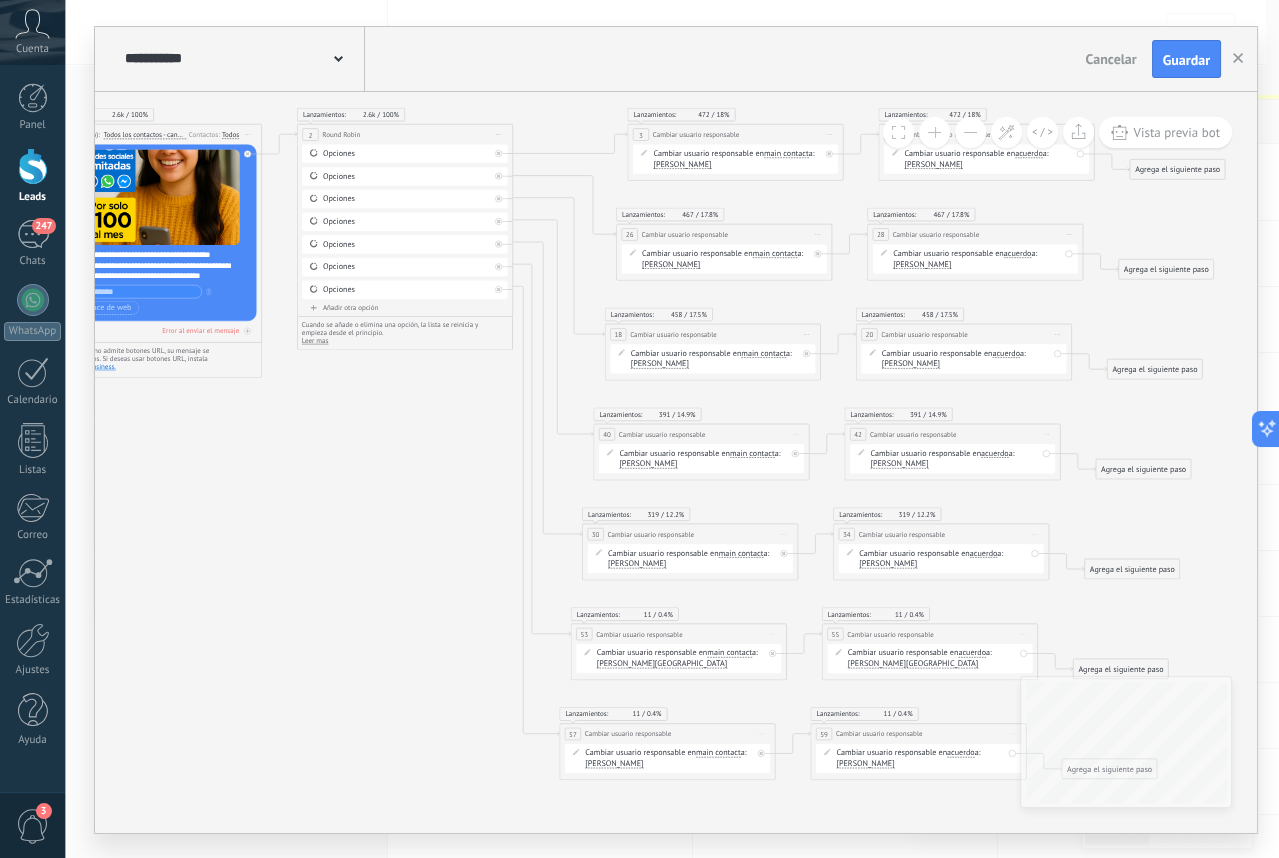 click on "Añadir otra opción" at bounding box center (404, 307) 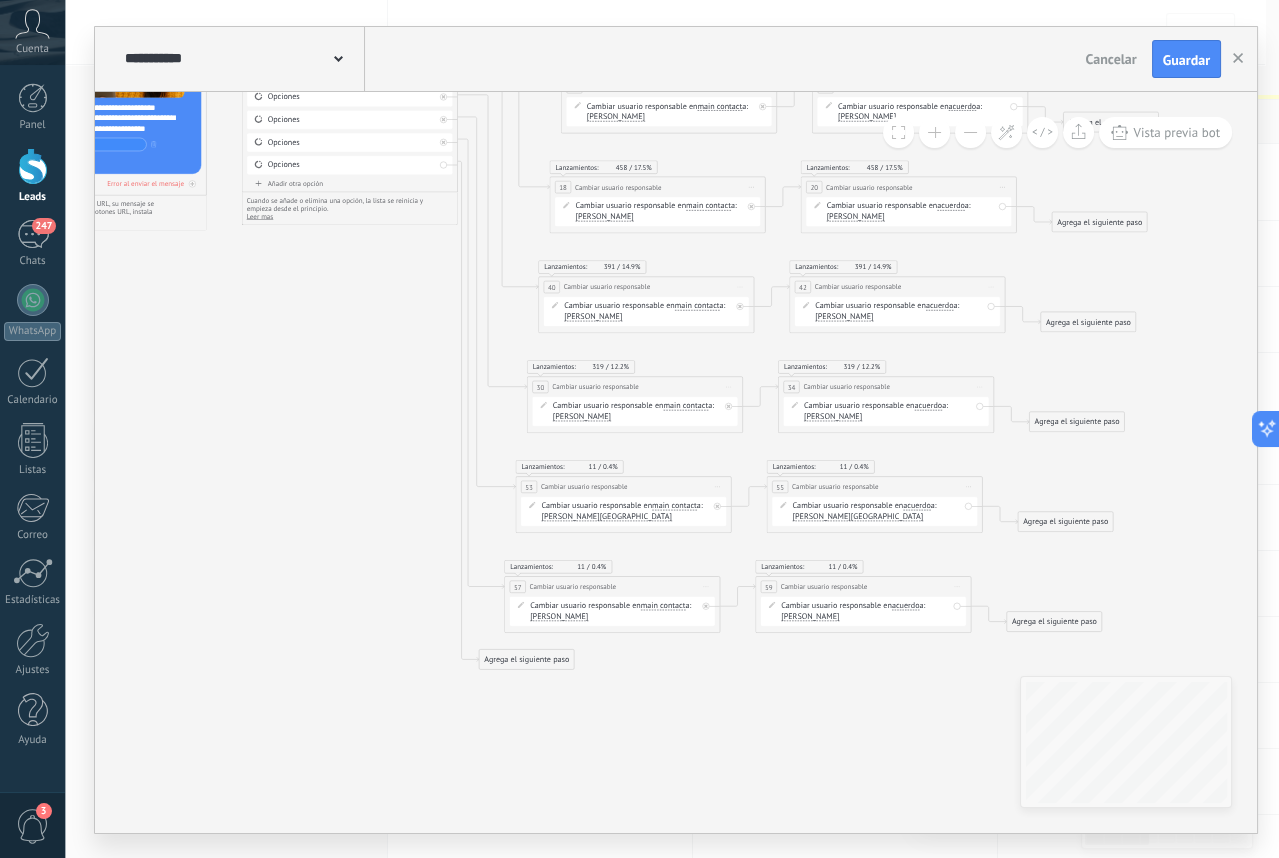 drag, startPoint x: 544, startPoint y: 247, endPoint x: 528, endPoint y: 664, distance: 417.30685 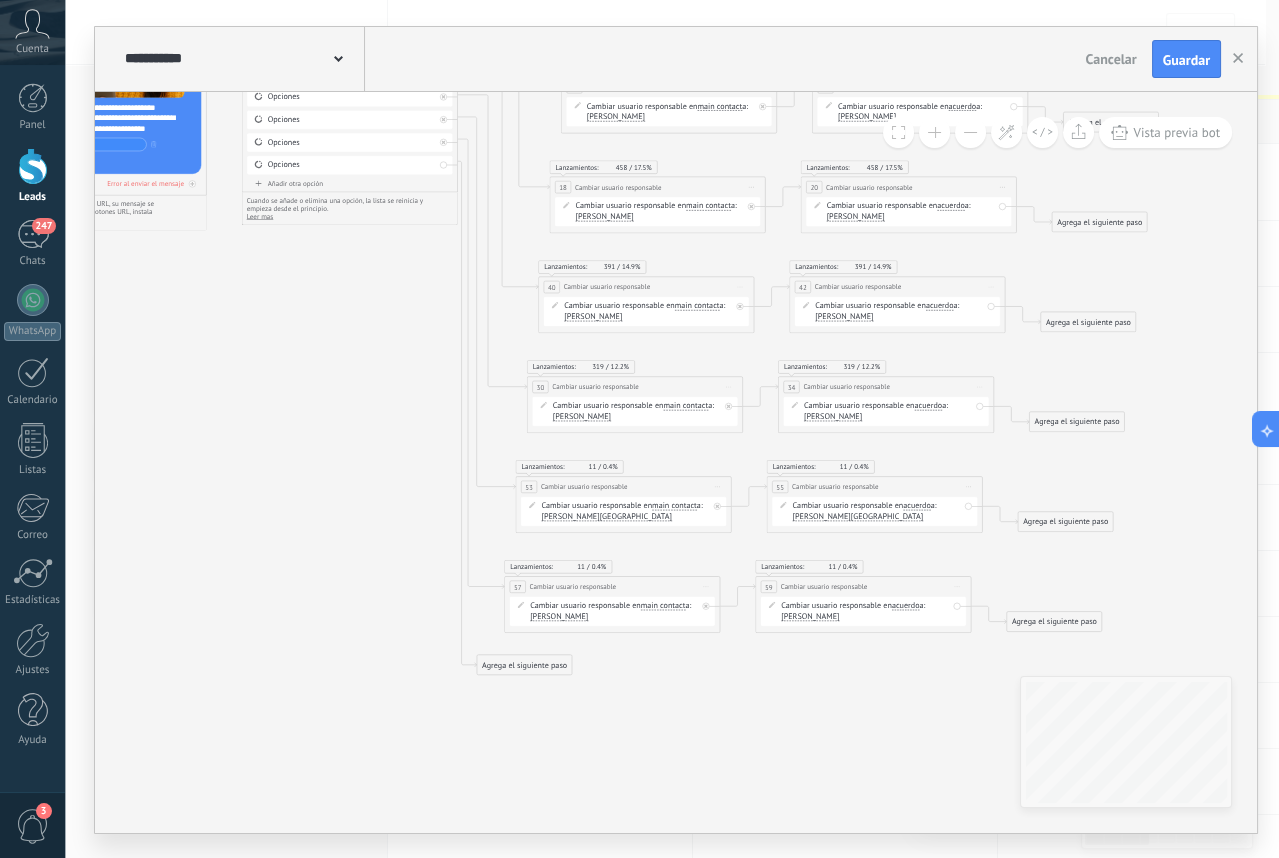 click on "Iniciar vista previa aquí
Cambiar nombre
Duplicar
[GEOGRAPHIC_DATA]" at bounding box center [705, 587] 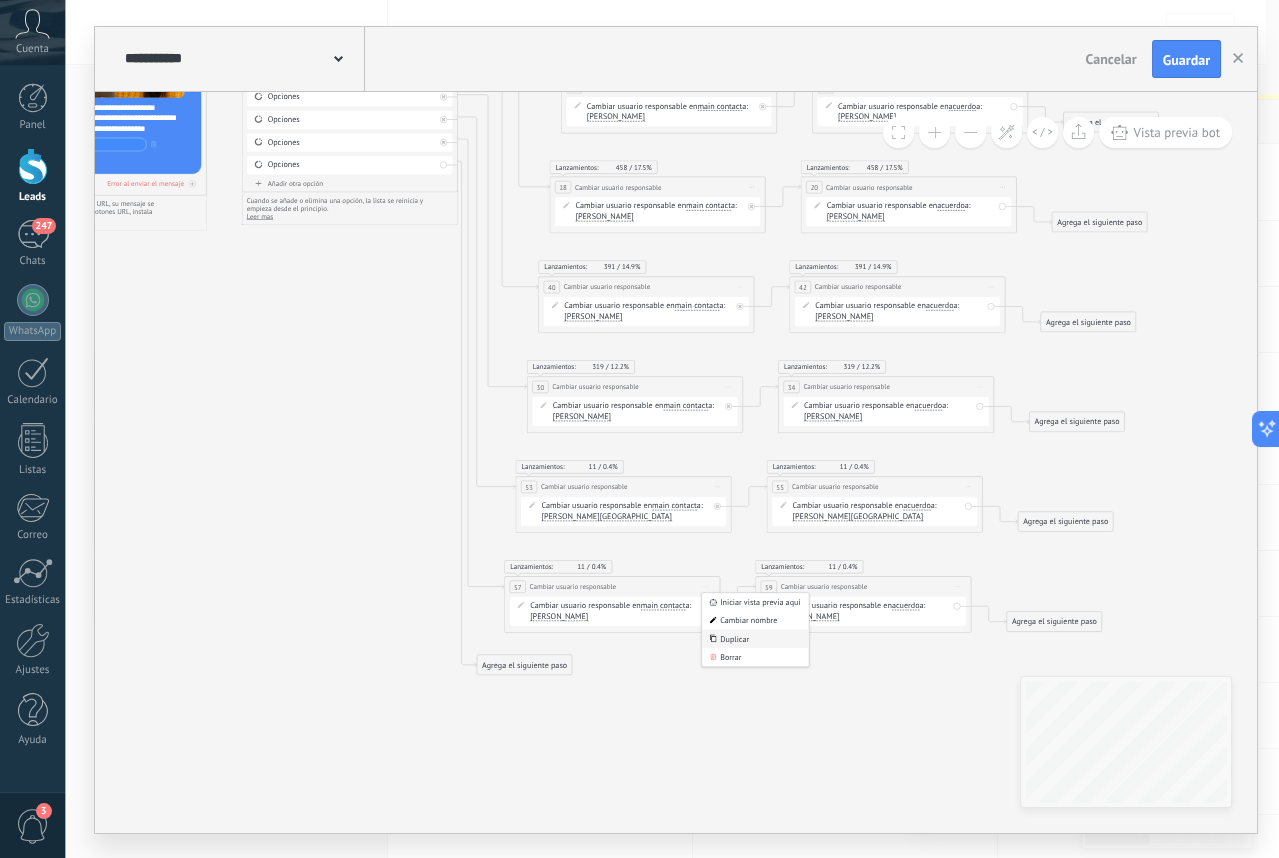 click on "Duplicar" at bounding box center [755, 638] 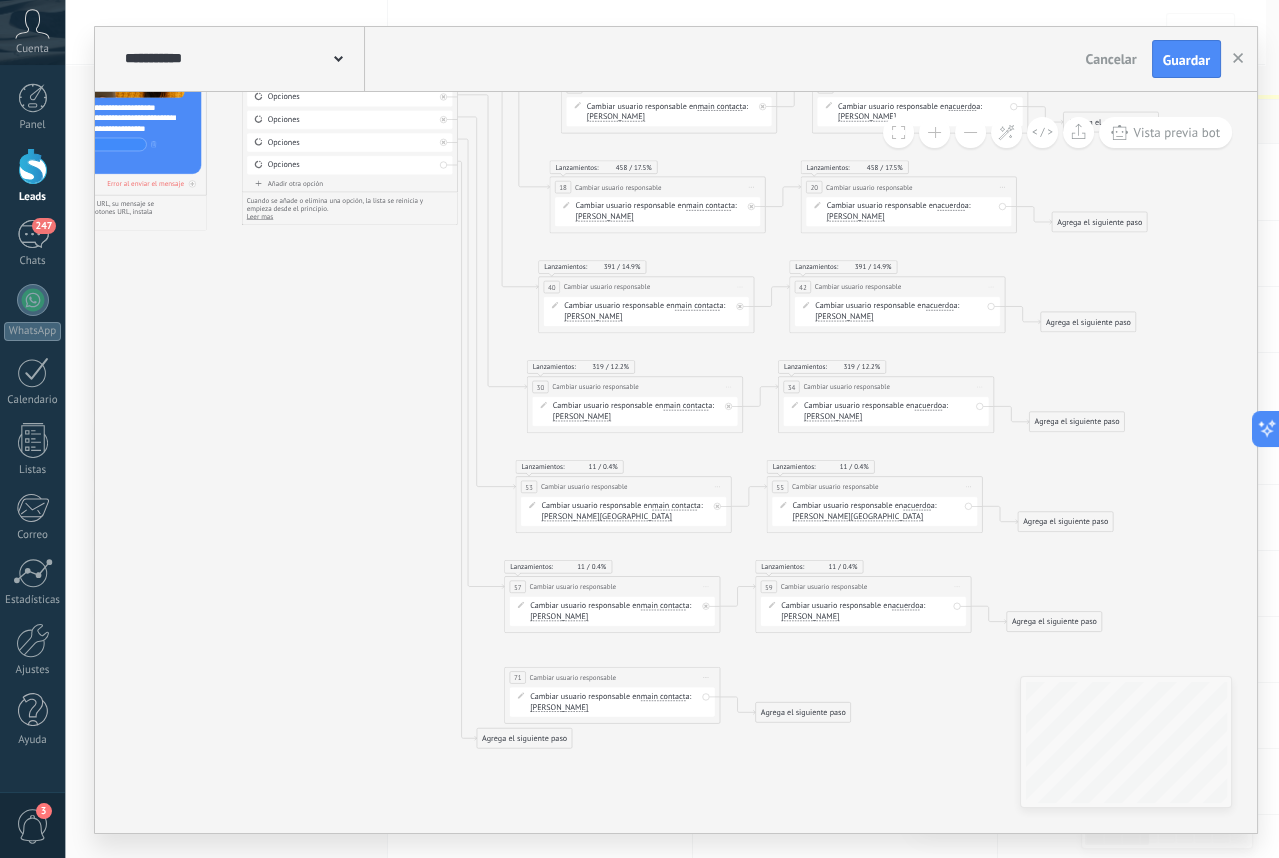 click on "Iniciar vista previa aquí
Cambiar nombre
Duplicar
[GEOGRAPHIC_DATA]" at bounding box center (957, 587) 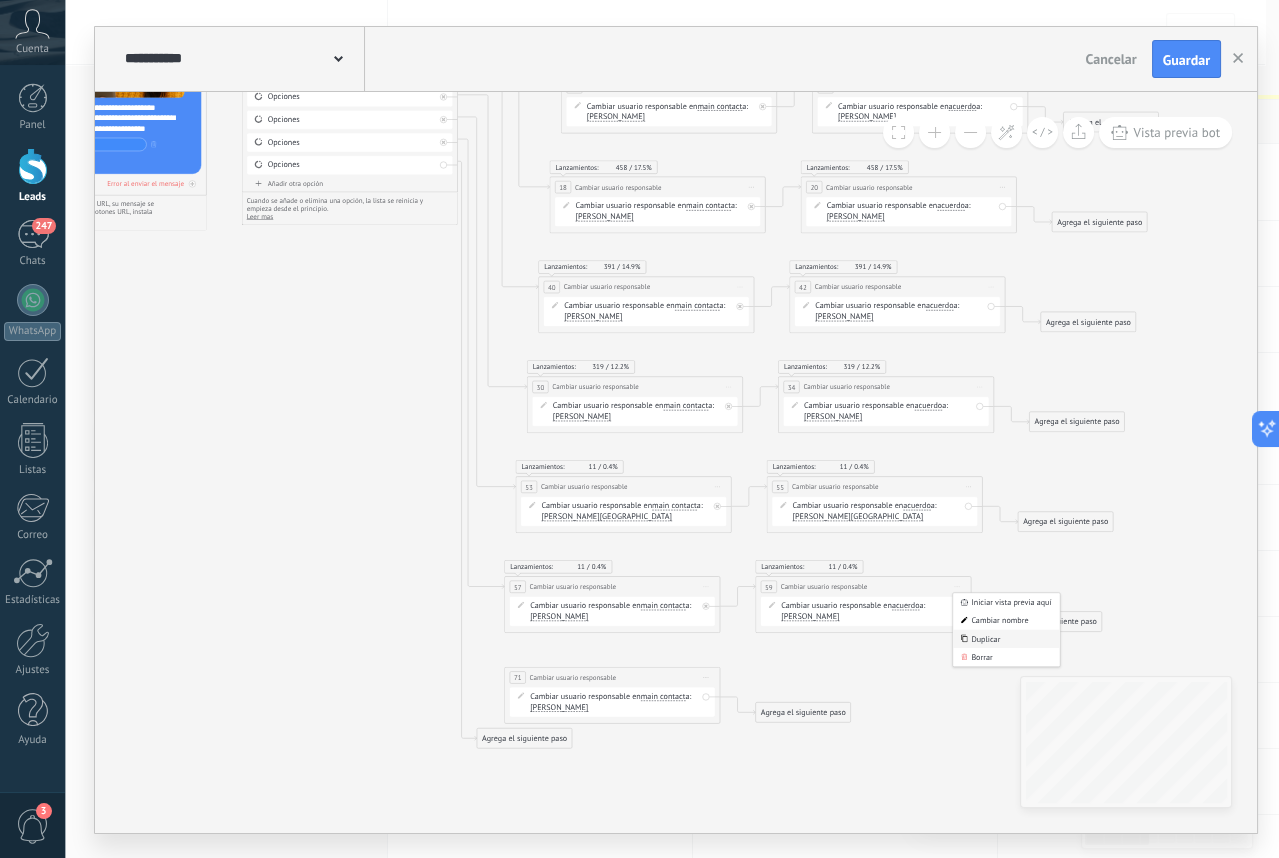 click on "Duplicar" at bounding box center (1006, 638) 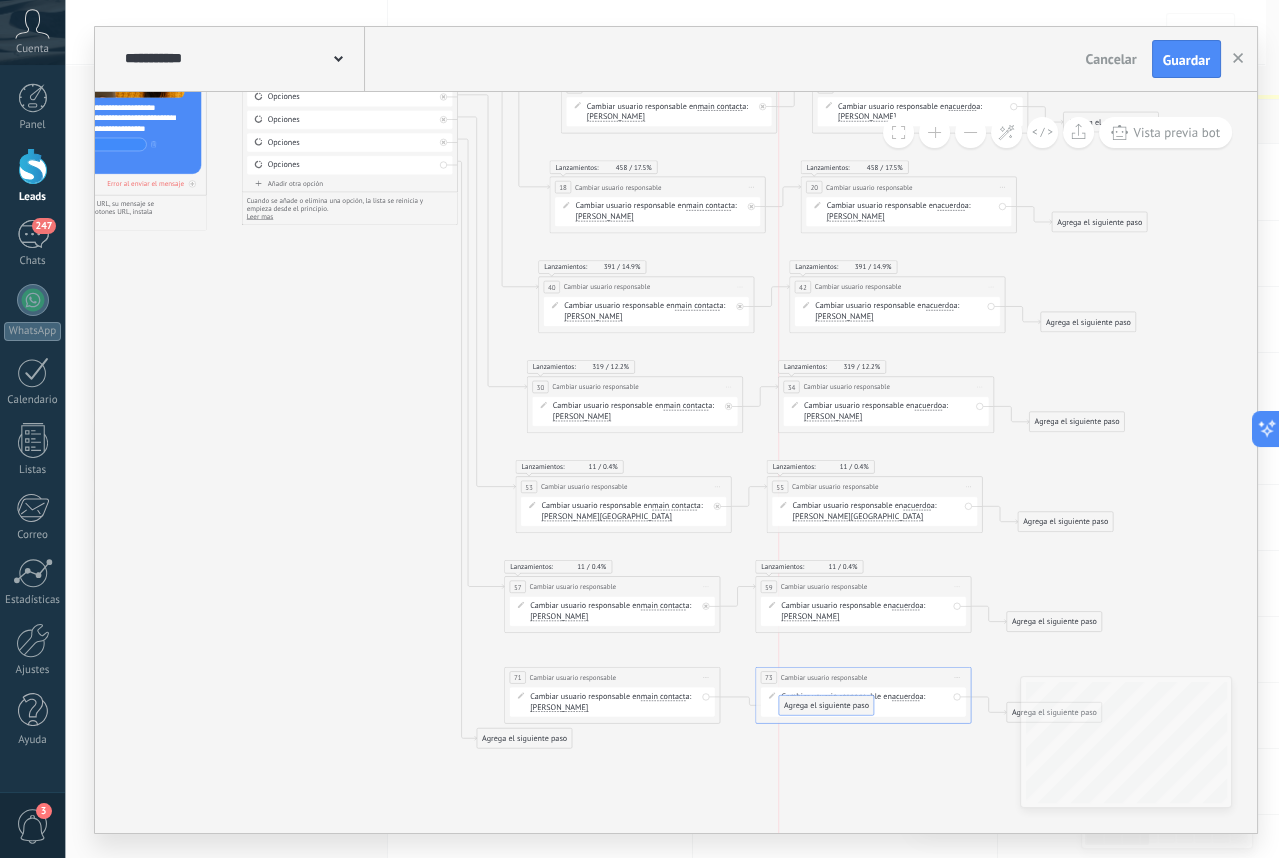 drag, startPoint x: 800, startPoint y: 736, endPoint x: 831, endPoint y: 702, distance: 46.010868 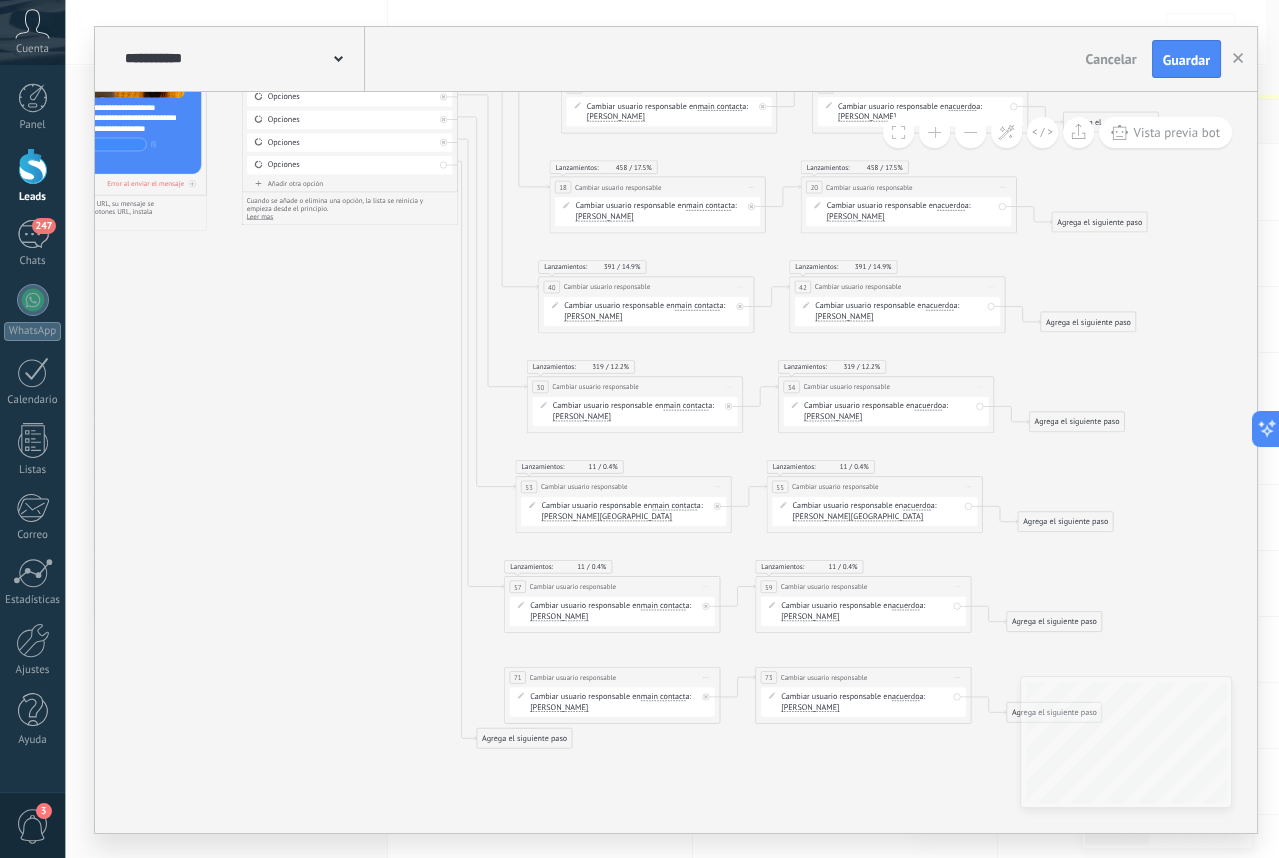 click on "[PERSON_NAME]" at bounding box center (559, 707) 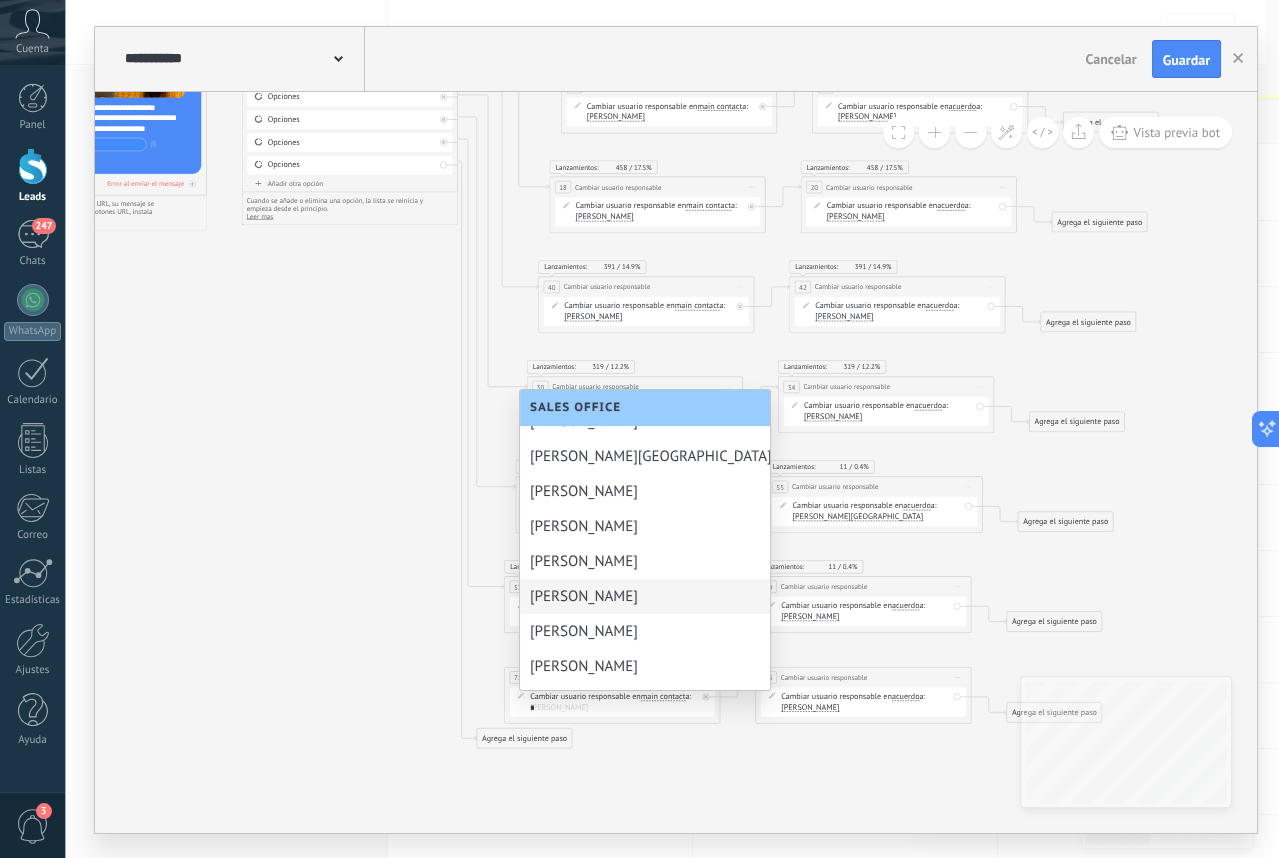 scroll, scrollTop: 0, scrollLeft: 0, axis: both 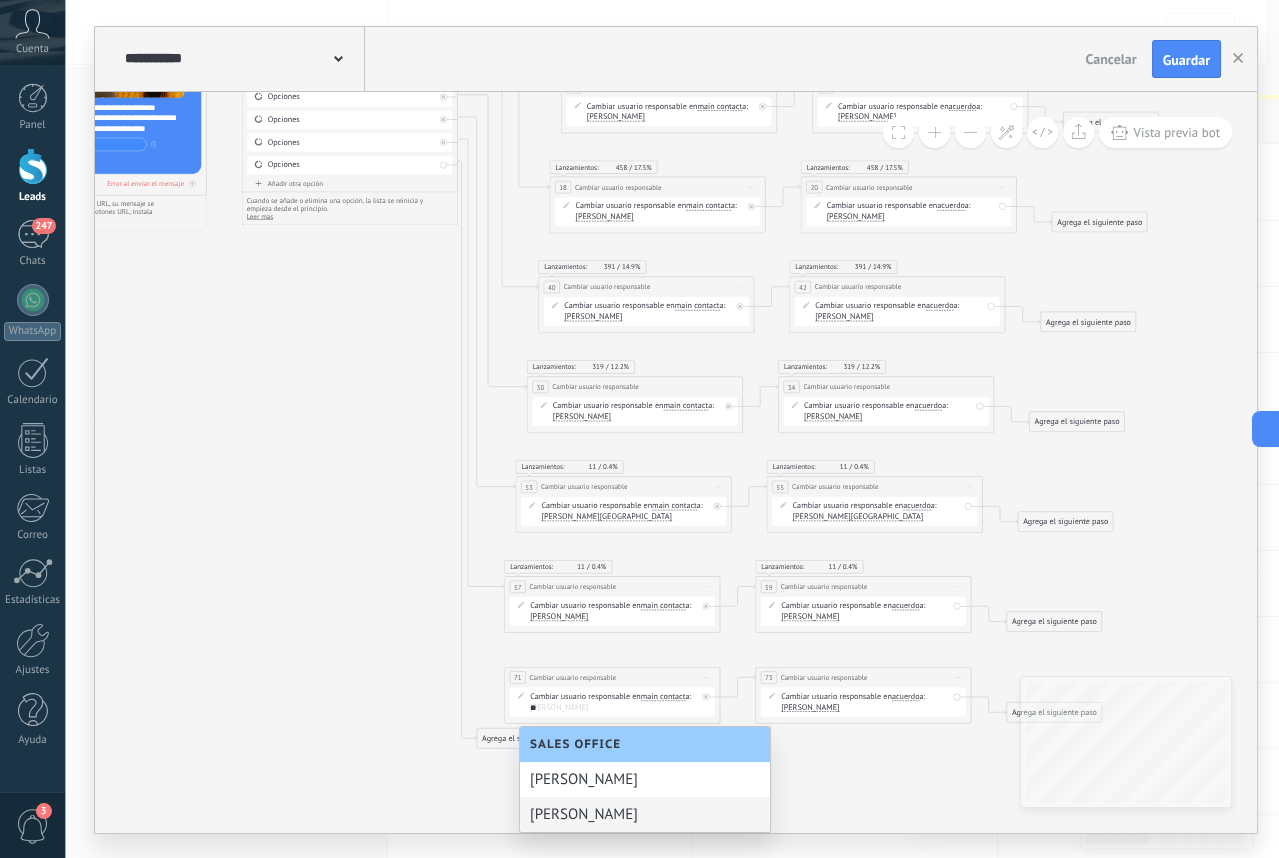type on "**" 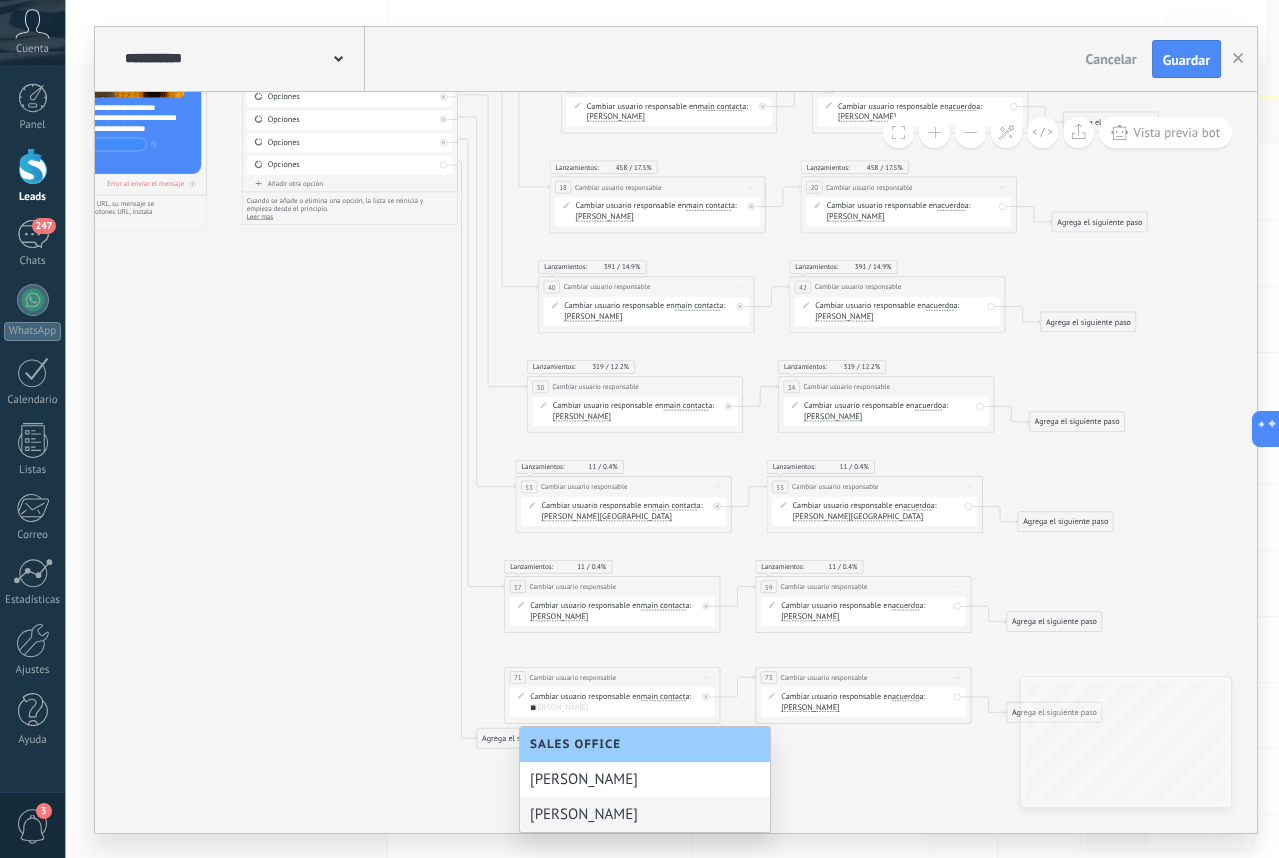 click on "[PERSON_NAME]" at bounding box center (645, 814) 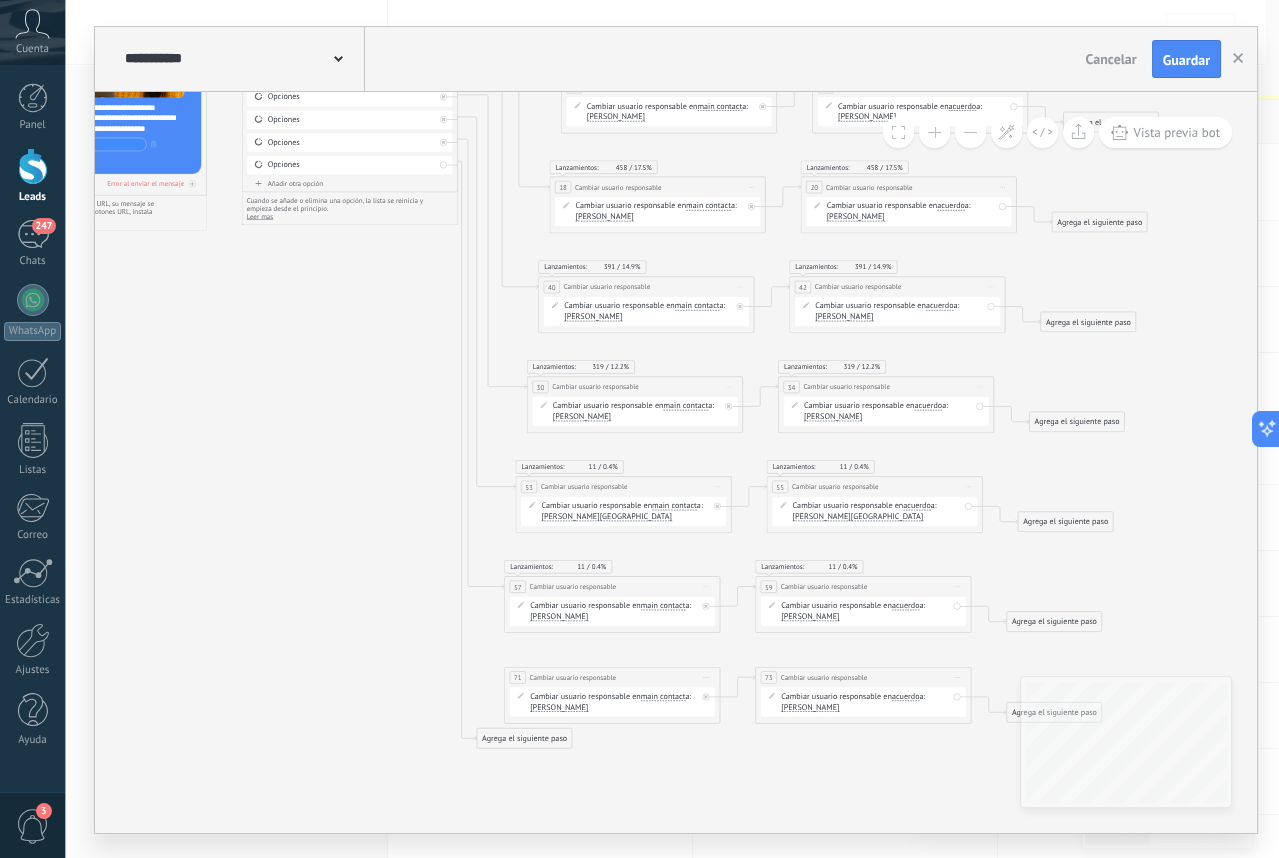 click on "[PERSON_NAME]" at bounding box center (810, 707) 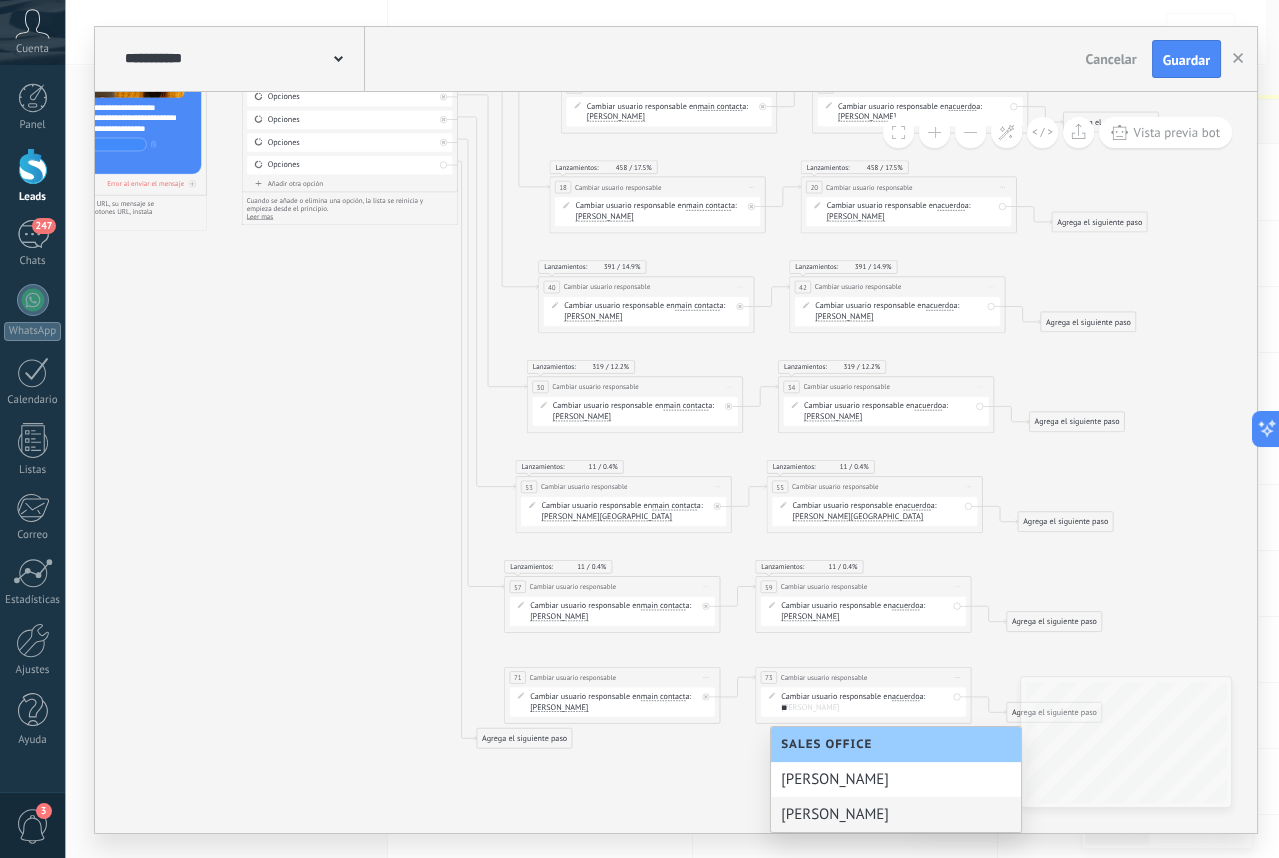 type on "**" 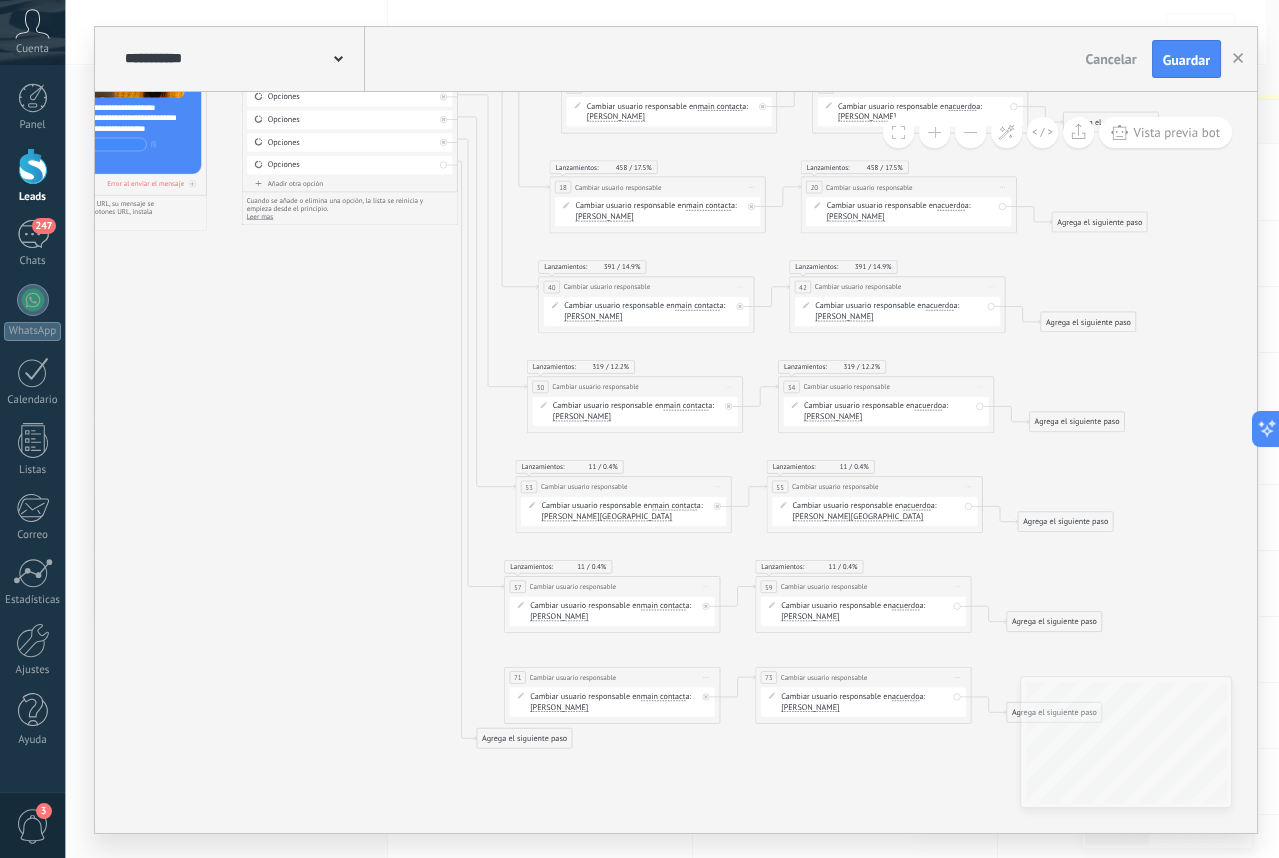 click on "Agrega el siguiente paso" at bounding box center (524, 738) 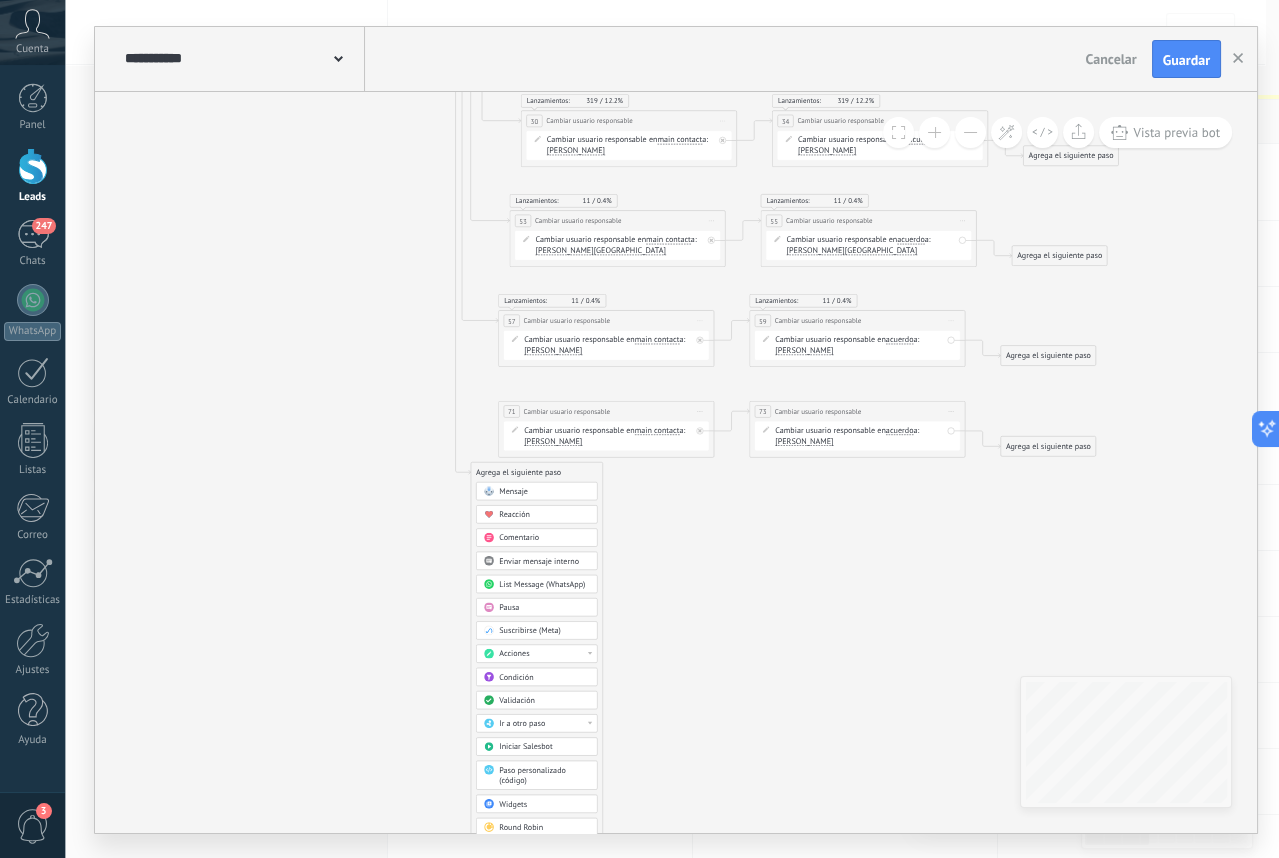 click 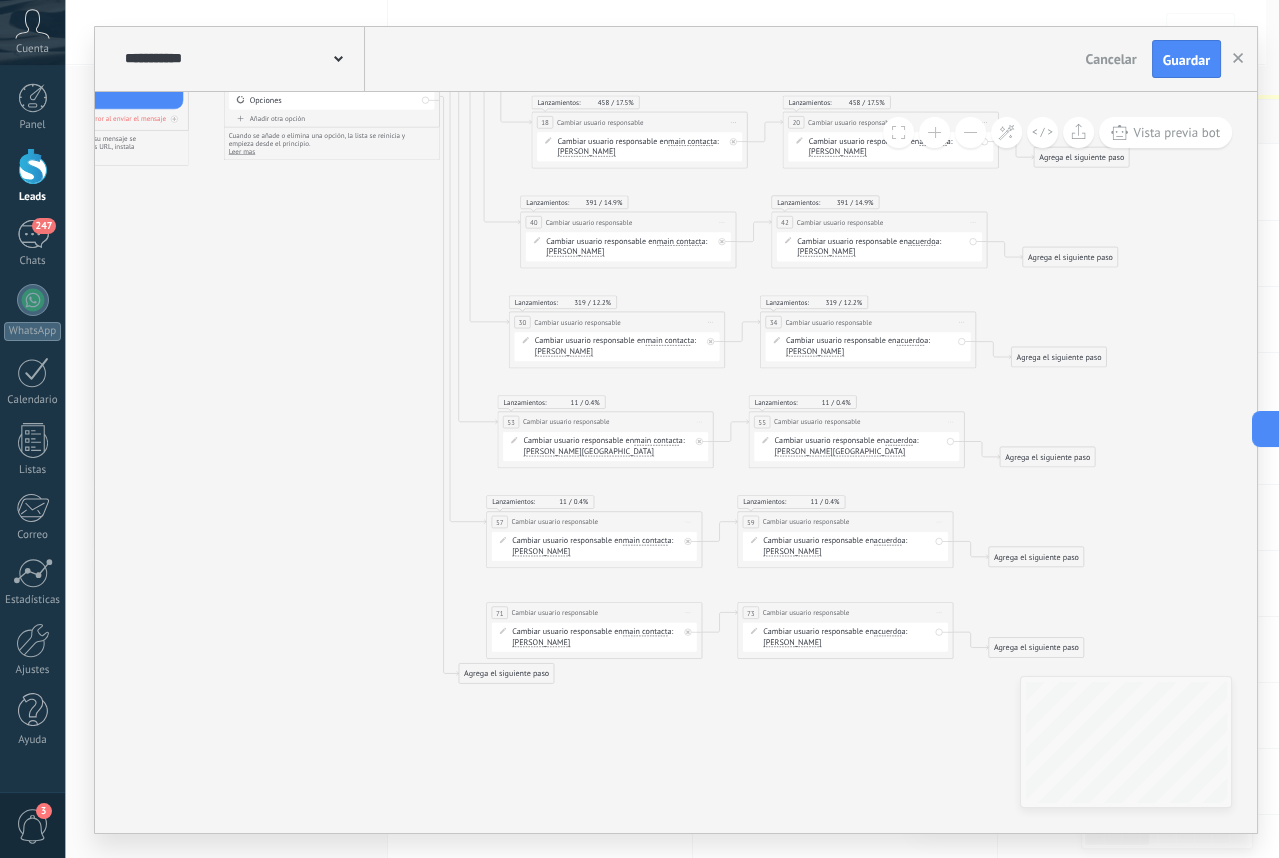 click on "Añadir otra opción" at bounding box center (331, 118) 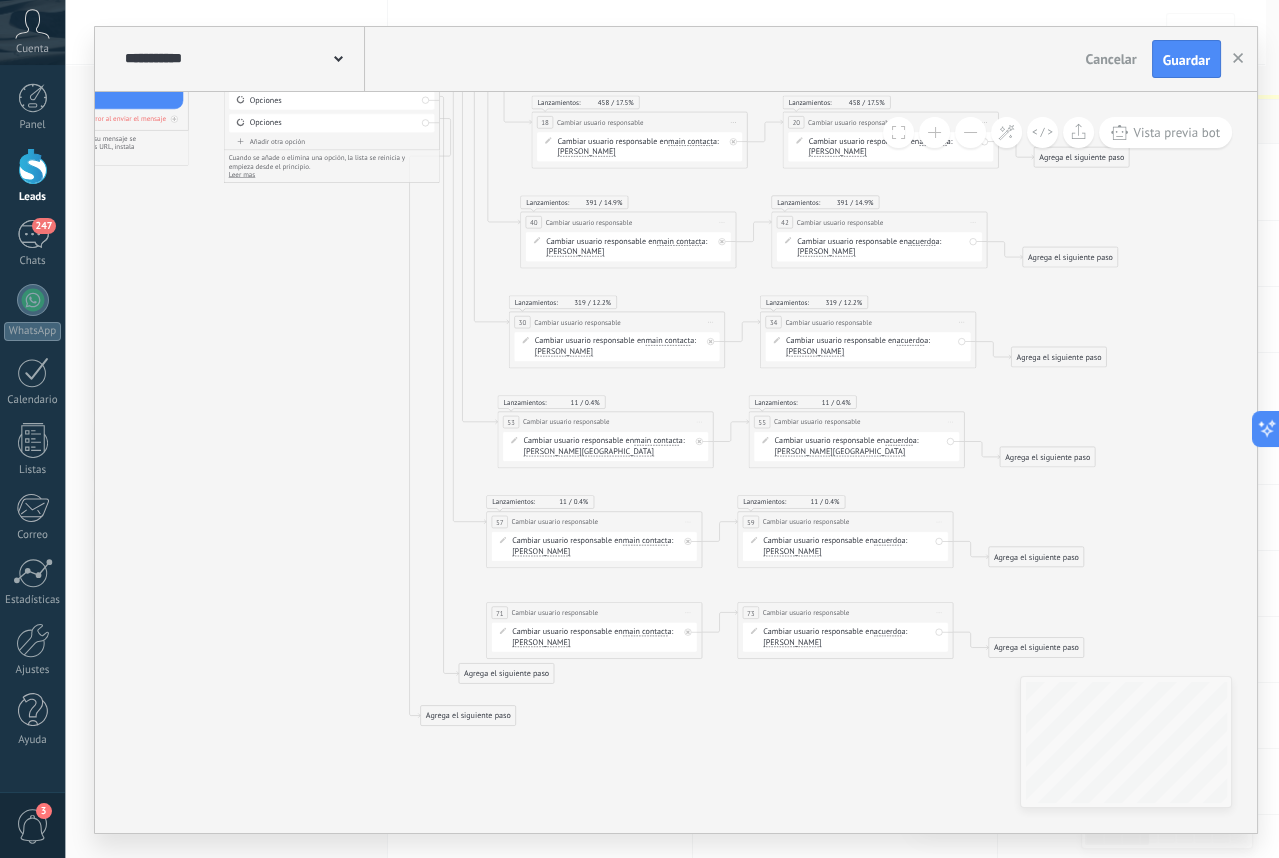drag, startPoint x: 501, startPoint y: 180, endPoint x: 447, endPoint y: 718, distance: 540.70325 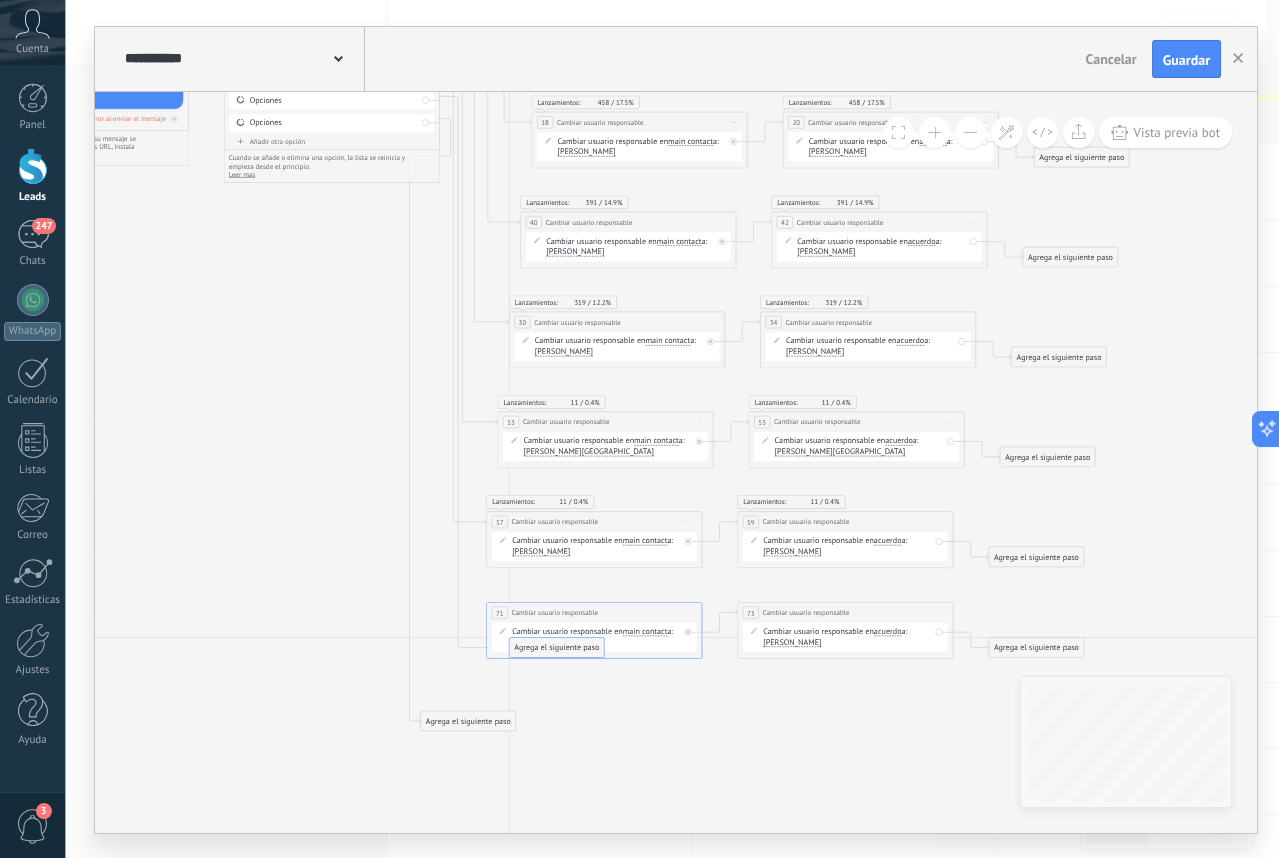 drag, startPoint x: 539, startPoint y: 671, endPoint x: 589, endPoint y: 647, distance: 55.461697 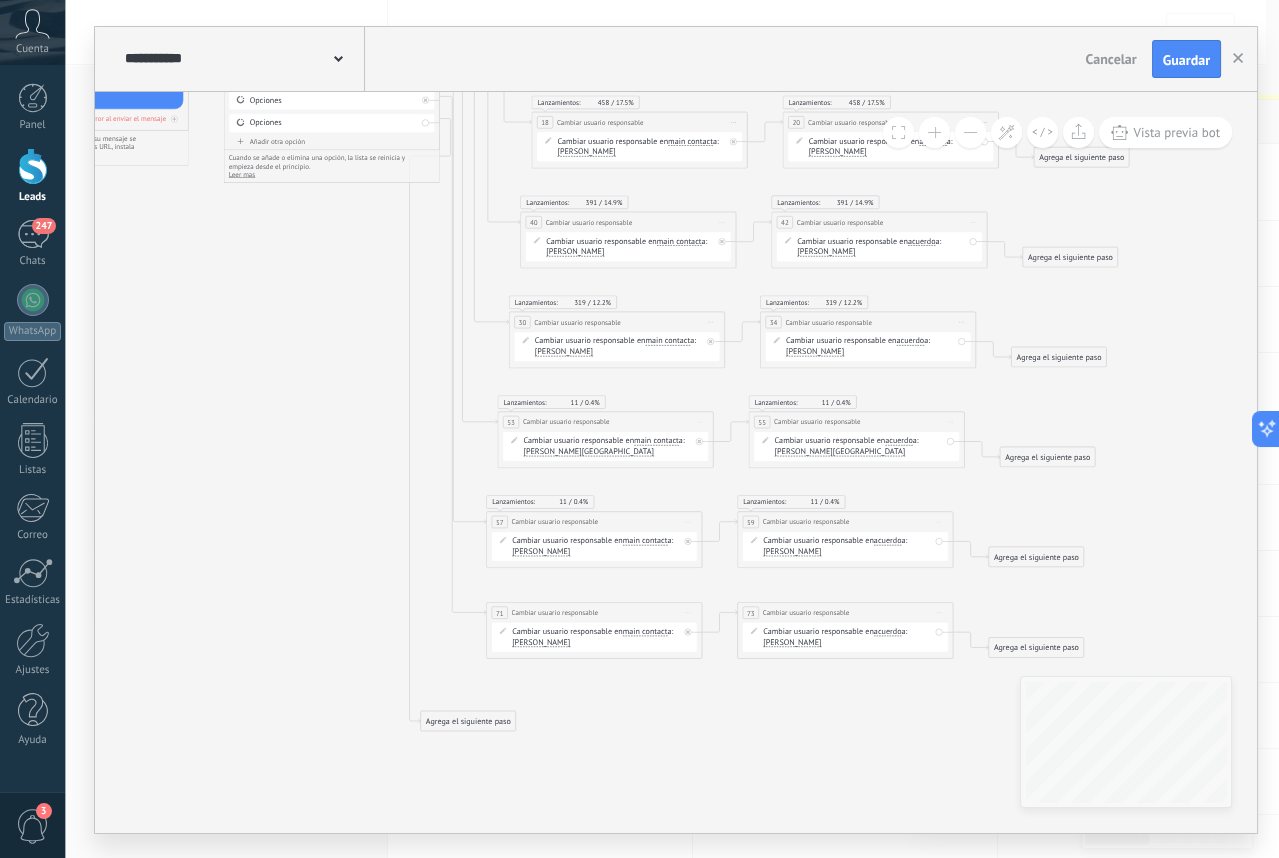 click on "Iniciar vista previa aquí
Cambiar nombre
Duplicar
[GEOGRAPHIC_DATA]" at bounding box center (687, 613) 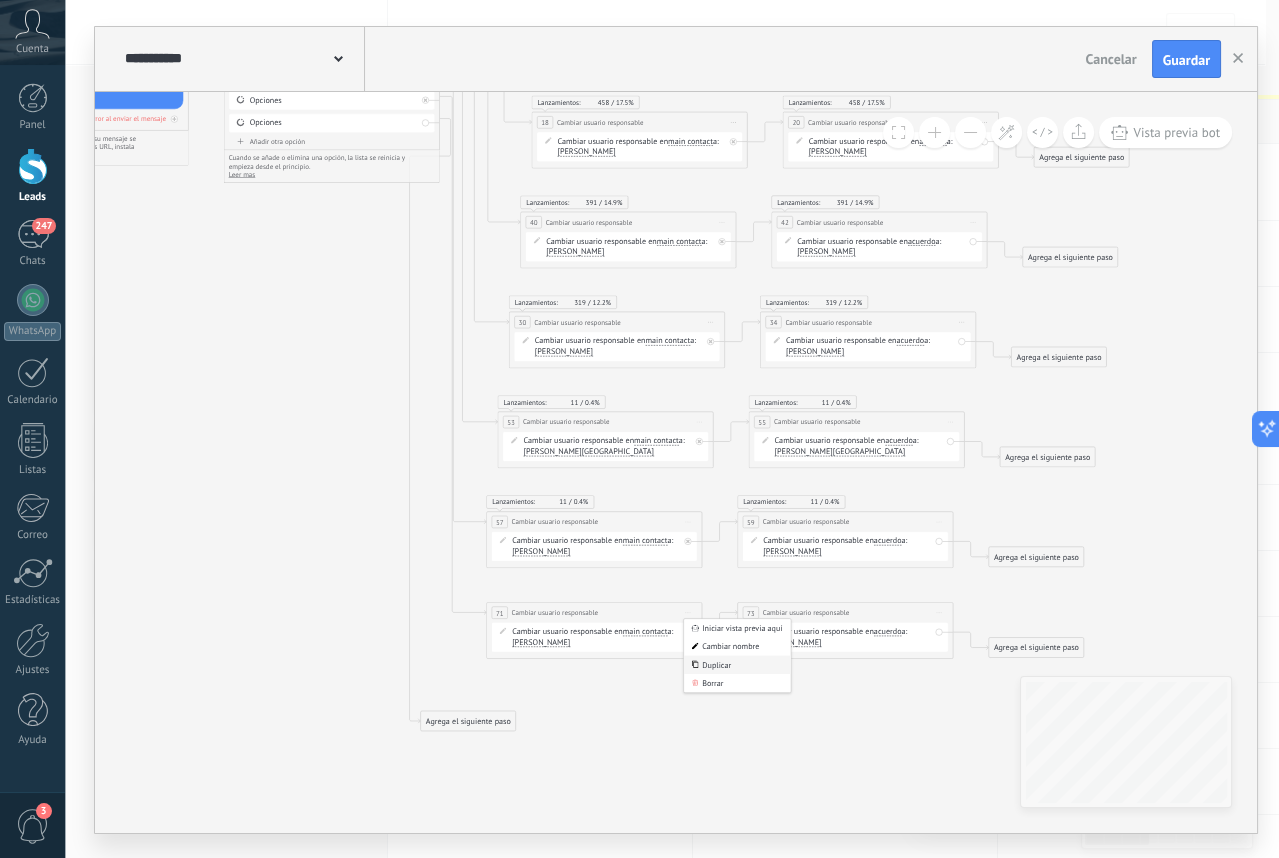click on "Duplicar" at bounding box center (737, 664) 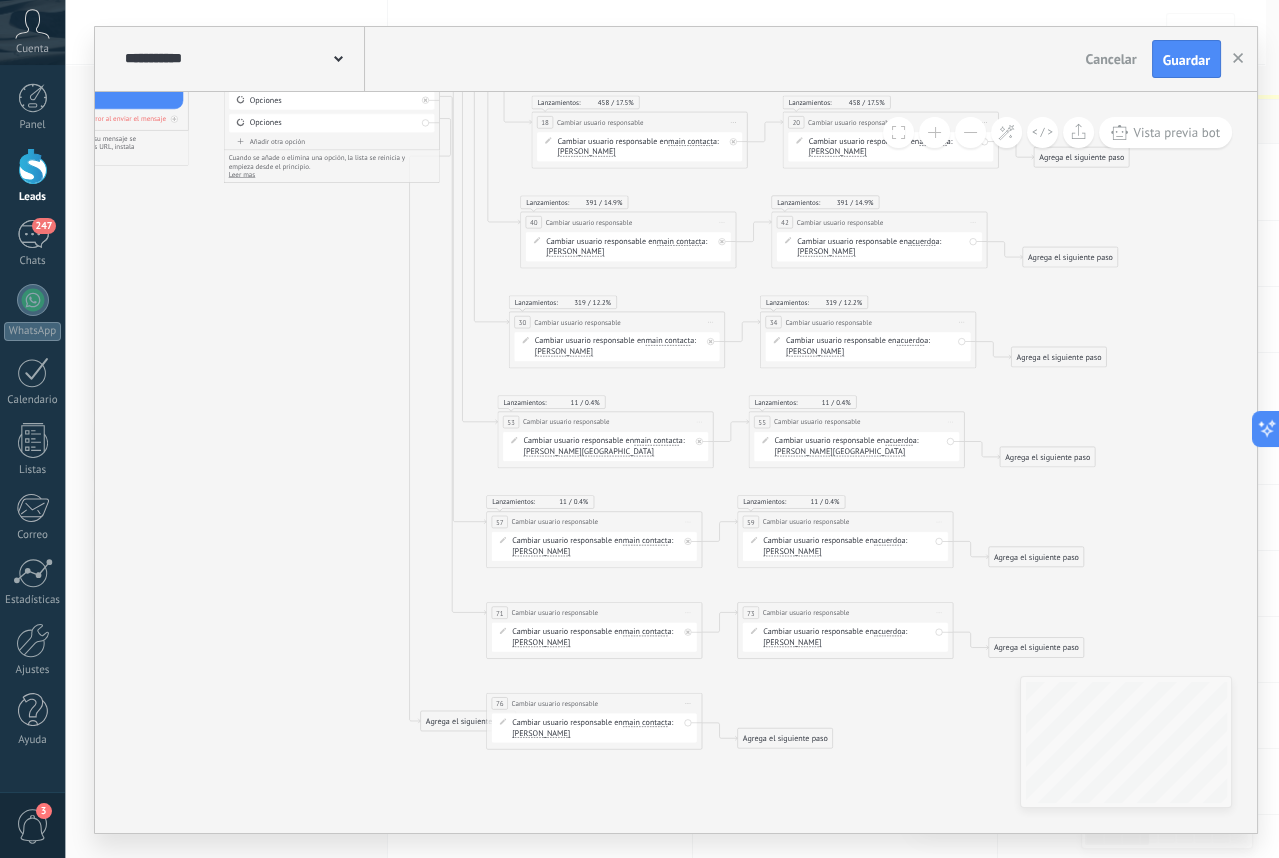 click on "Iniciar vista previa aquí
Cambiar nombre
Duplicar
[GEOGRAPHIC_DATA]" at bounding box center (939, 613) 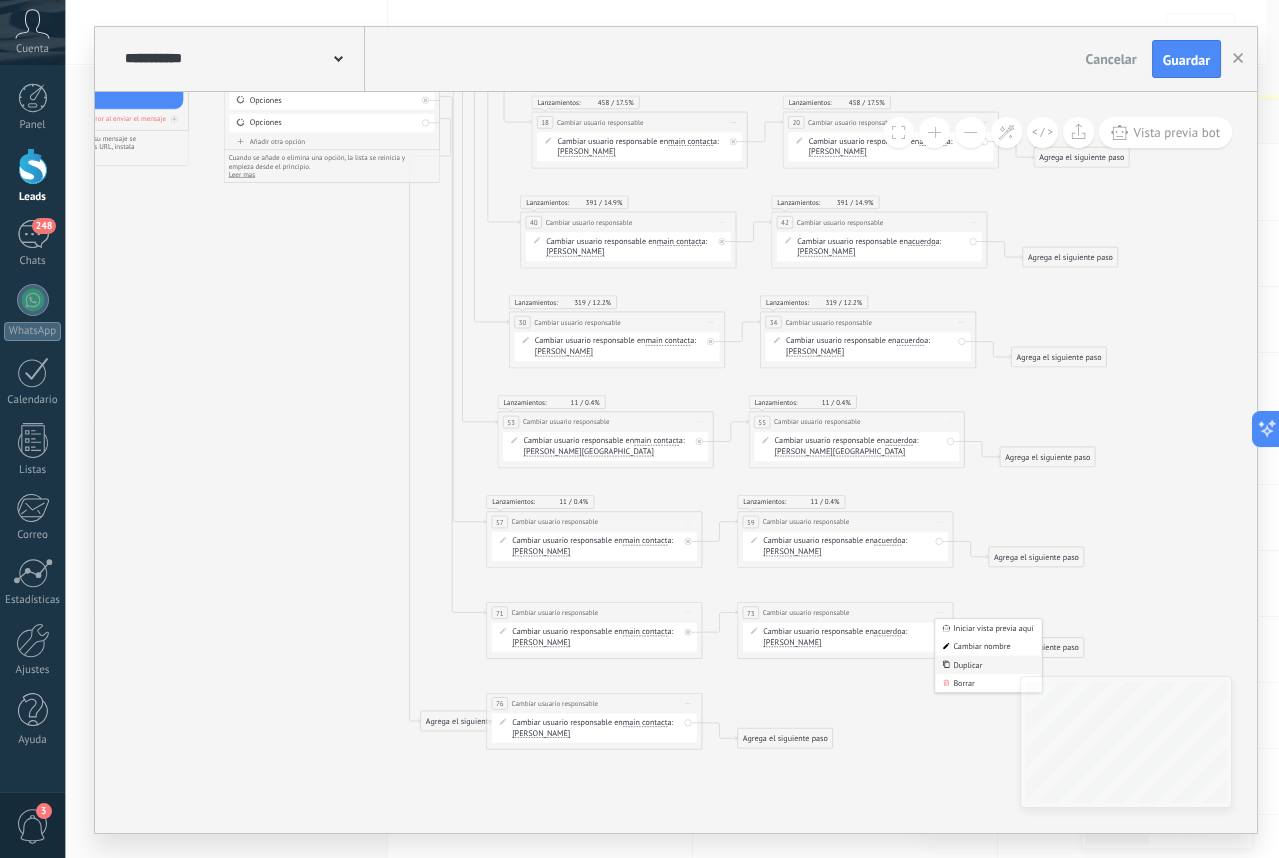 click on "Duplicar" at bounding box center (988, 664) 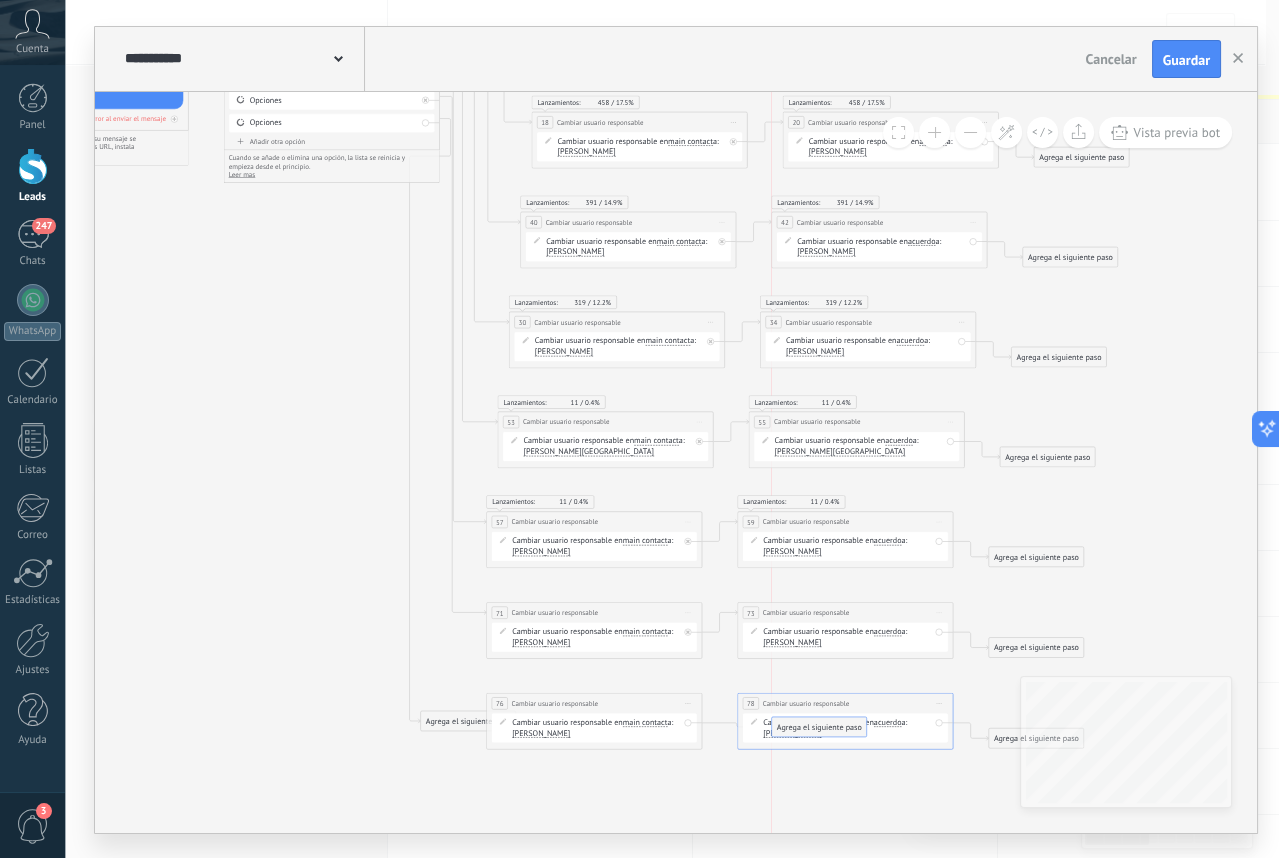 drag, startPoint x: 764, startPoint y: 765, endPoint x: 796, endPoint y: 726, distance: 50.447994 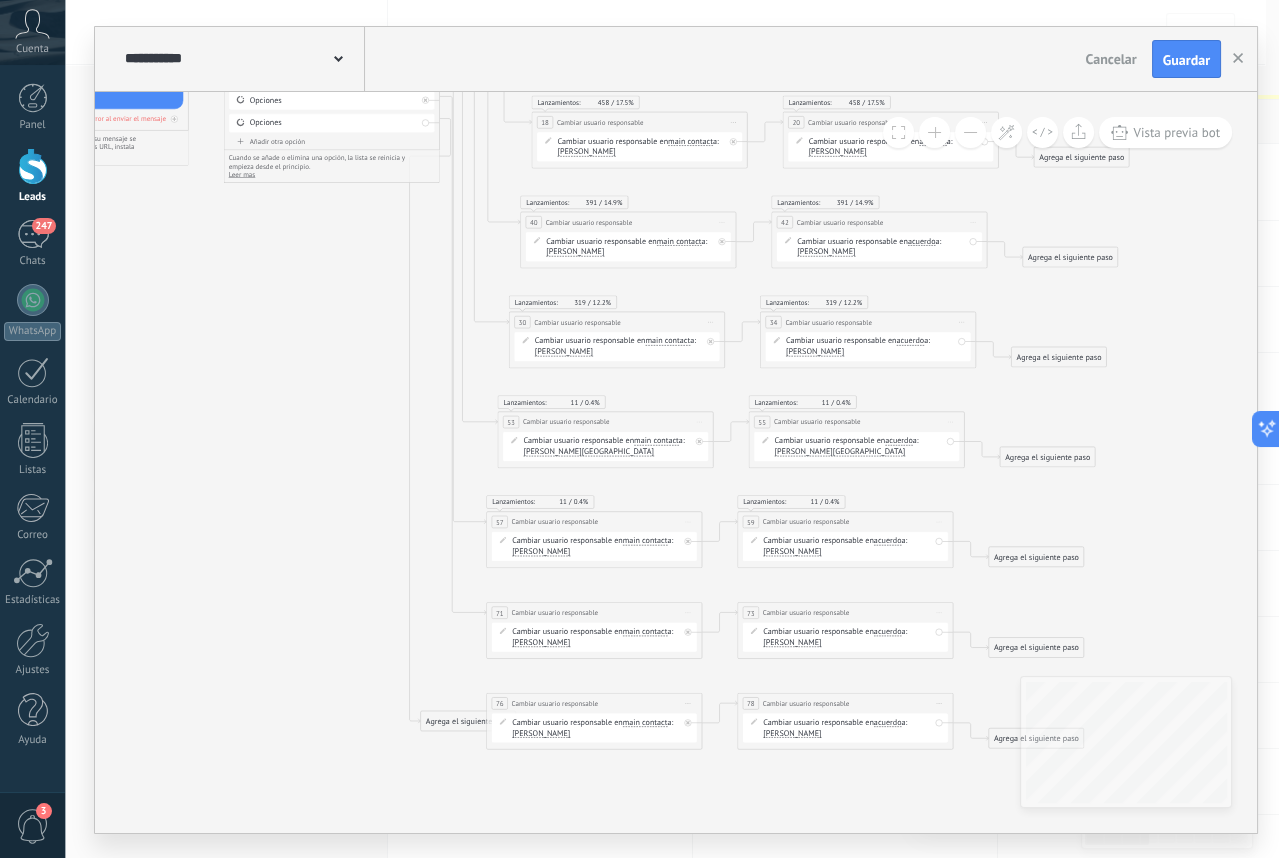 click on "[PERSON_NAME]" at bounding box center [541, 733] 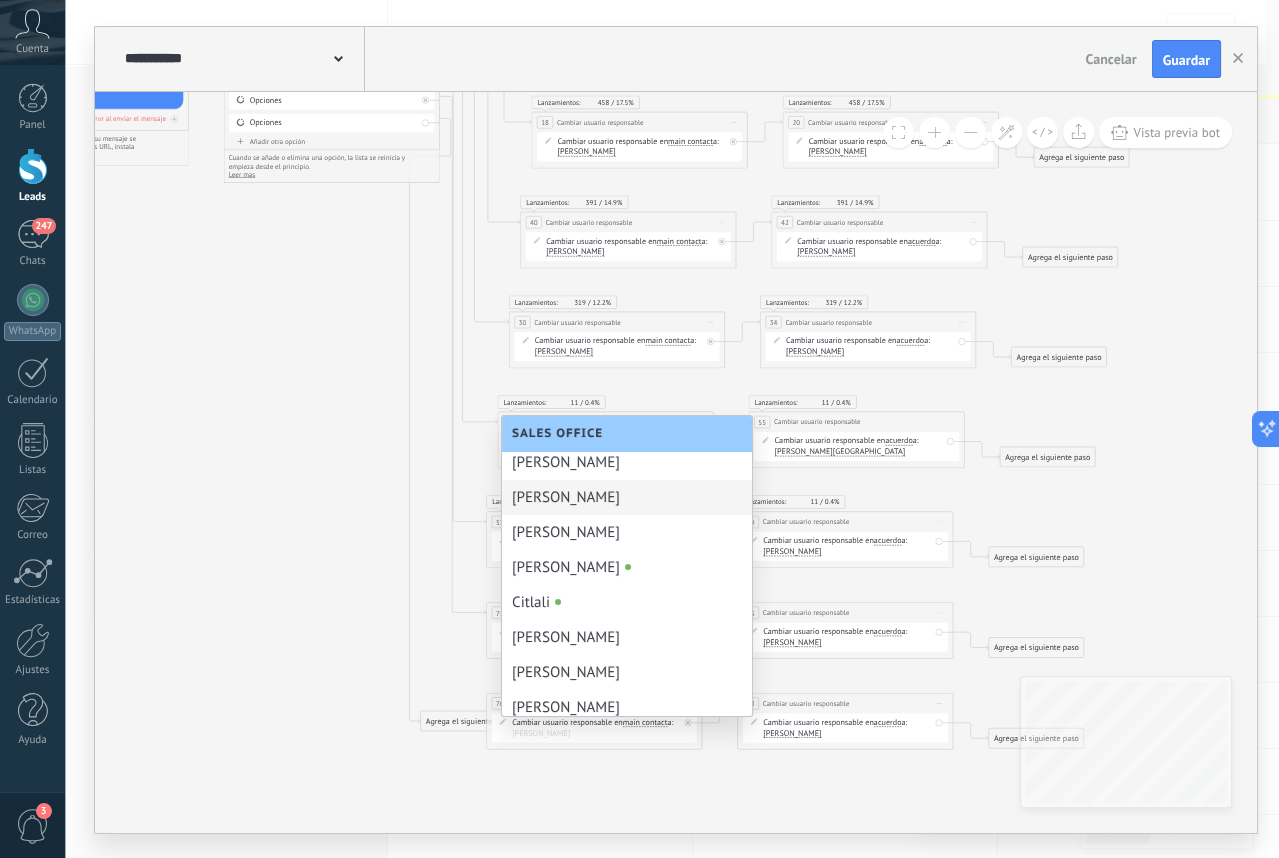 scroll, scrollTop: 292, scrollLeft: 0, axis: vertical 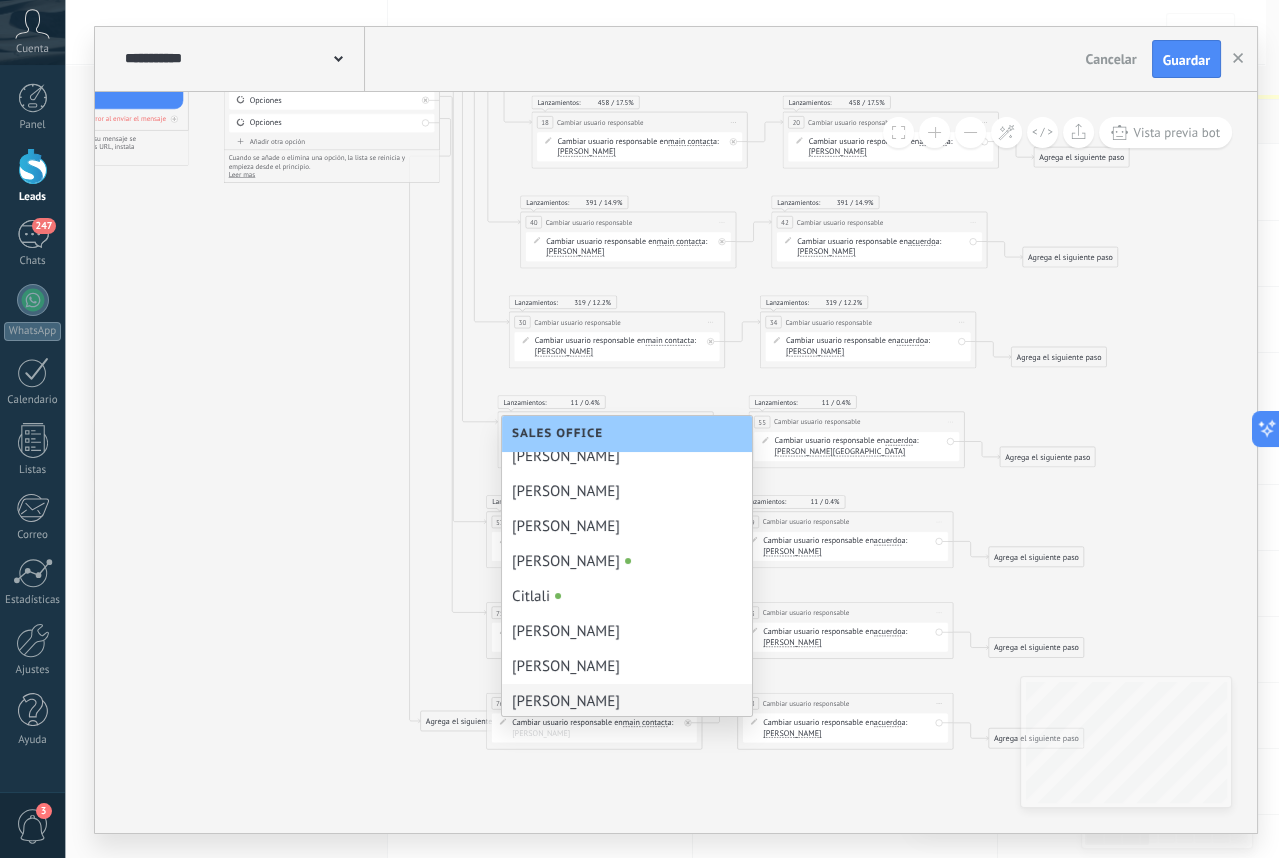 click on "[PERSON_NAME]" at bounding box center (627, 701) 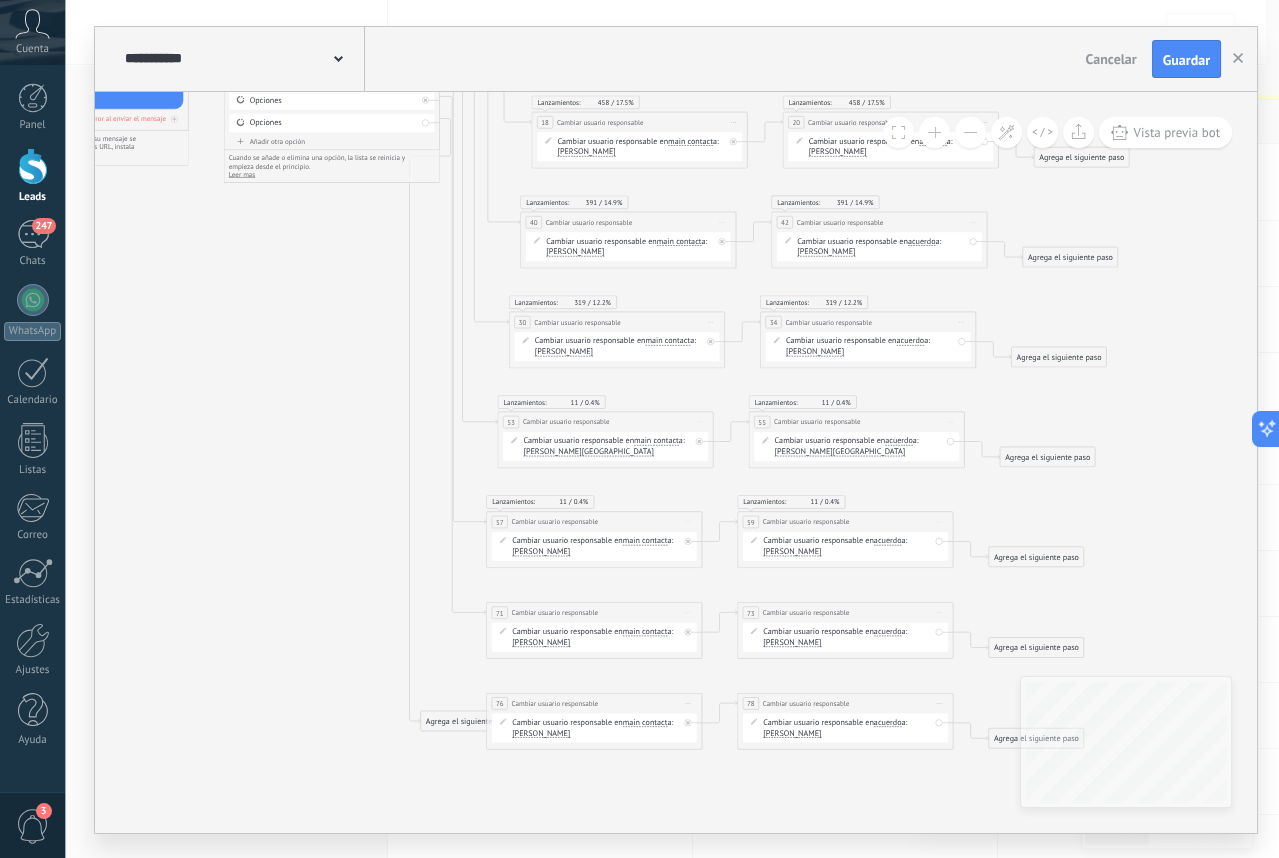 click on "[PERSON_NAME]" at bounding box center [792, 733] 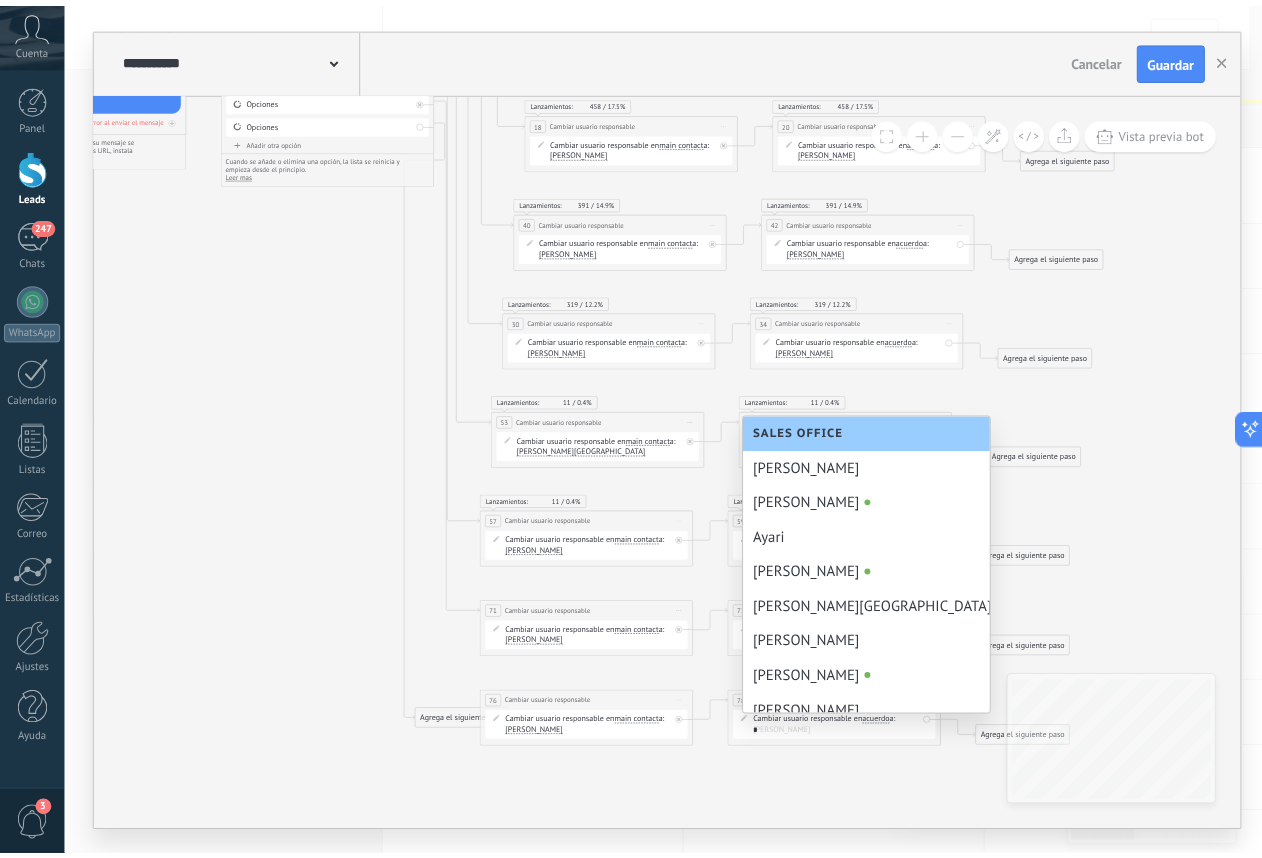 scroll, scrollTop: 0, scrollLeft: 0, axis: both 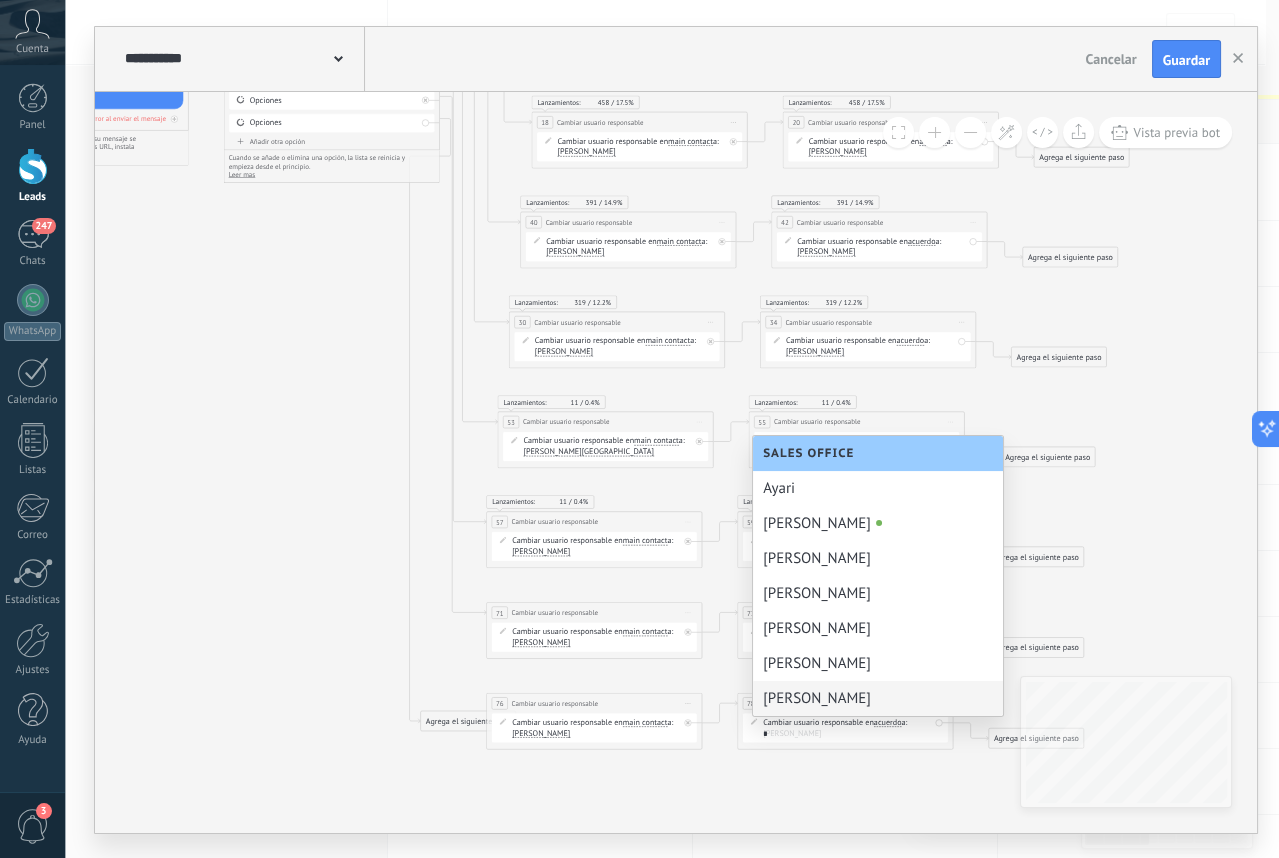 type on "*" 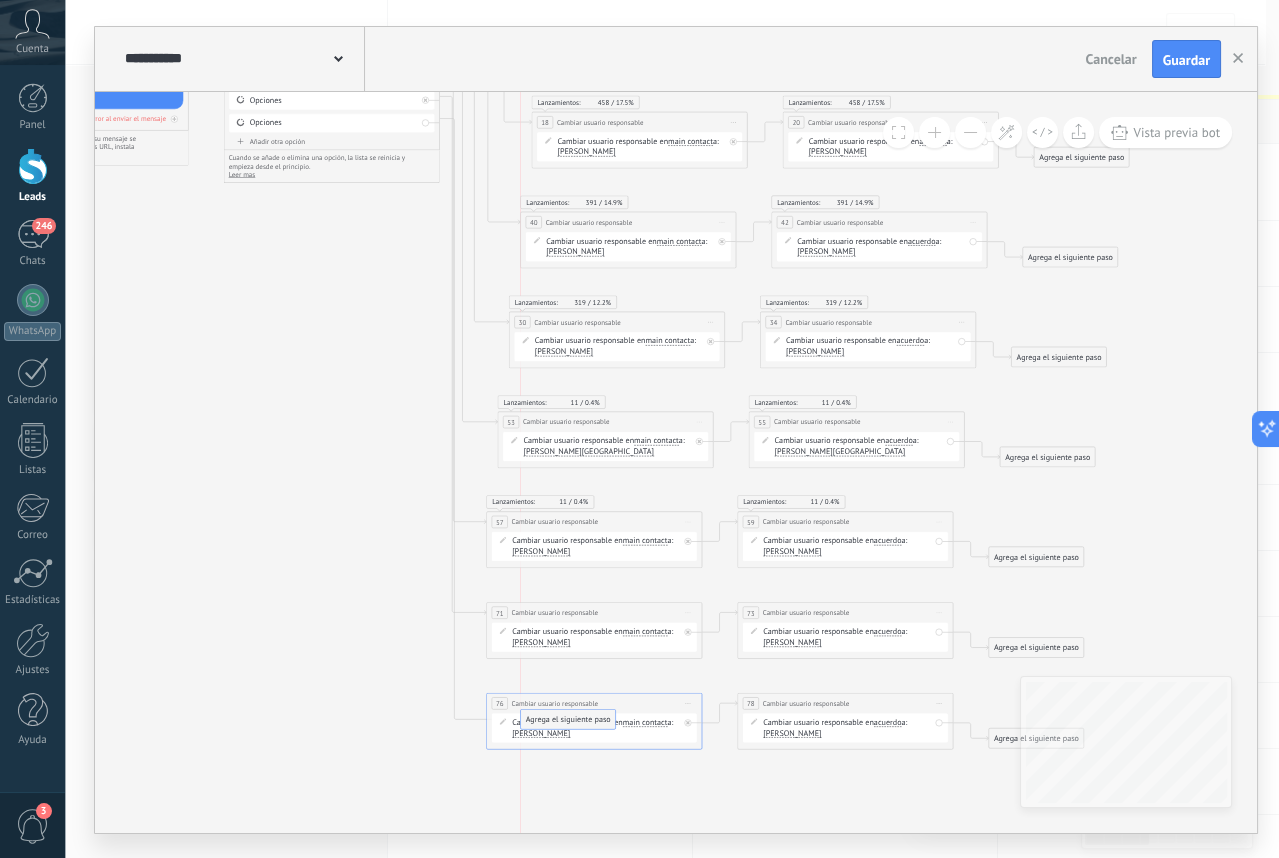 drag, startPoint x: 442, startPoint y: 727, endPoint x: 538, endPoint y: 726, distance: 96.00521 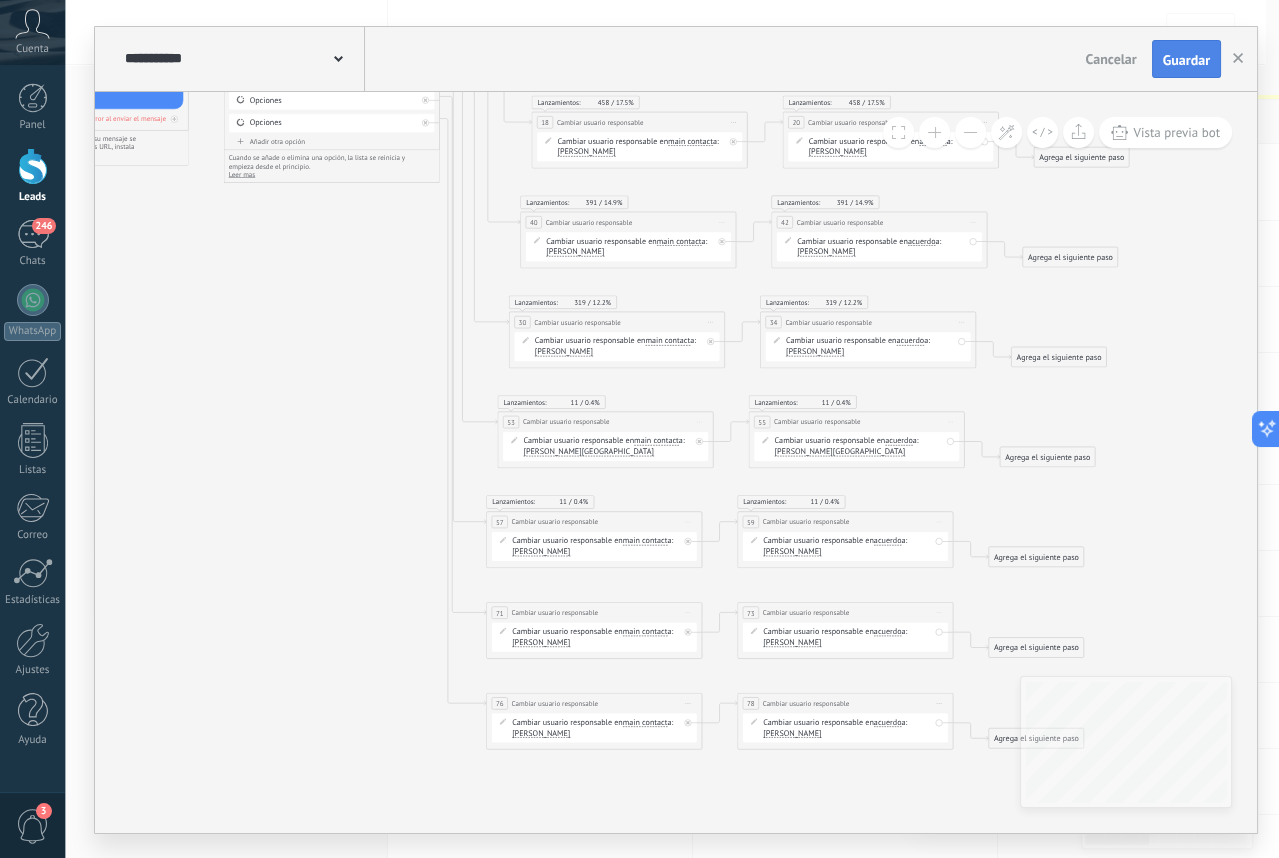 click on "Guardar" at bounding box center (1186, 60) 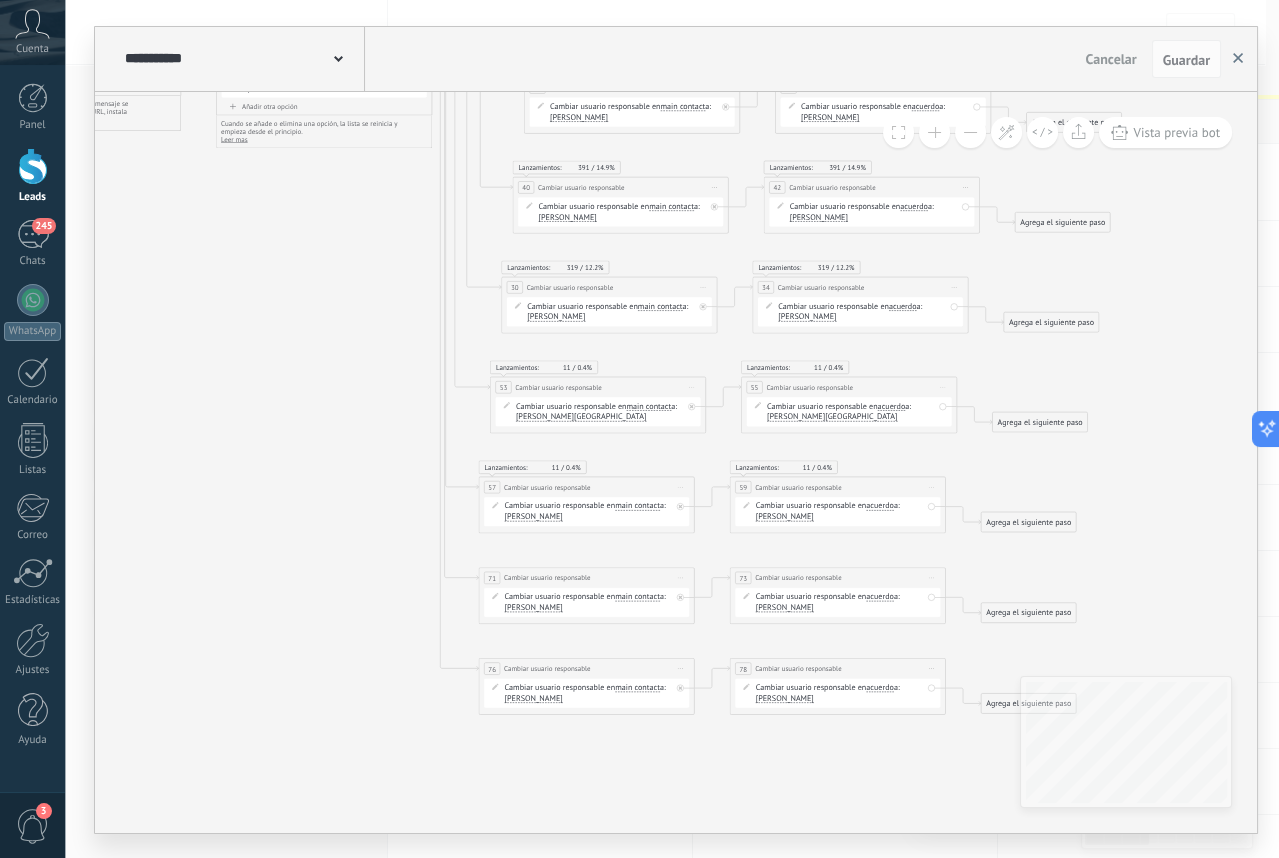 click at bounding box center [1238, 59] 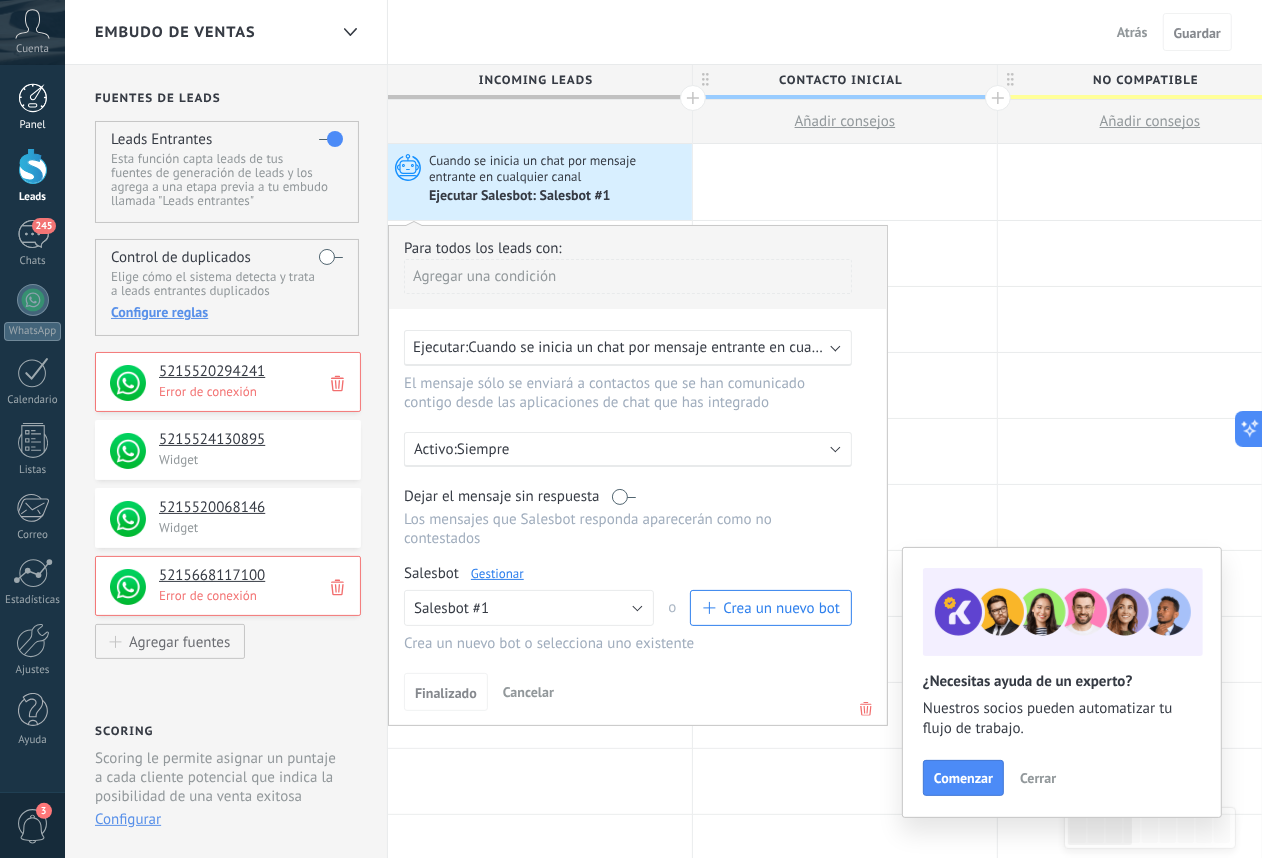 click at bounding box center [33, 98] 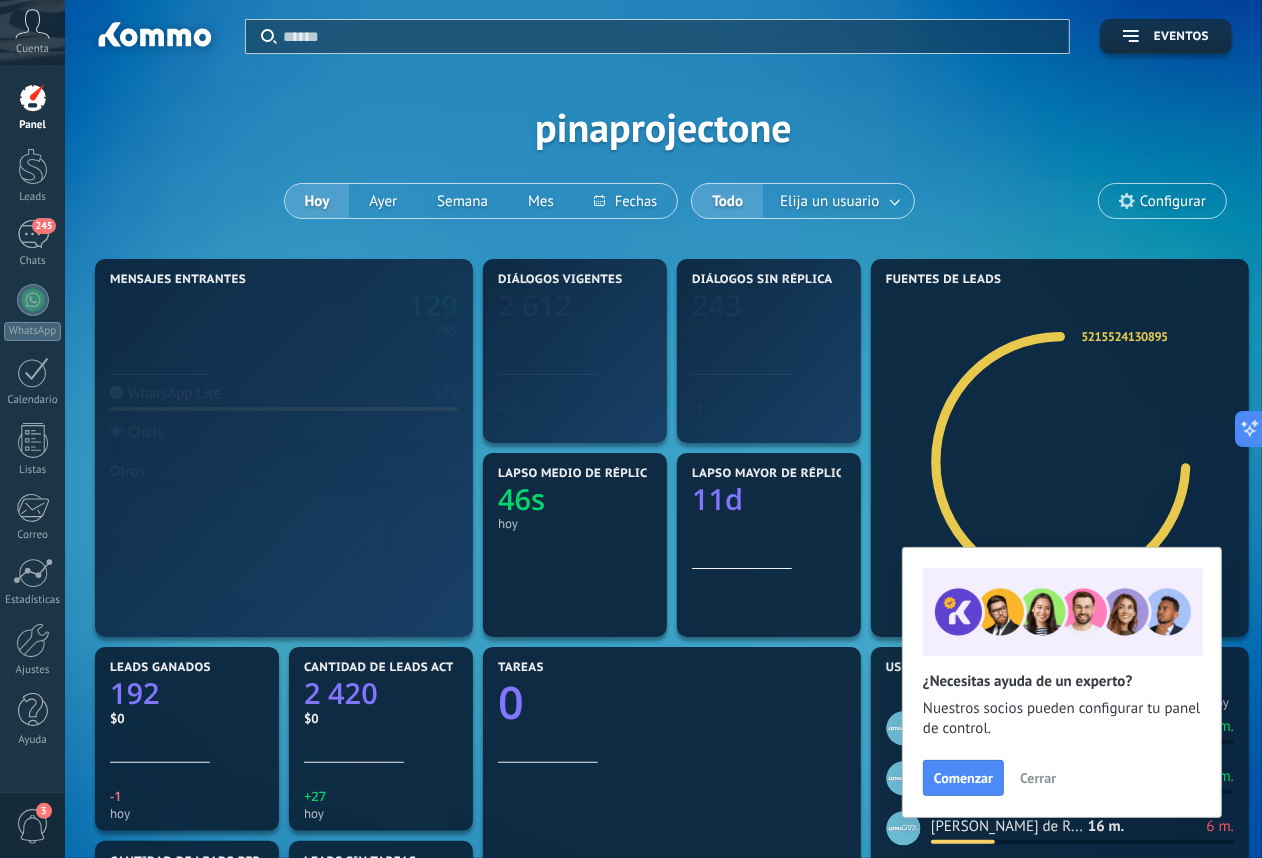 scroll, scrollTop: 999678, scrollLeft: 999238, axis: both 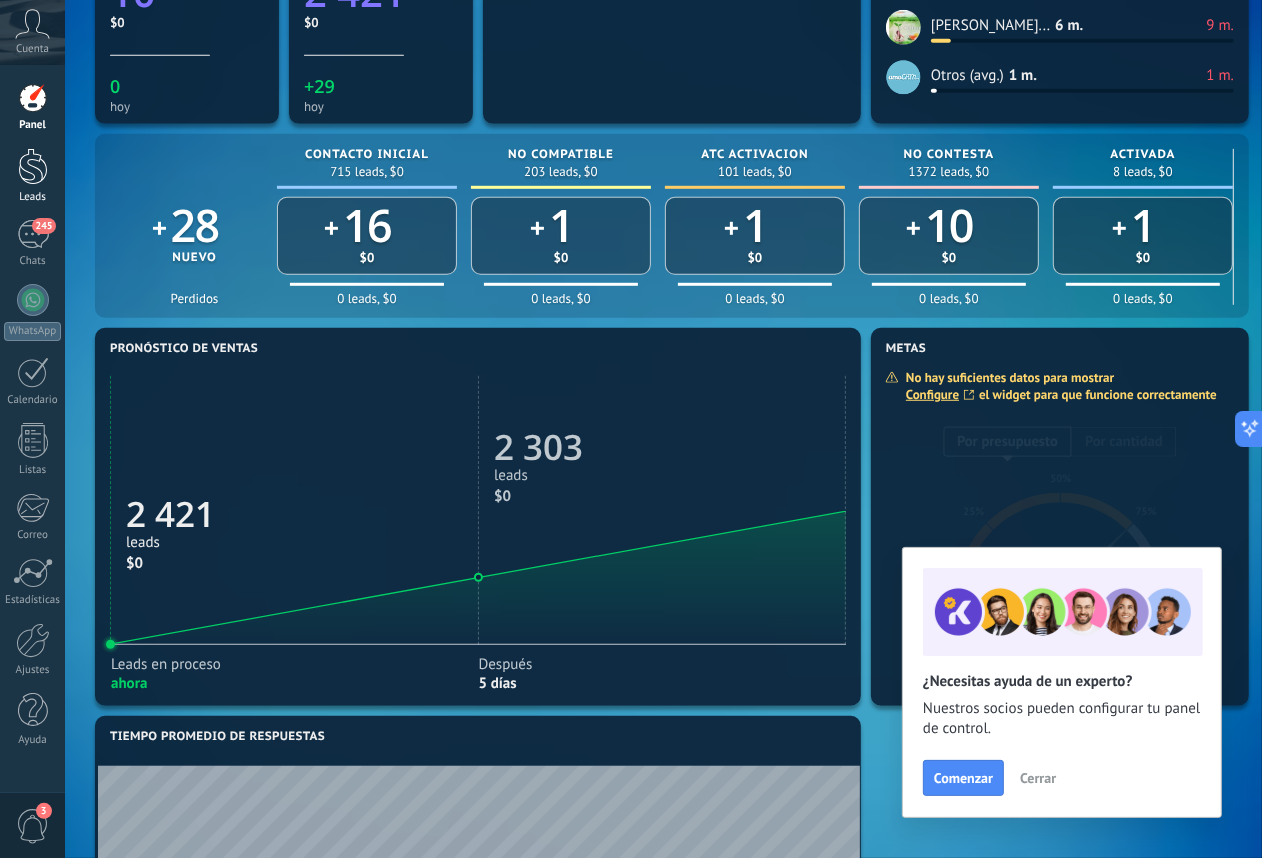 click at bounding box center [33, 166] 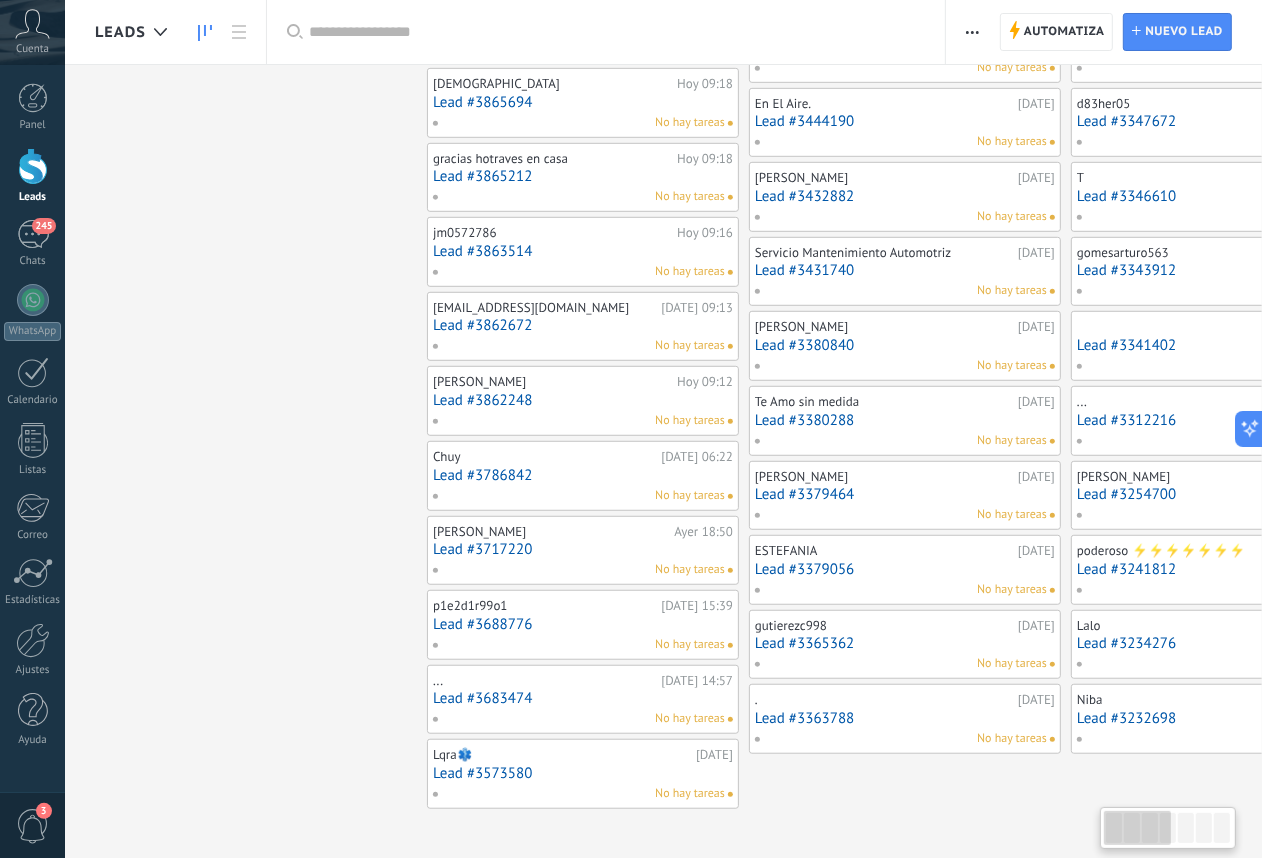 scroll, scrollTop: 0, scrollLeft: 0, axis: both 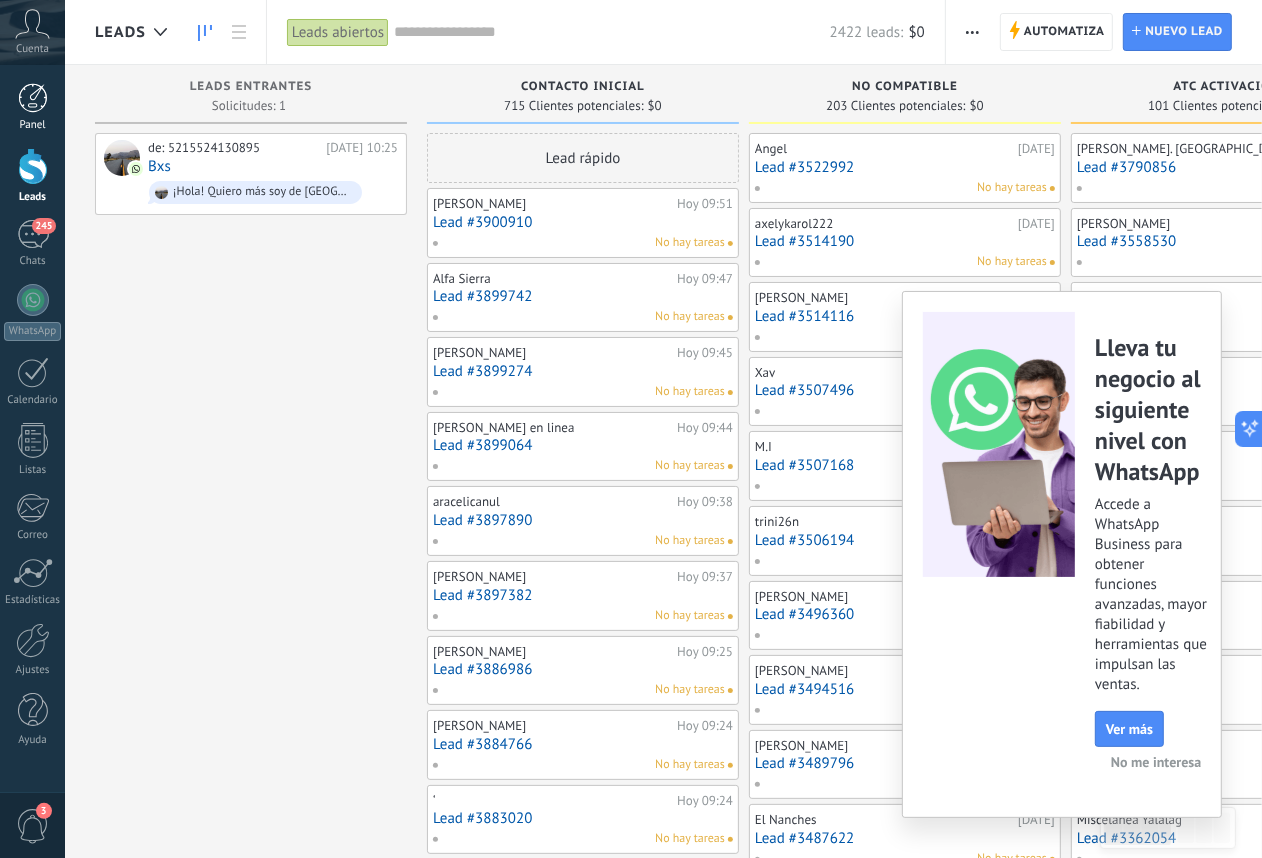 click at bounding box center [33, 98] 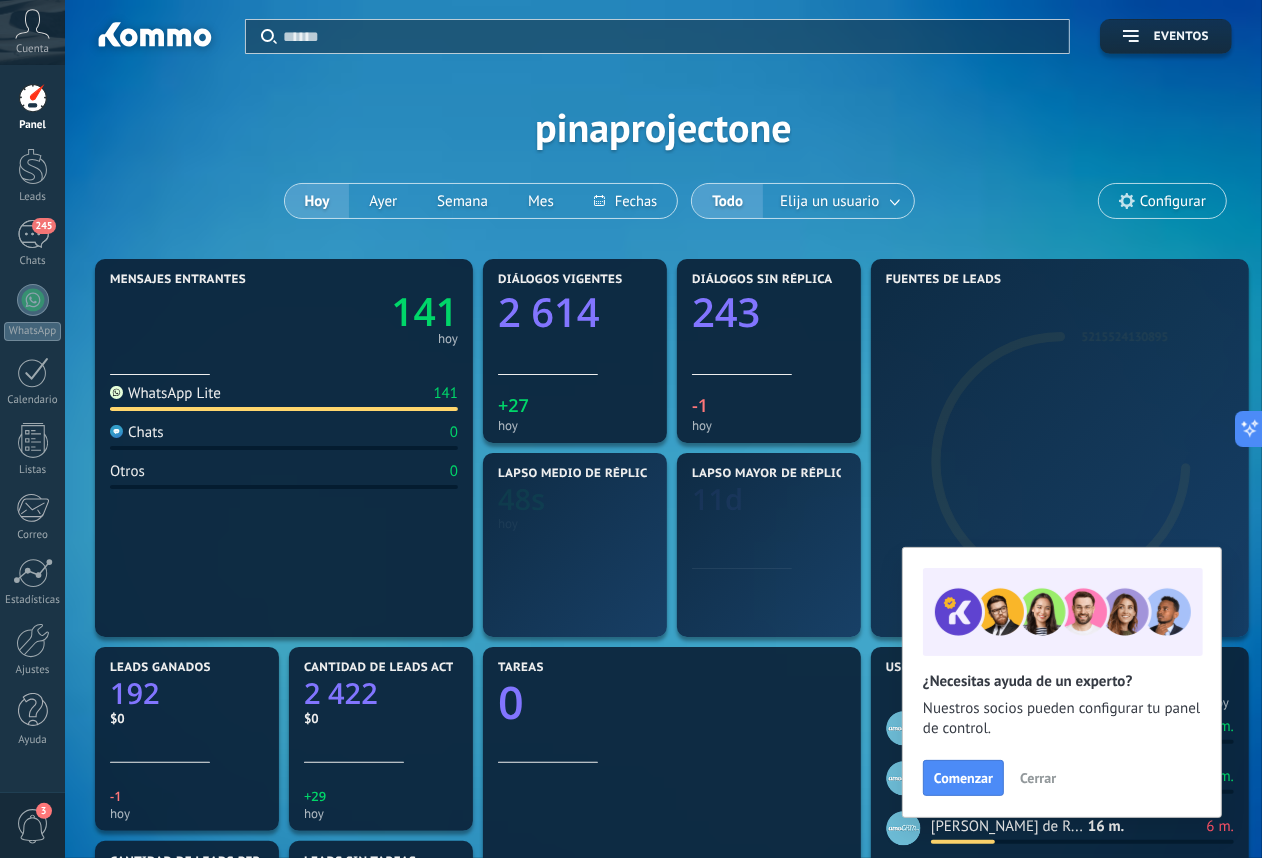 scroll, scrollTop: 999678, scrollLeft: 999238, axis: both 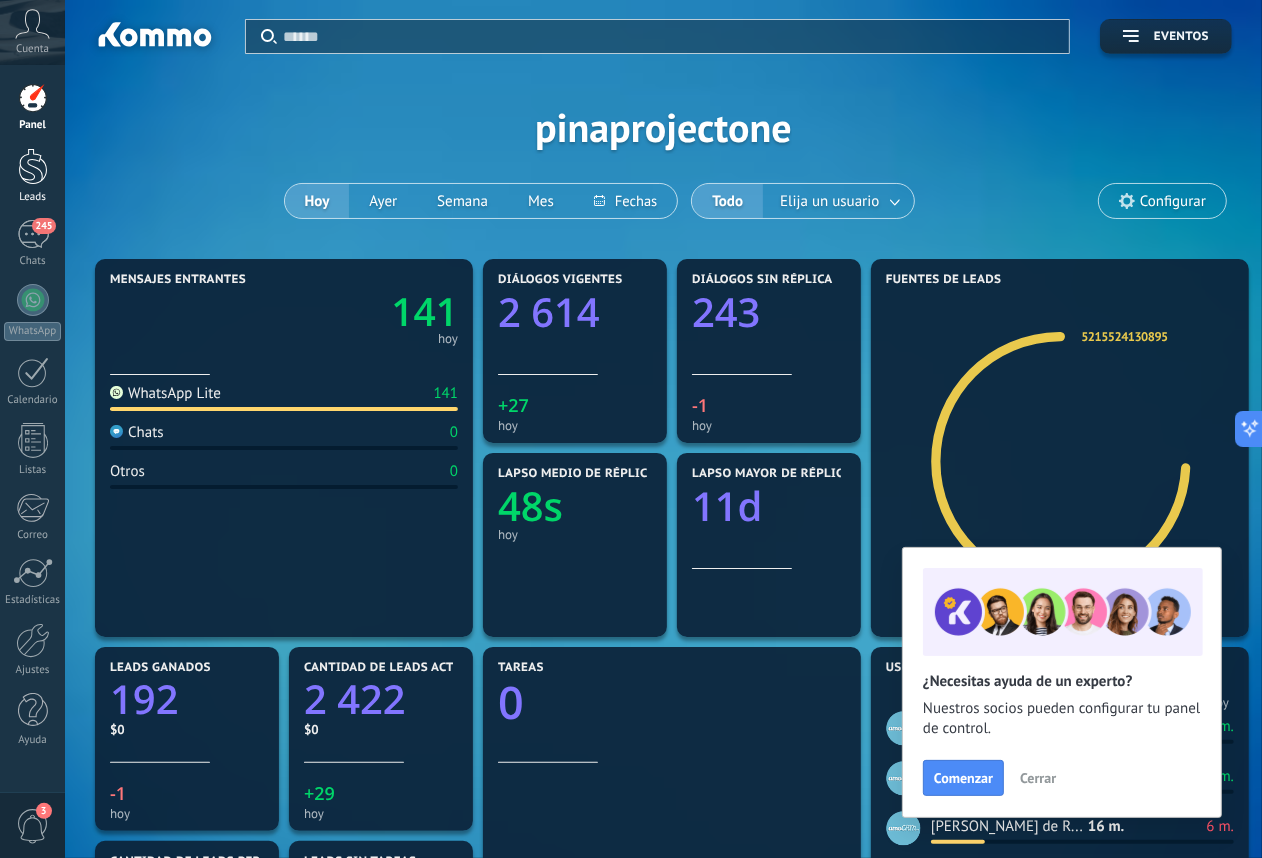 click at bounding box center (33, 166) 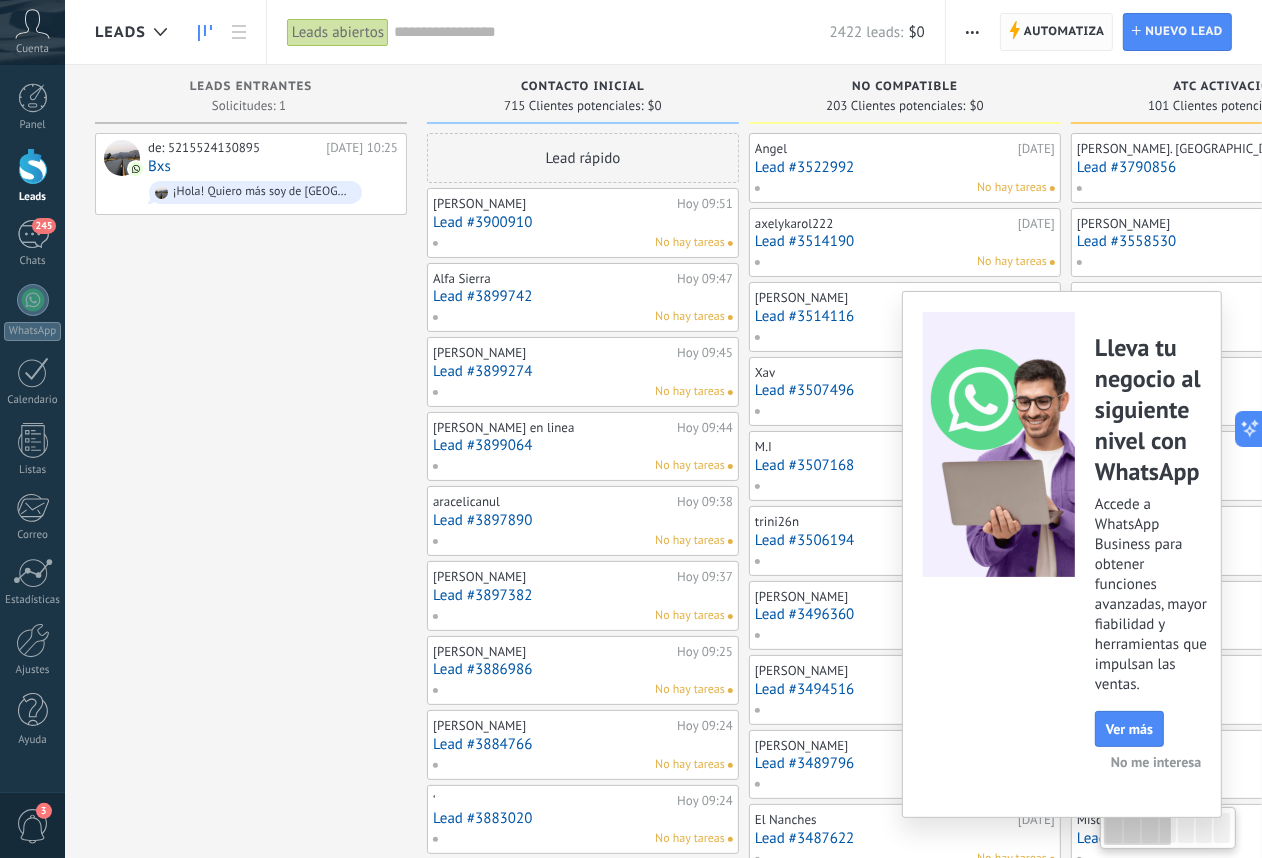 click on "Automatiza" at bounding box center [1064, 32] 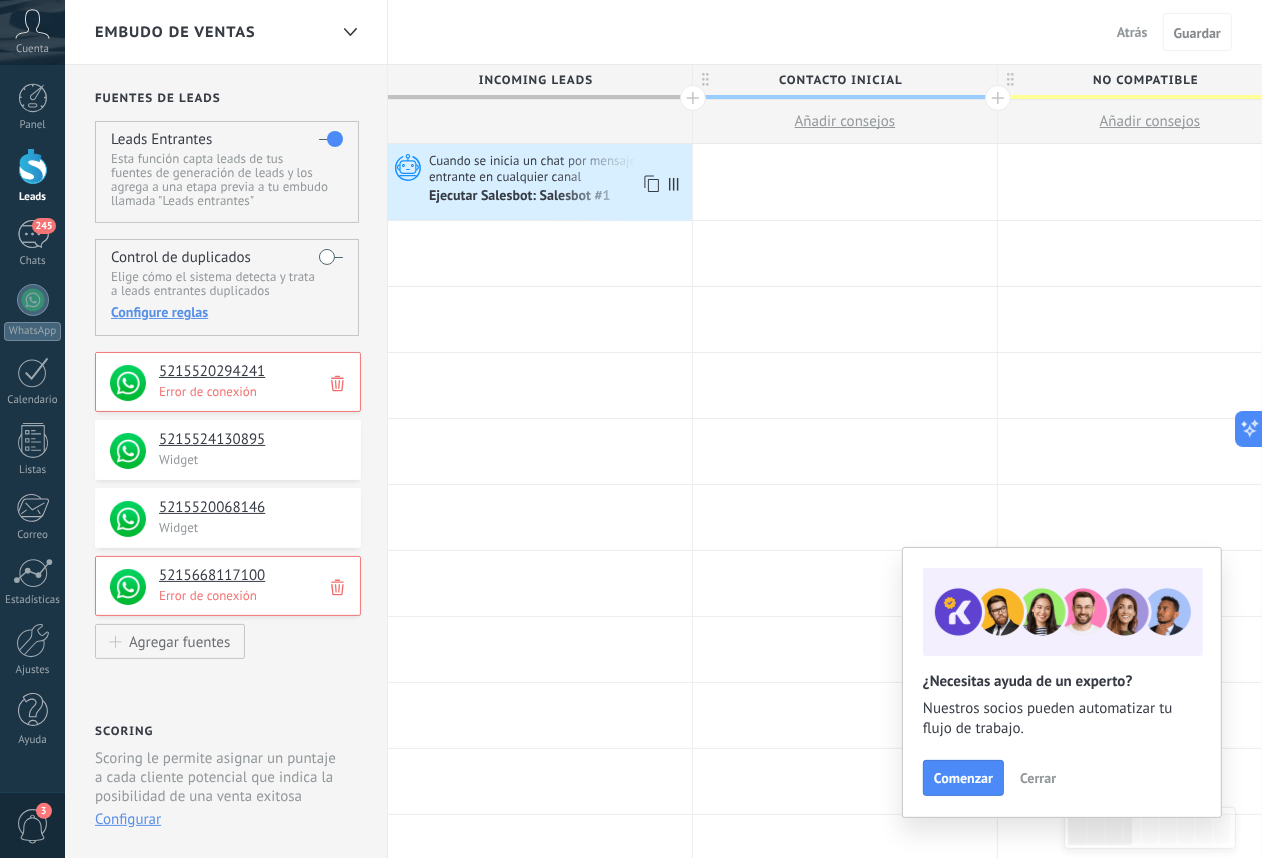 click on "Cuando se inicia un chat por mensaje entrante en cualquier canal" at bounding box center (558, 168) 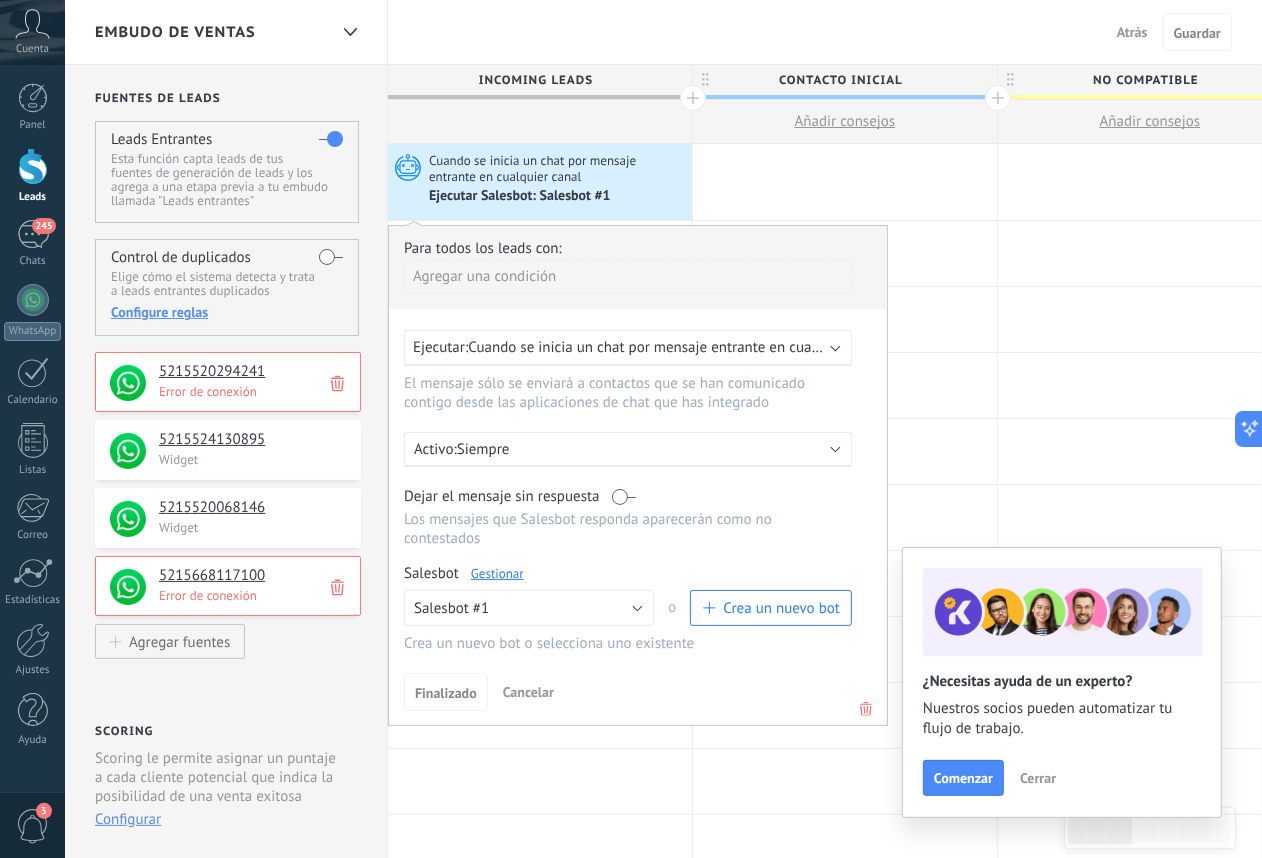 click on "Gestionar" at bounding box center (497, 573) 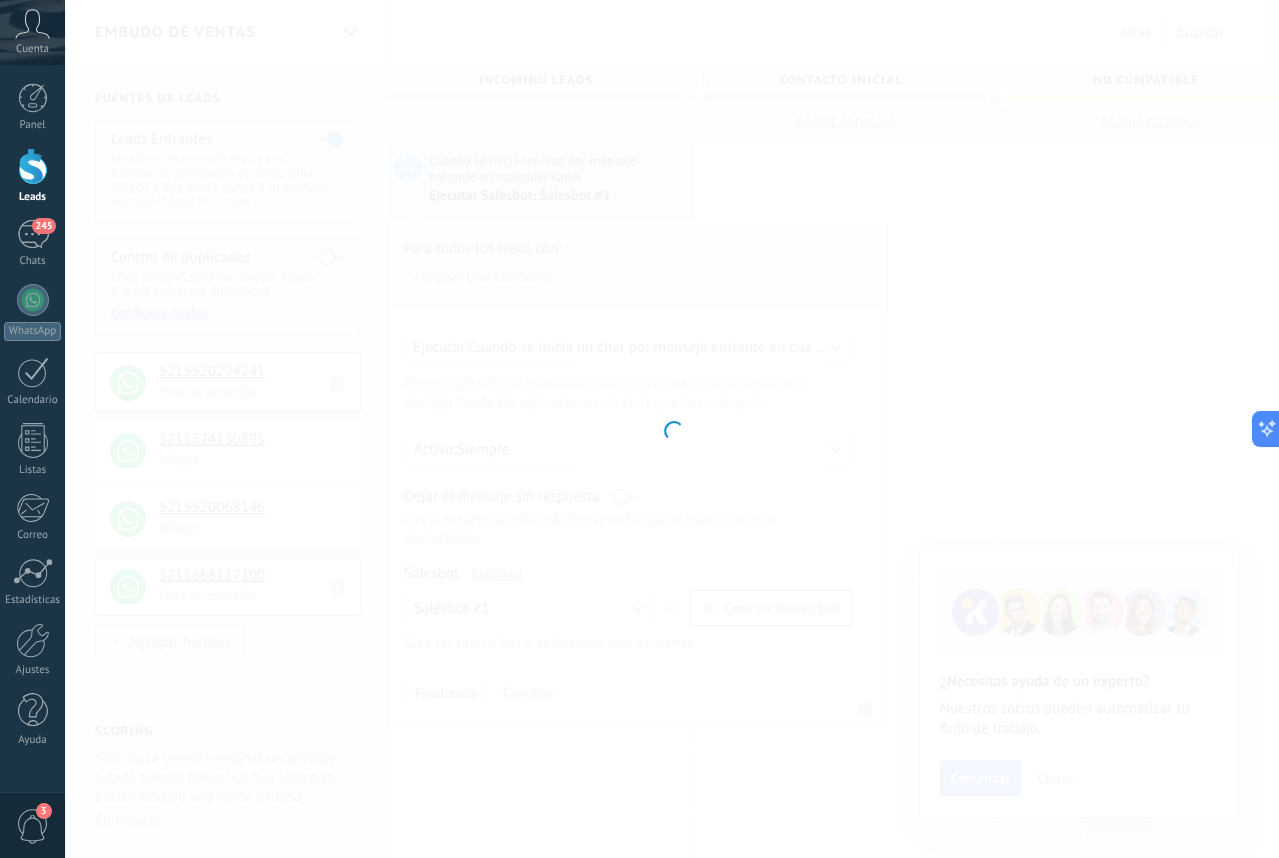 type on "**********" 